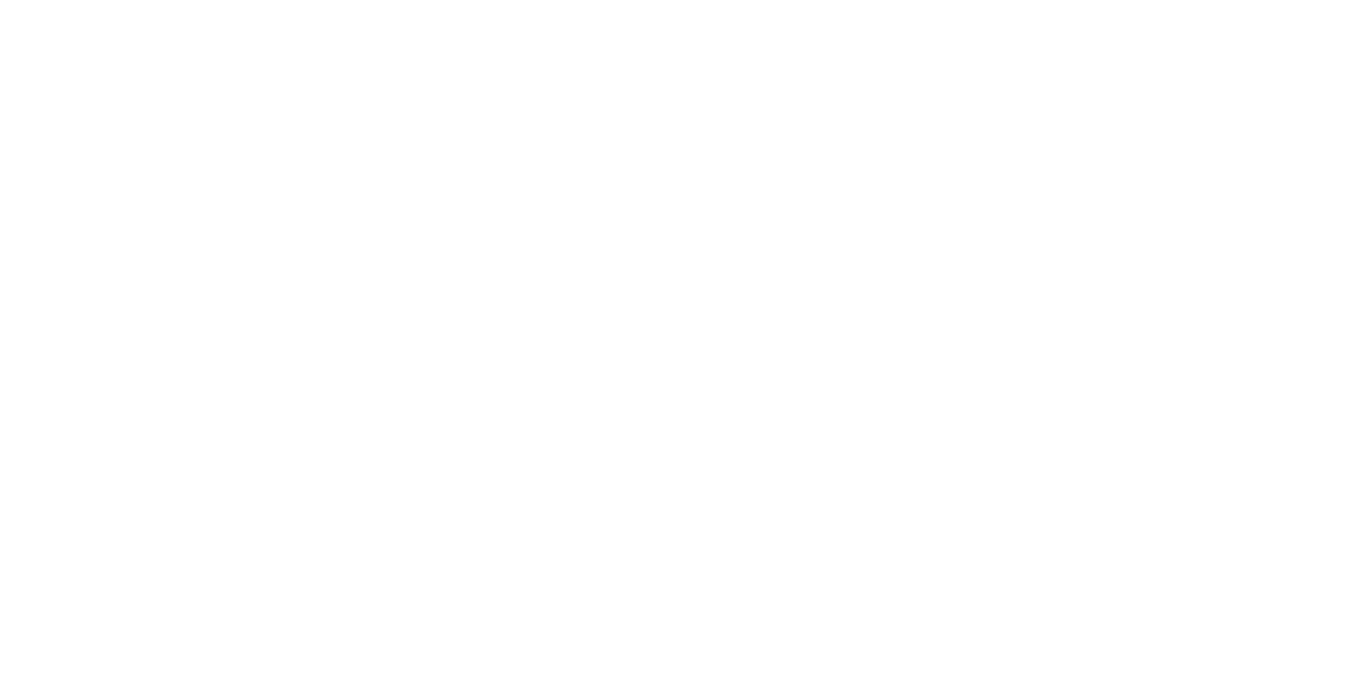 scroll, scrollTop: 0, scrollLeft: 0, axis: both 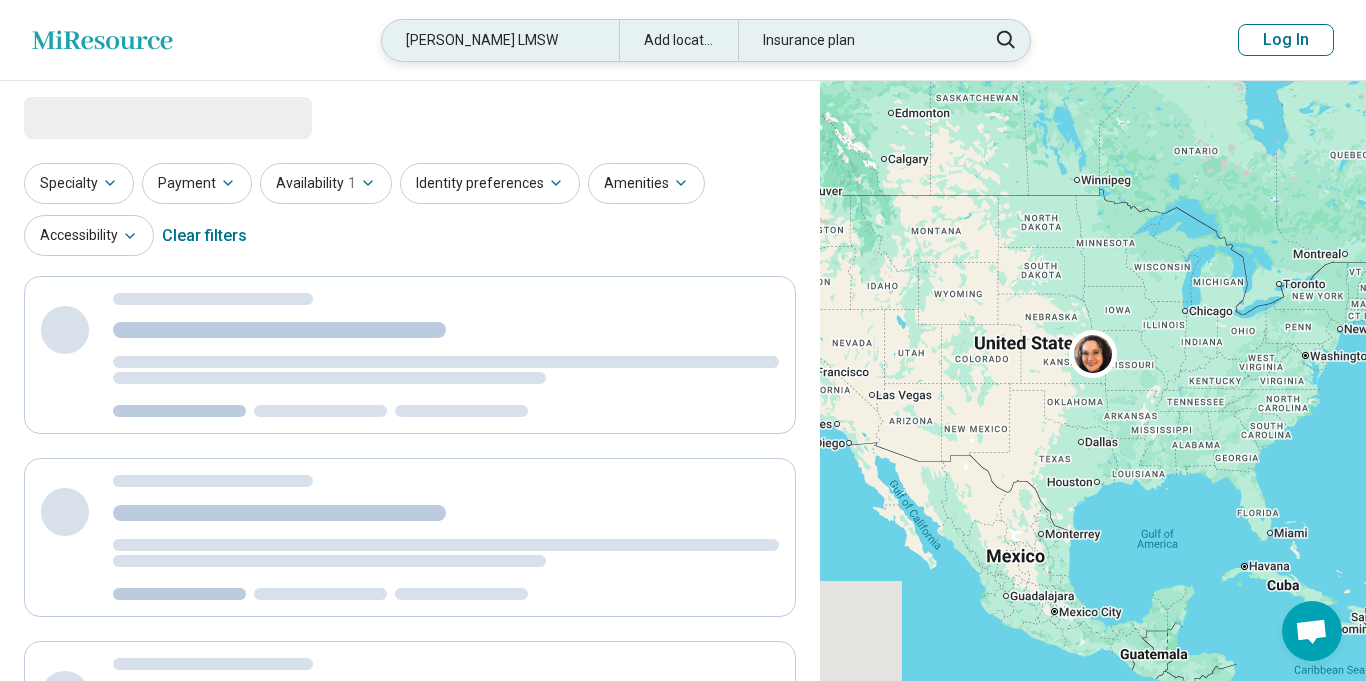 select on "***" 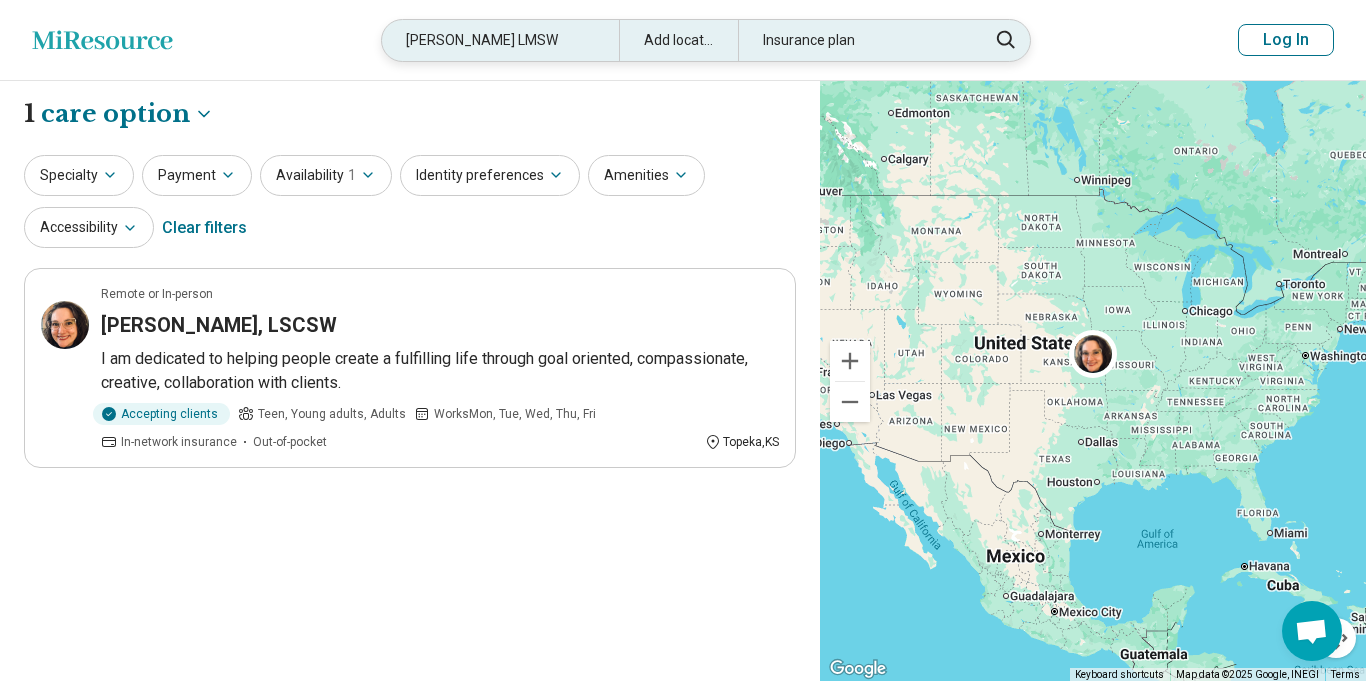 click on "Jaime Gilbert LMSW" at bounding box center (500, 40) 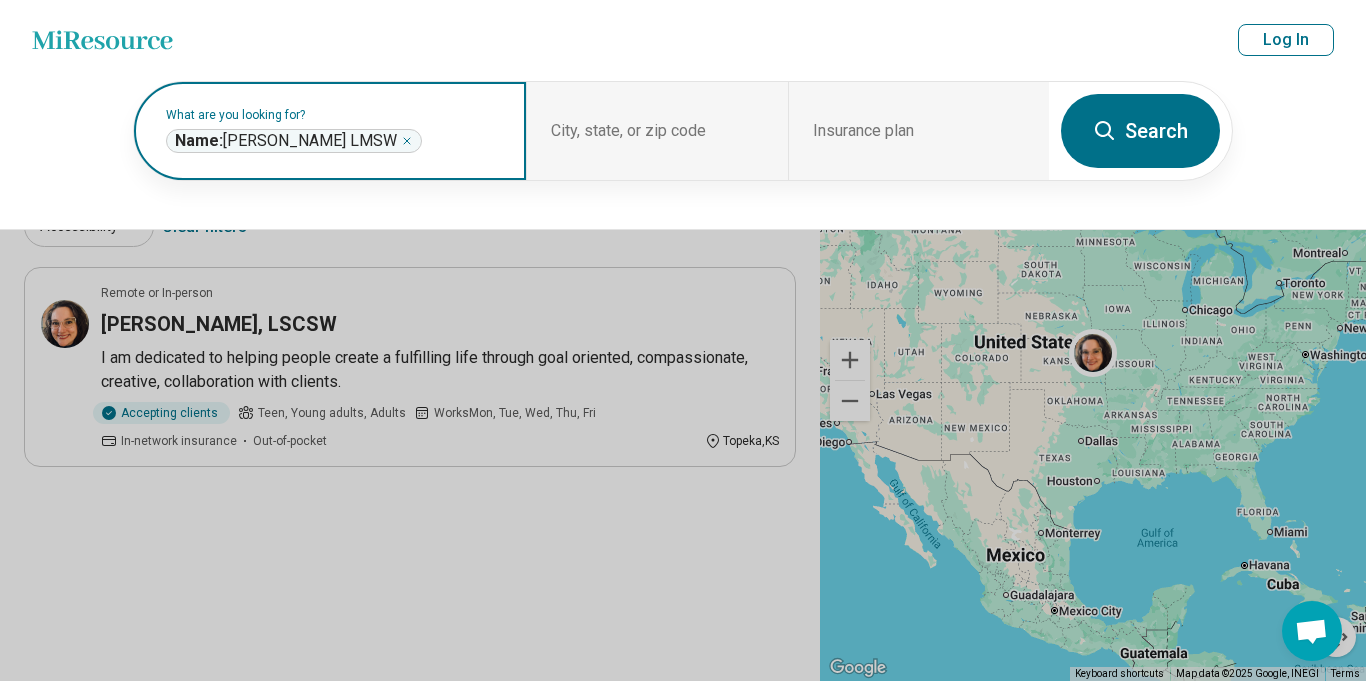 click 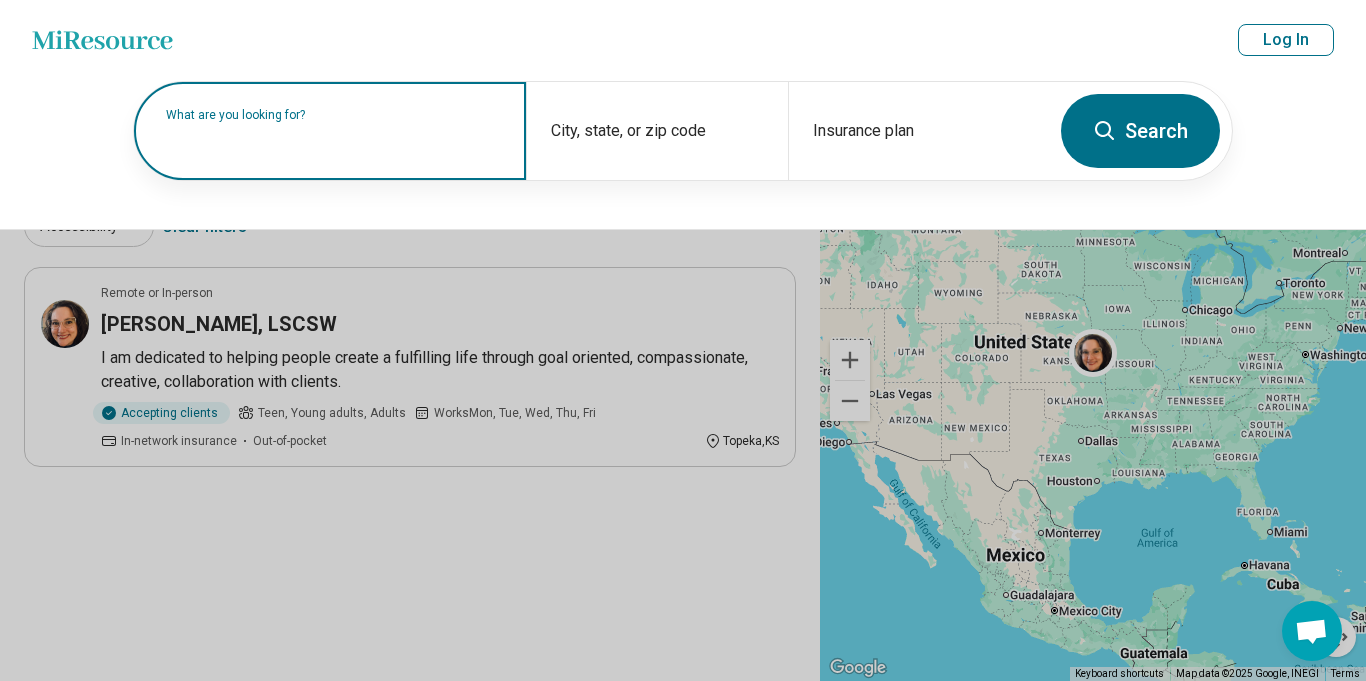 click on "What are you looking for?" at bounding box center (330, 131) 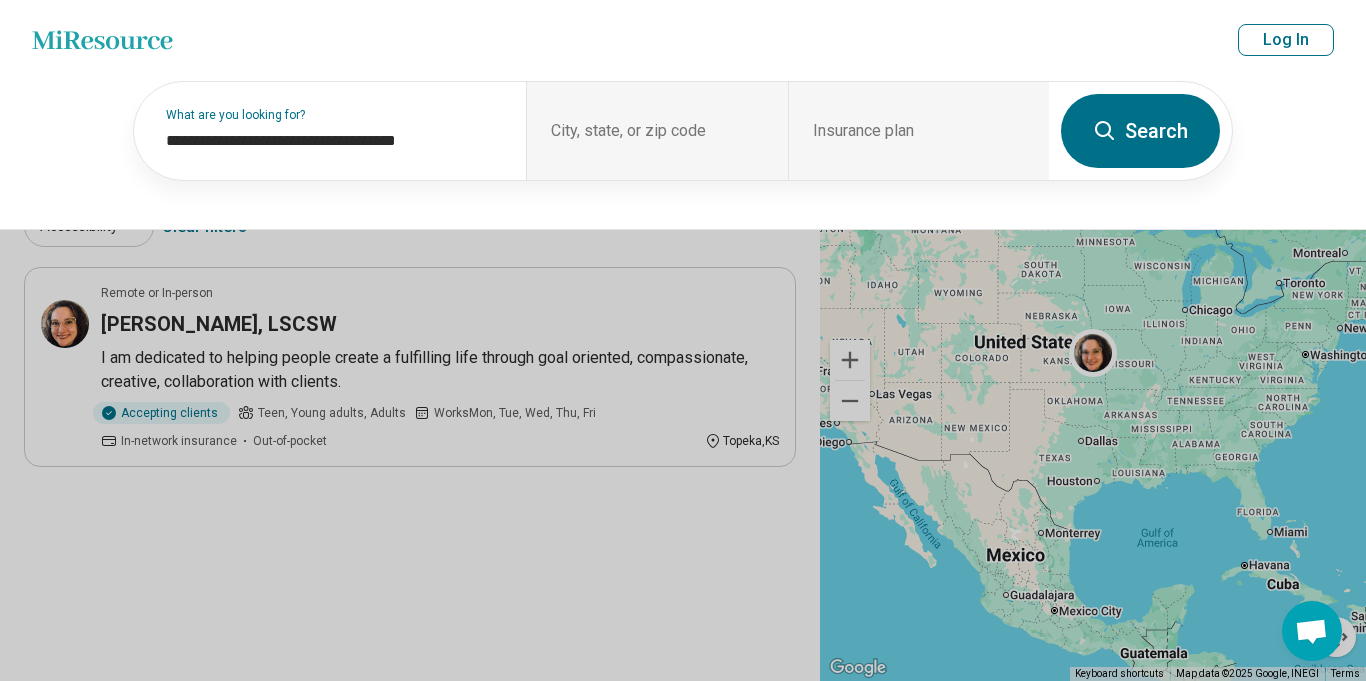 click on "Search" at bounding box center [1140, 131] 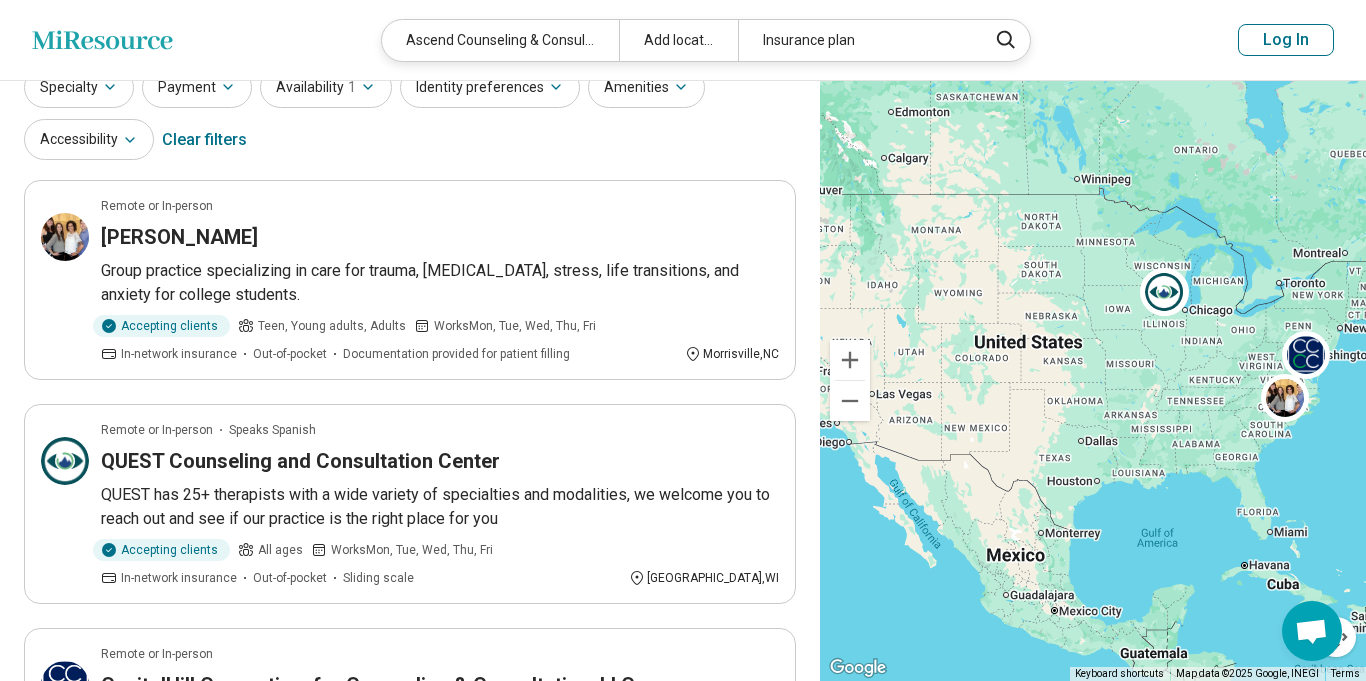 scroll, scrollTop: 0, scrollLeft: 0, axis: both 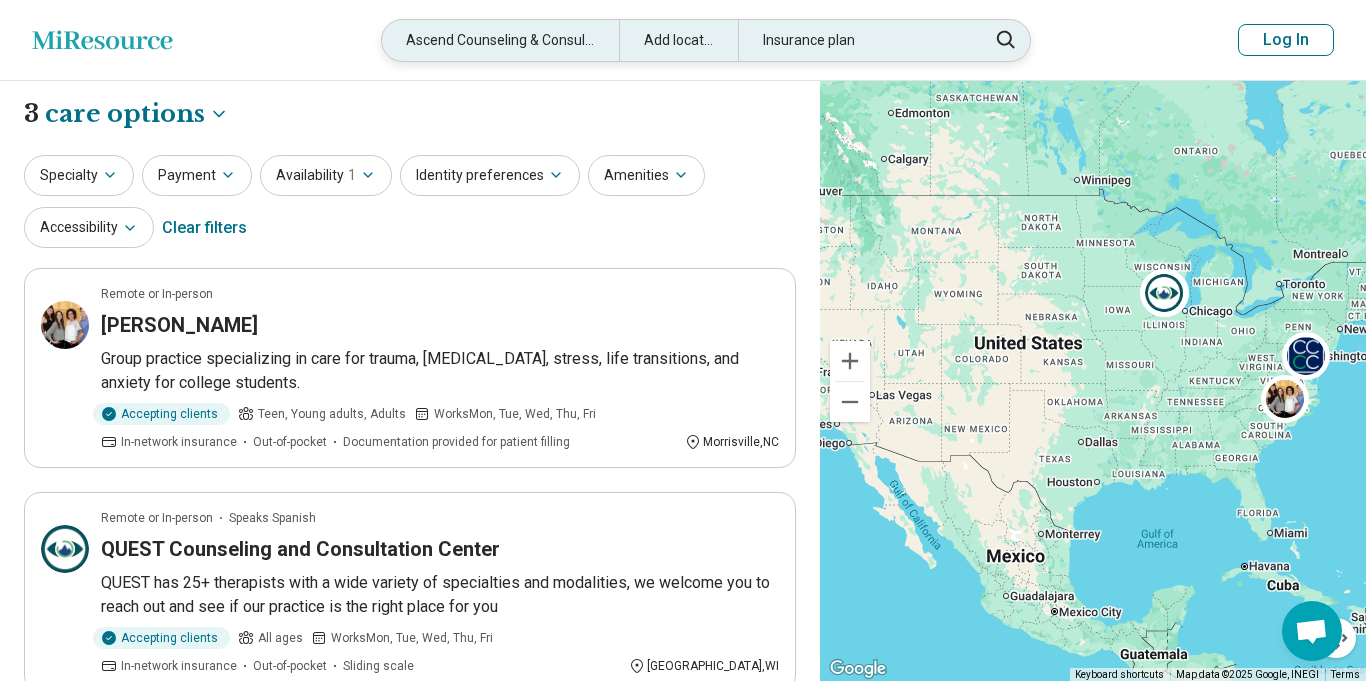 click on "Ascend Counseling & Consultation, PLLC" at bounding box center [500, 40] 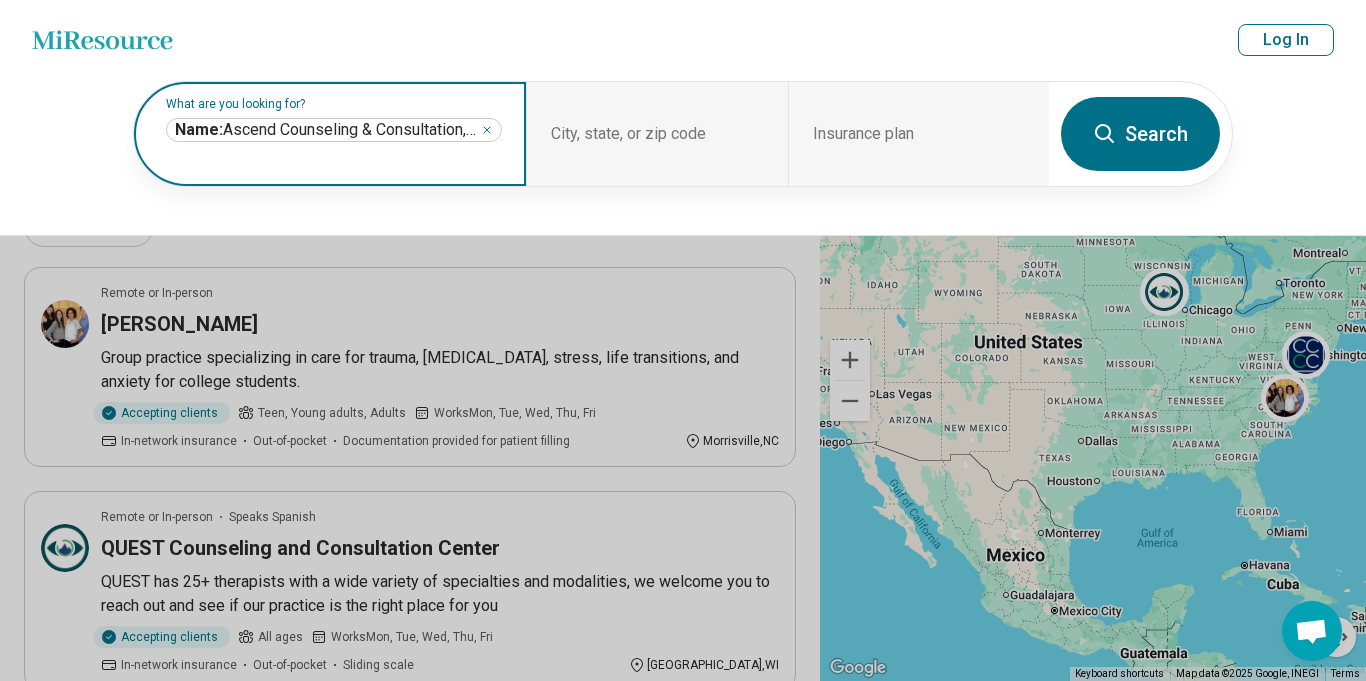 click on "**********" at bounding box center [334, 130] 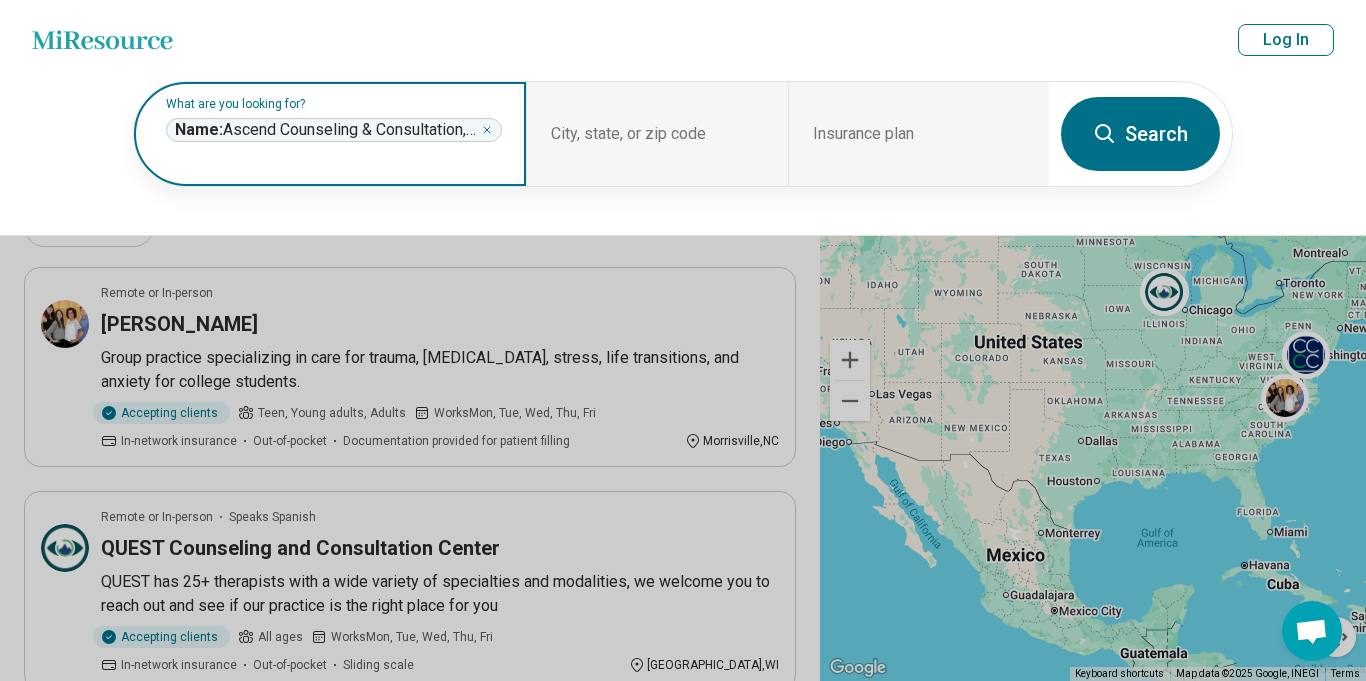 click 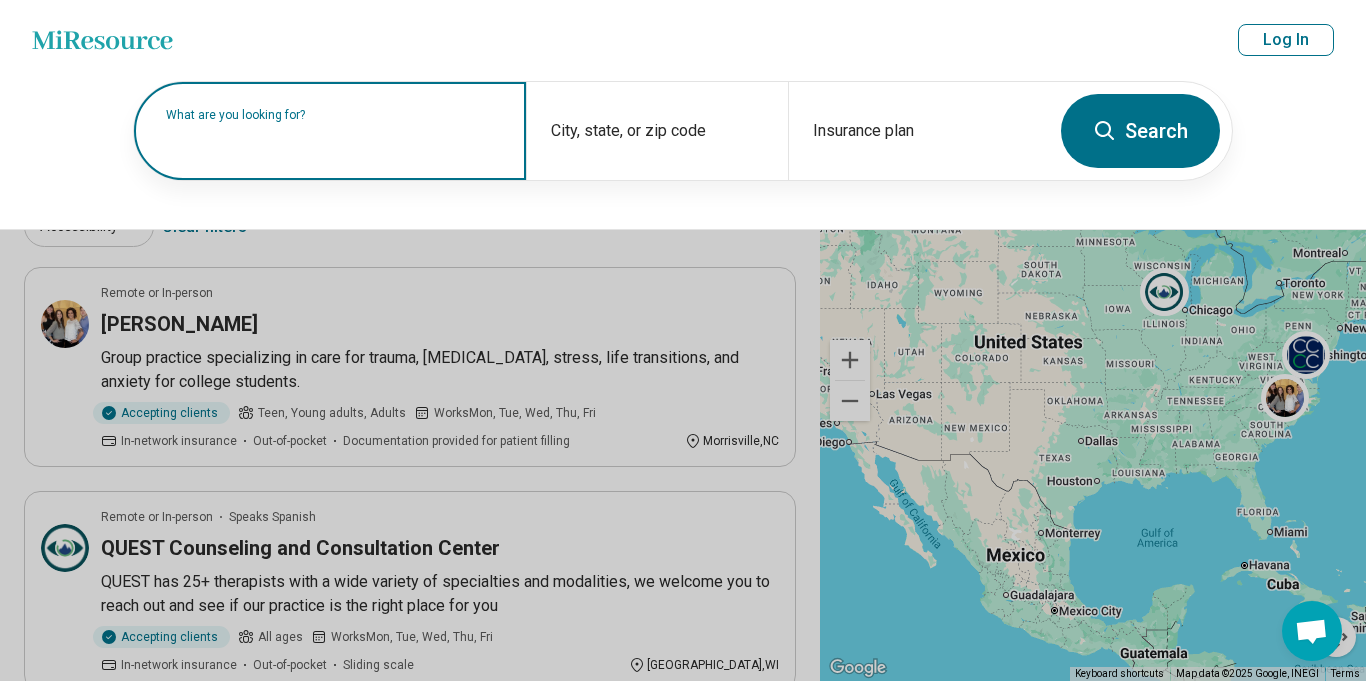 click on "What are you looking for?" at bounding box center (334, 115) 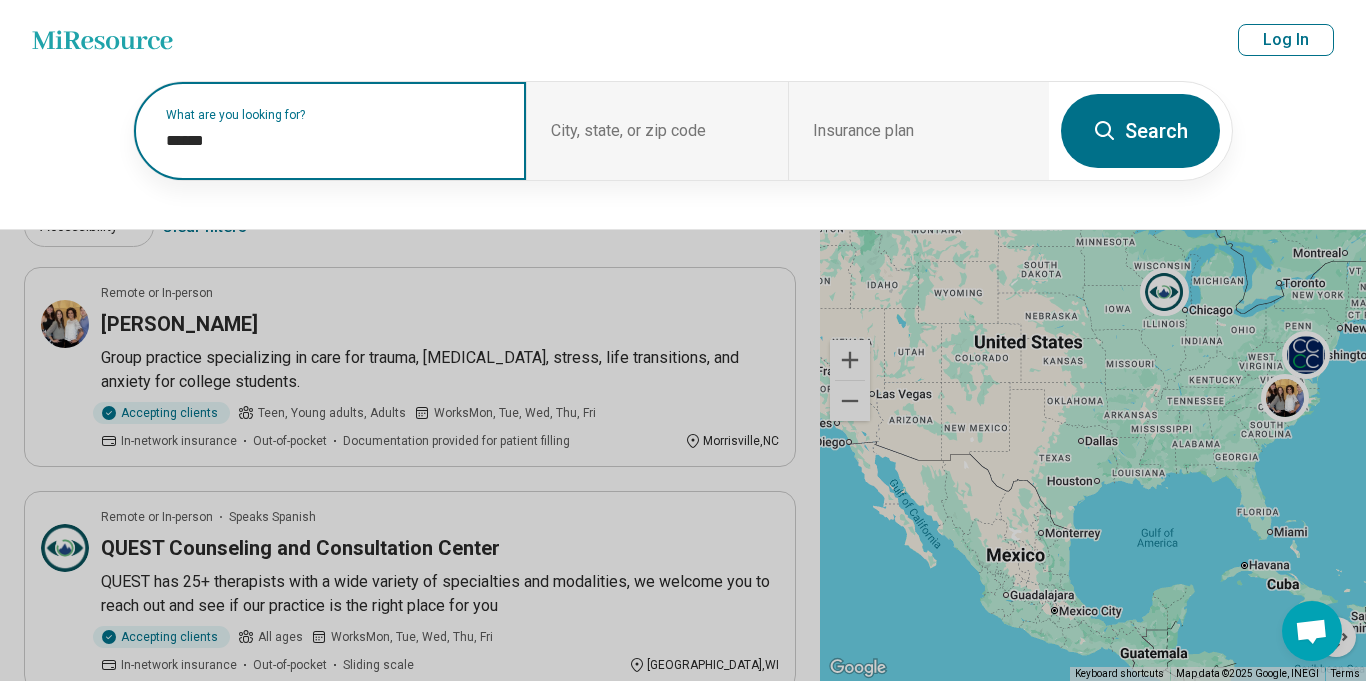 paste on "*********" 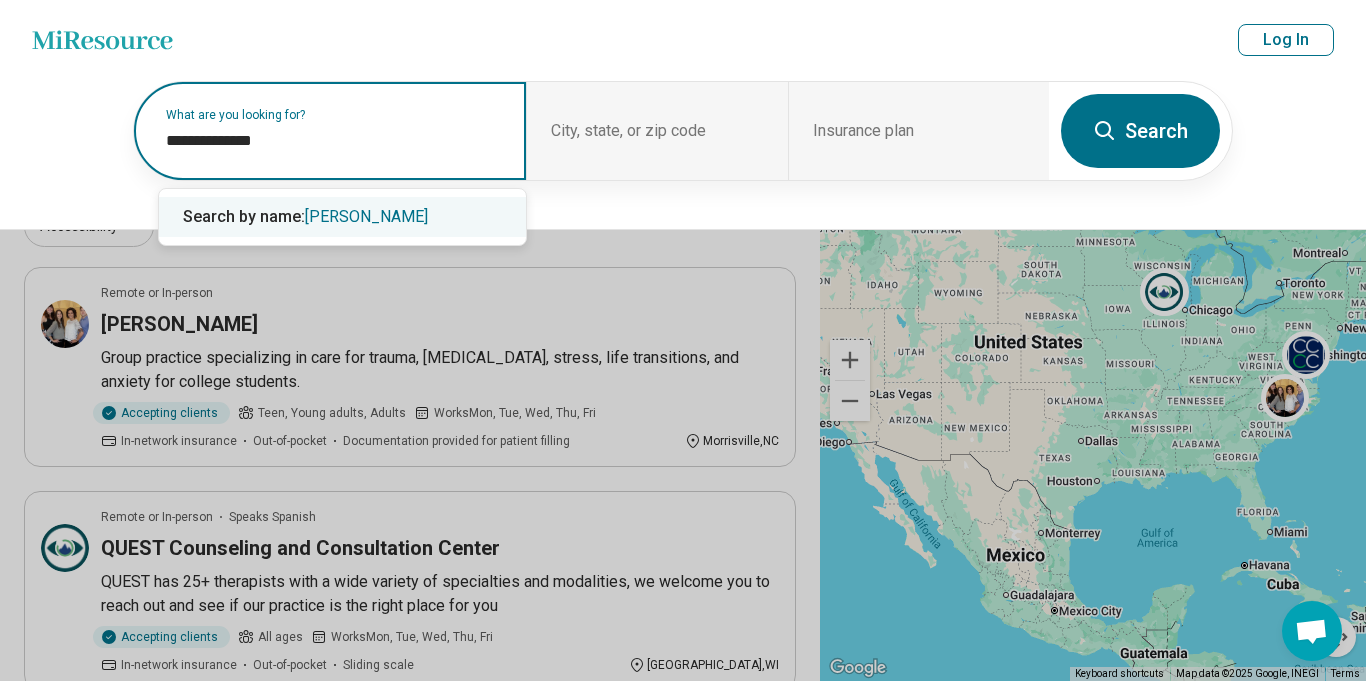 type on "**********" 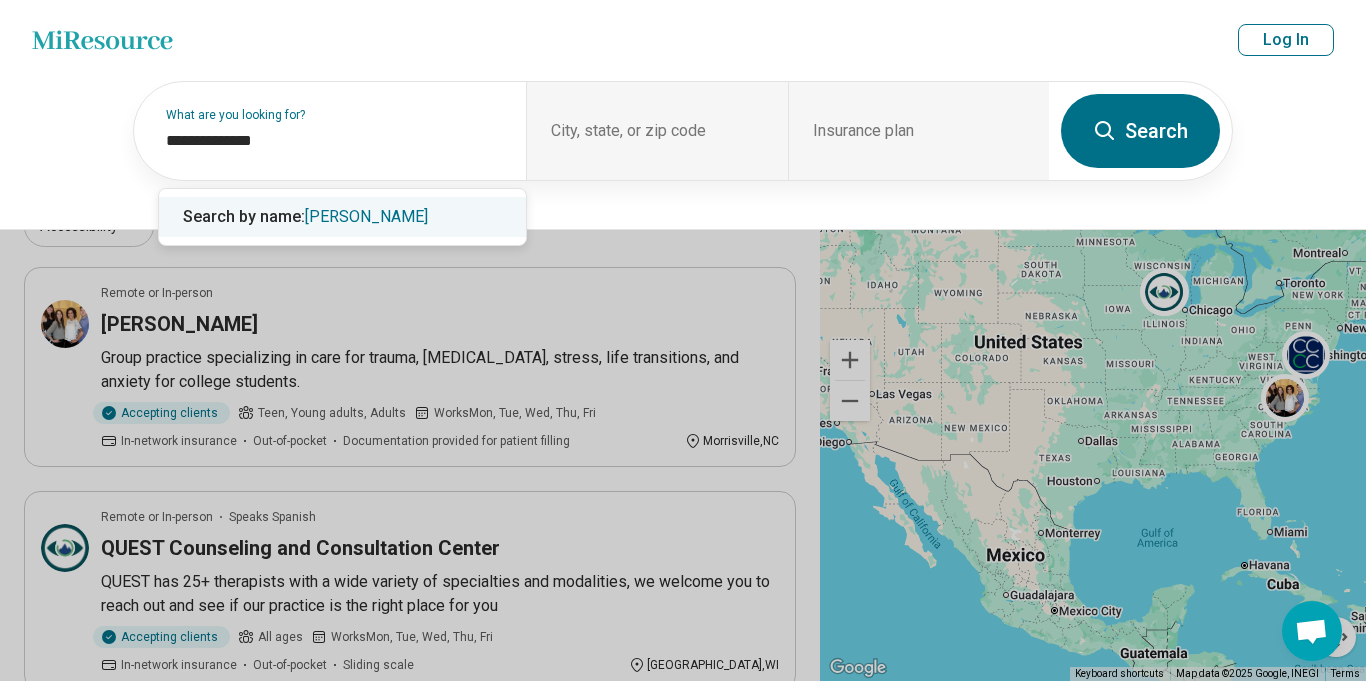 click 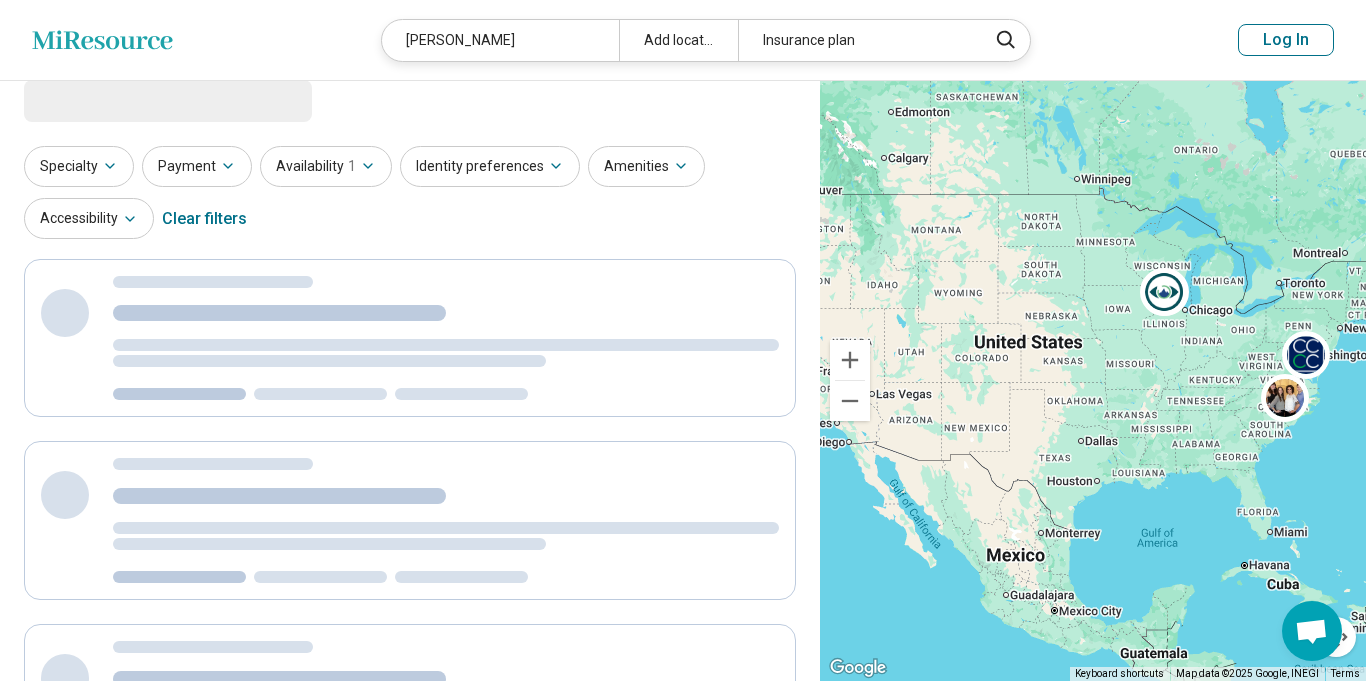 scroll, scrollTop: 0, scrollLeft: 0, axis: both 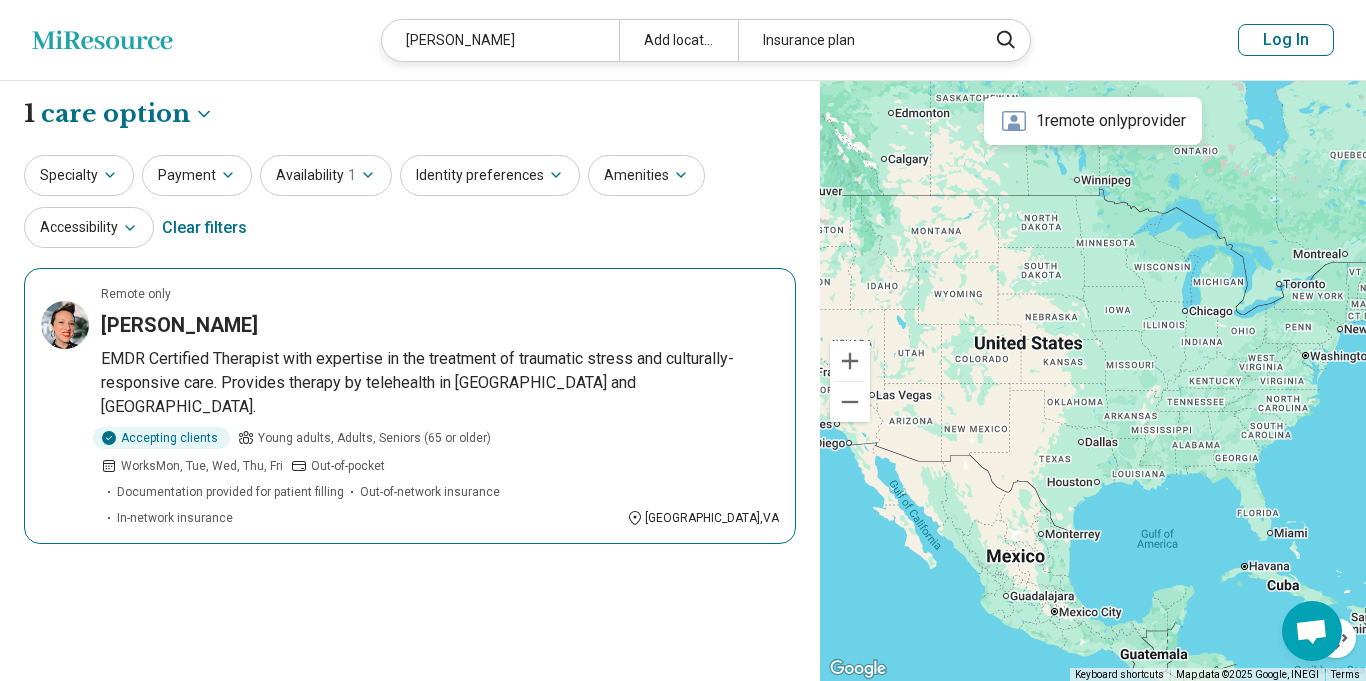 click on "EMDR Certified Therapist with expertise in the treatment of traumatic stress and culturally-responsive care. Provides therapy by telehealth in VA and NC." at bounding box center [440, 383] 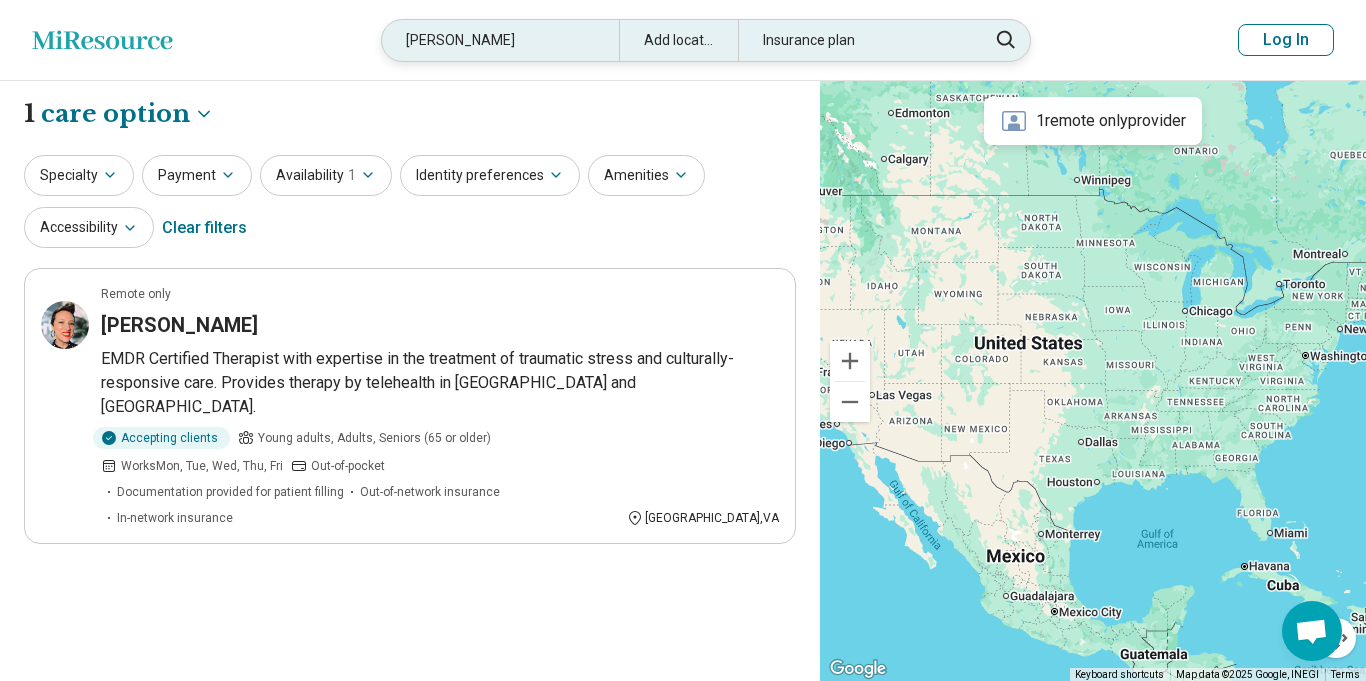 click on "Leigh Freilich" at bounding box center (500, 40) 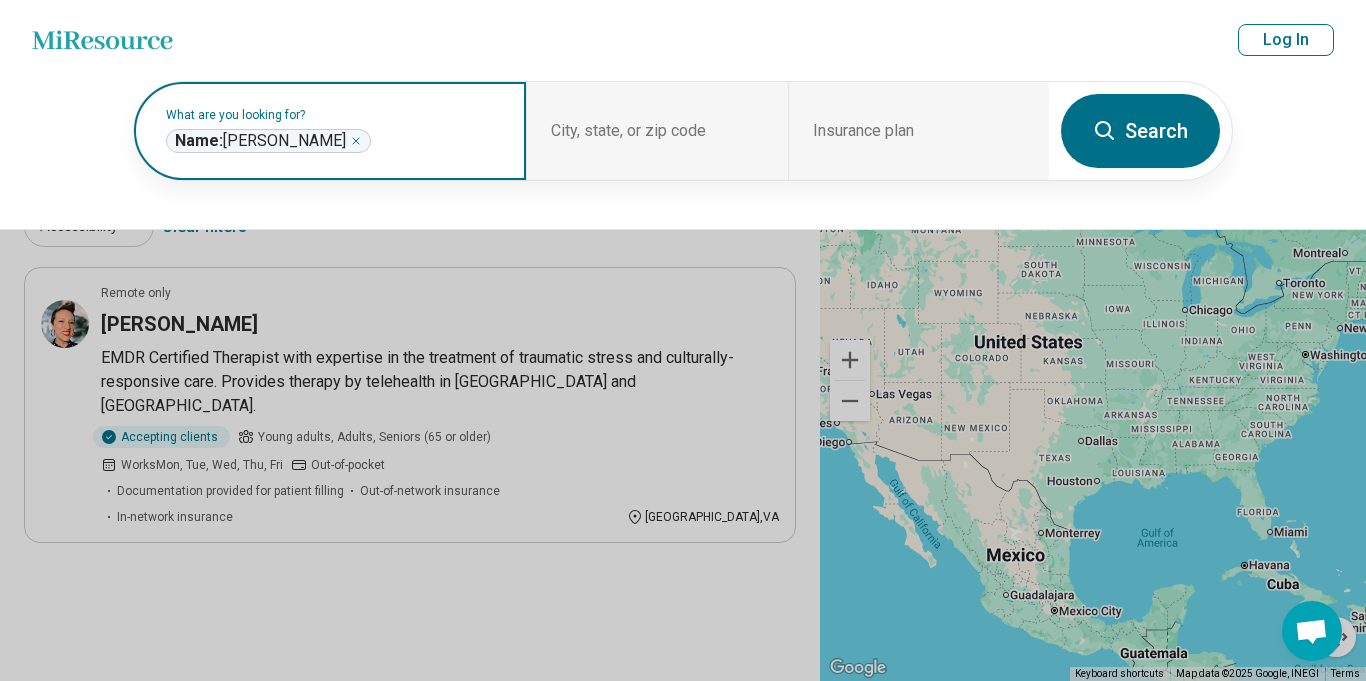 click 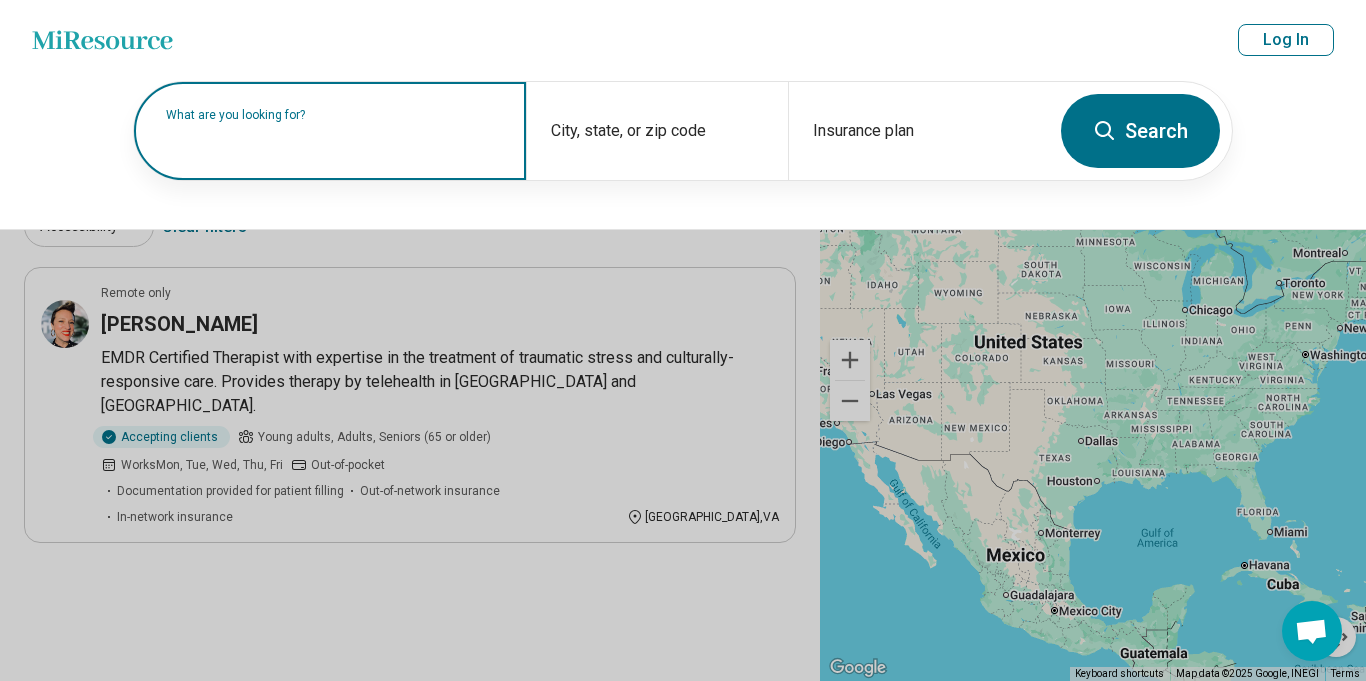 click on "What are you looking for?" at bounding box center (334, 115) 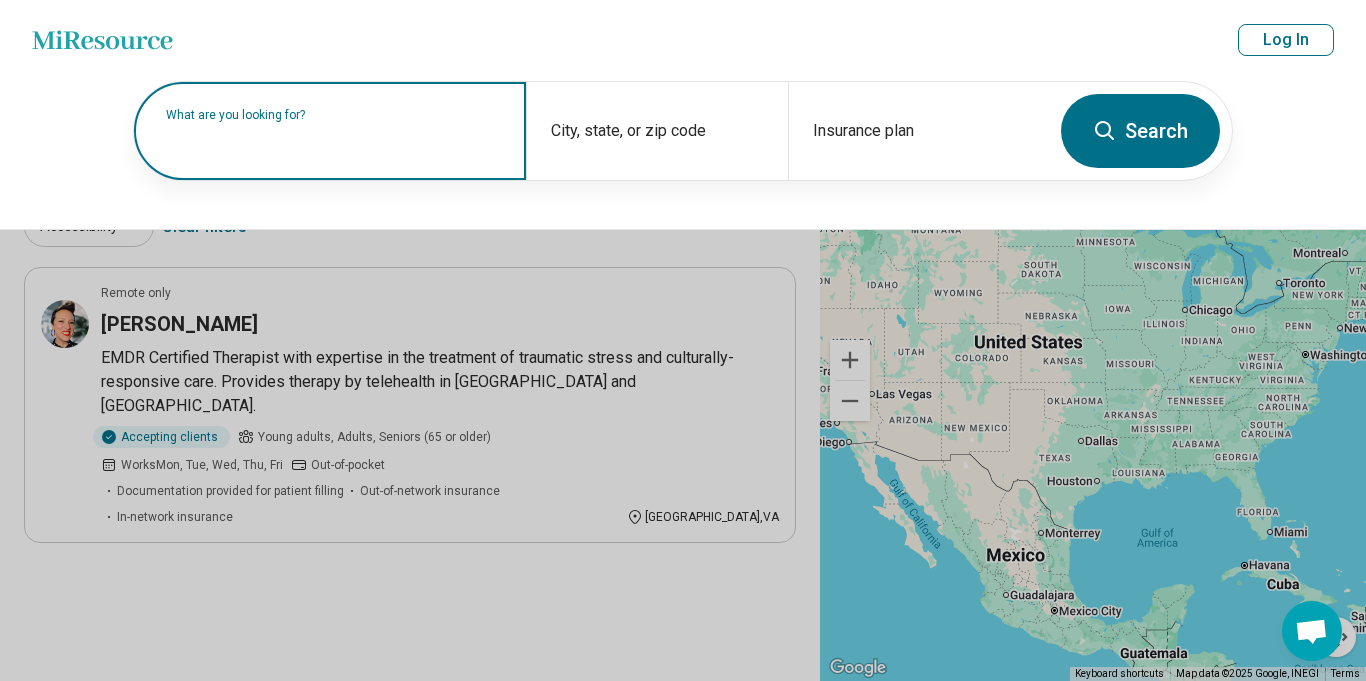 paste on "*******" 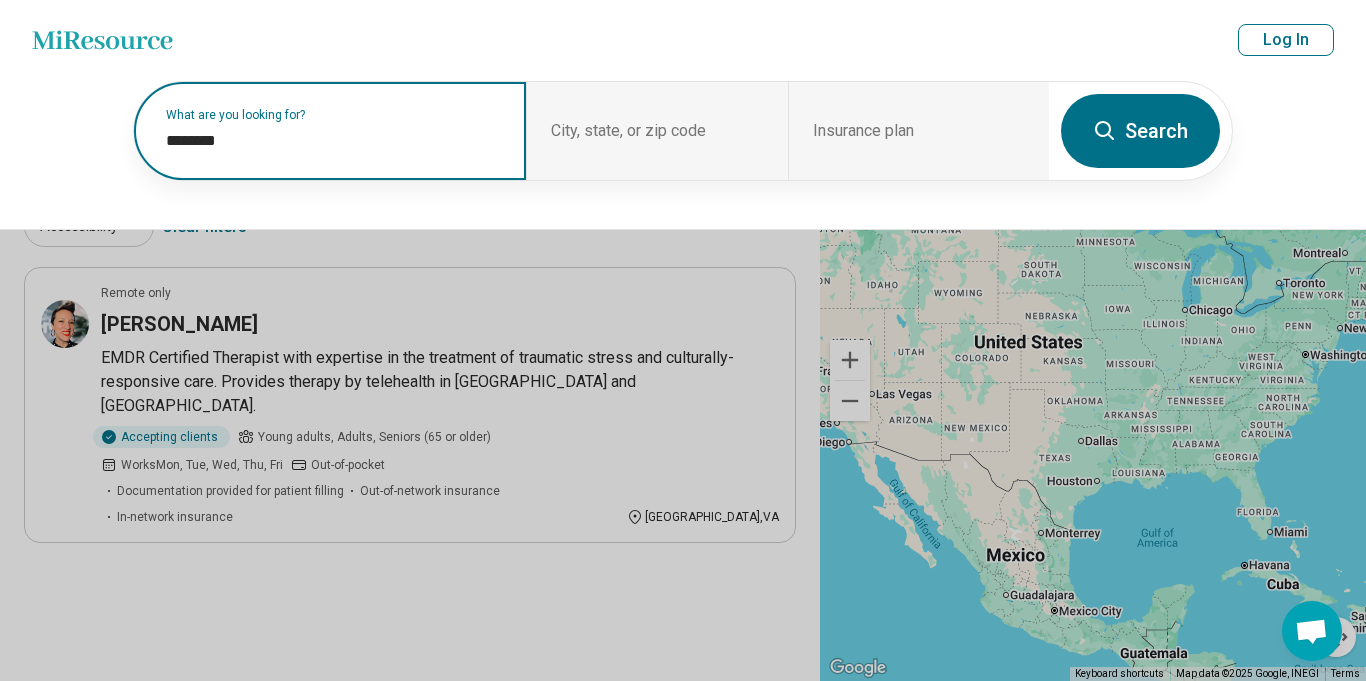 paste on "**********" 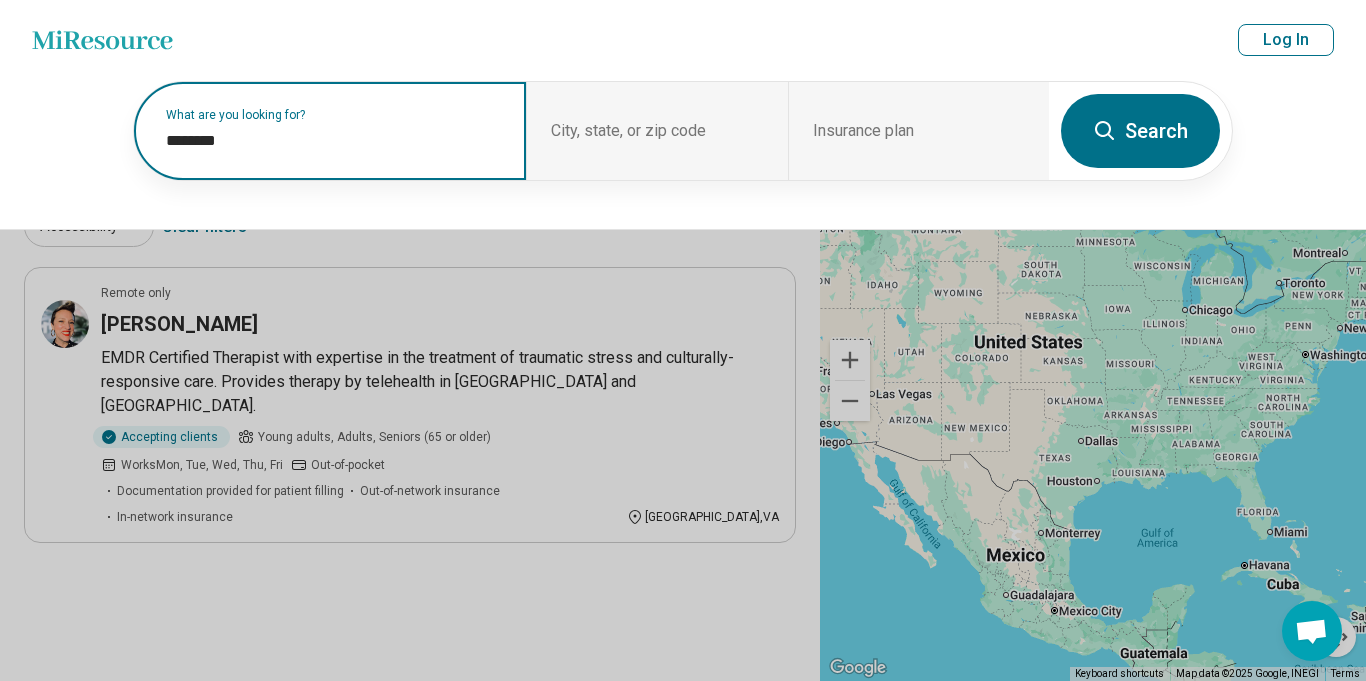 type on "**********" 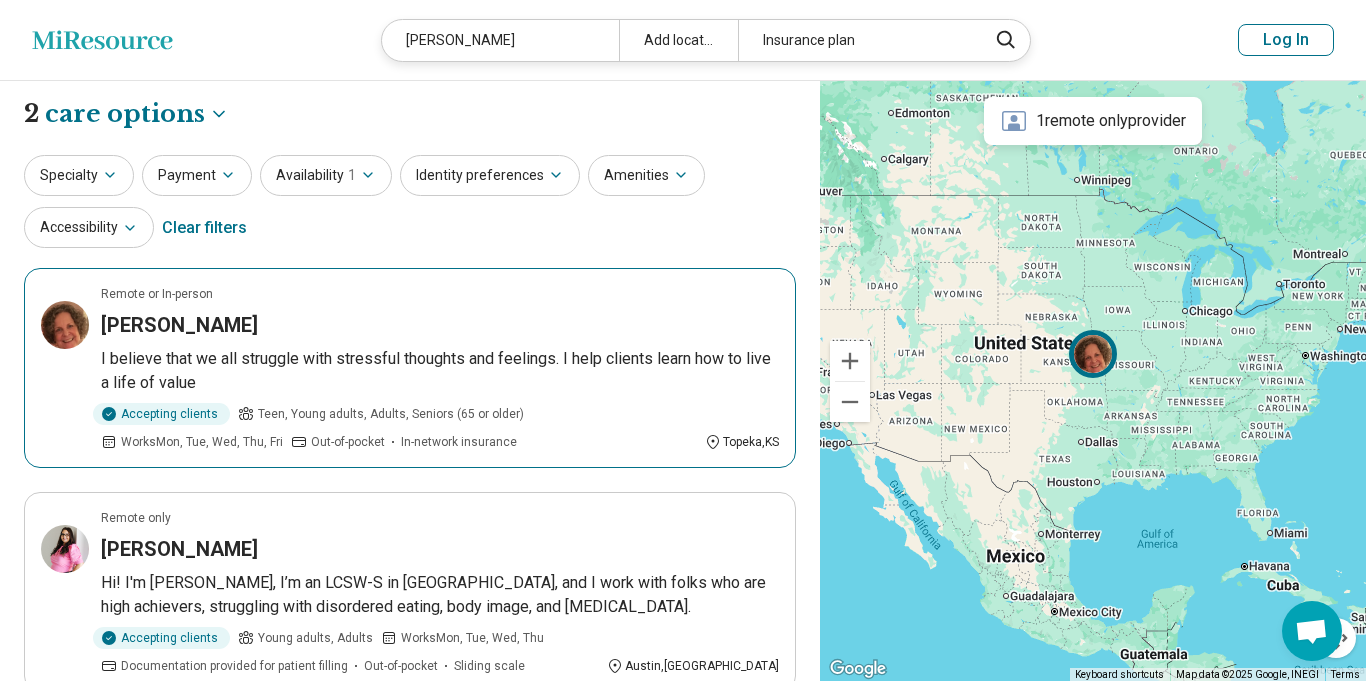 click at bounding box center [65, 325] 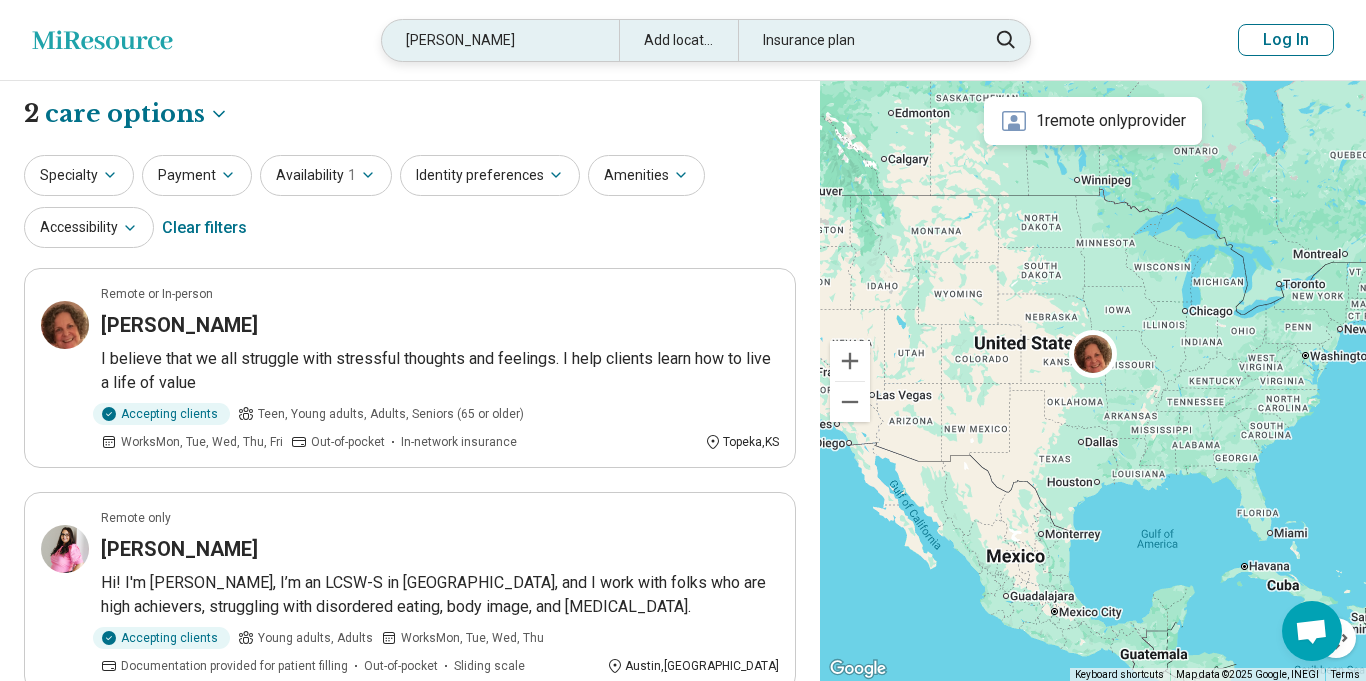 click on "Suzanne MacDonald" at bounding box center [500, 40] 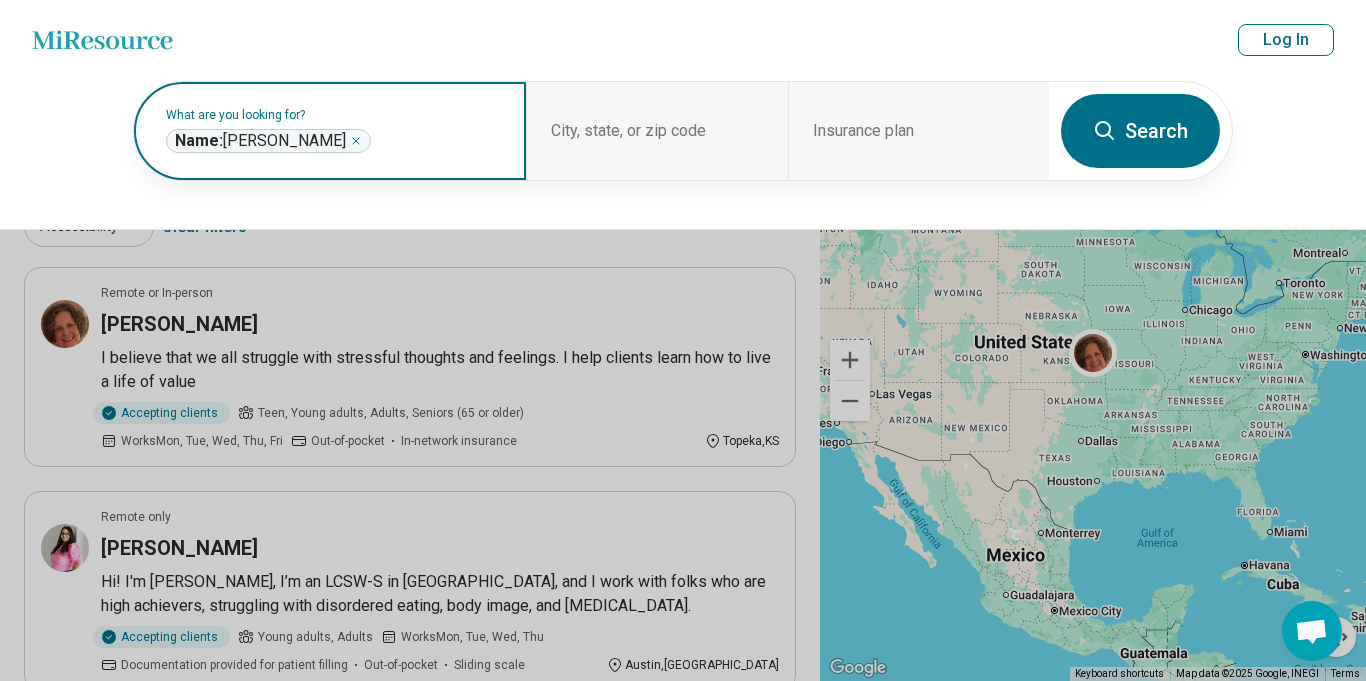 click 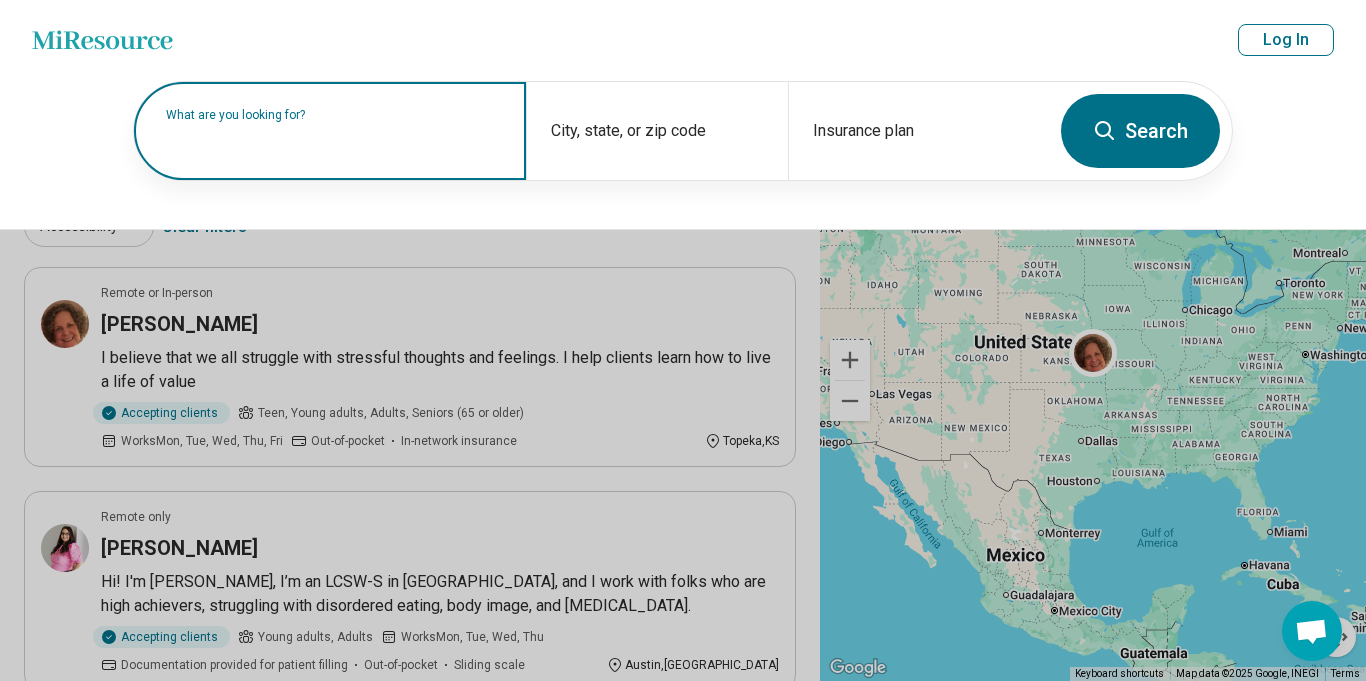 click on "What are you looking for?" at bounding box center [334, 115] 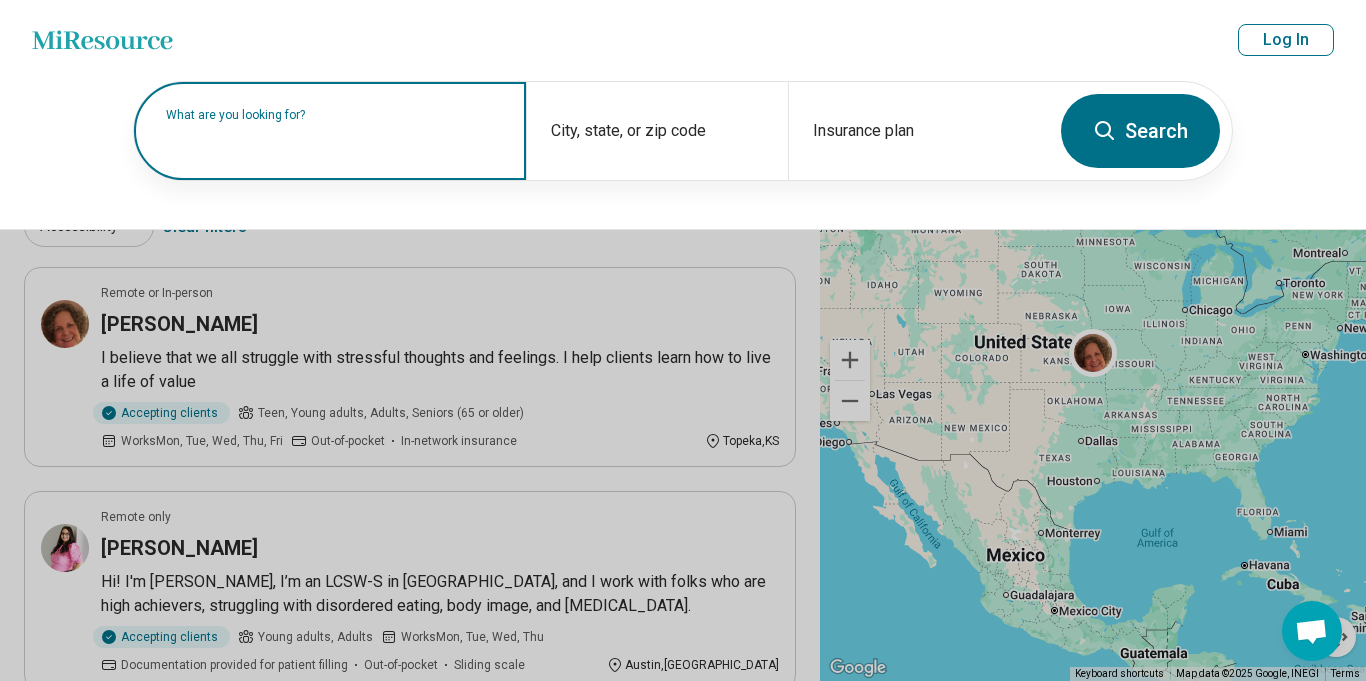 paste on "*****" 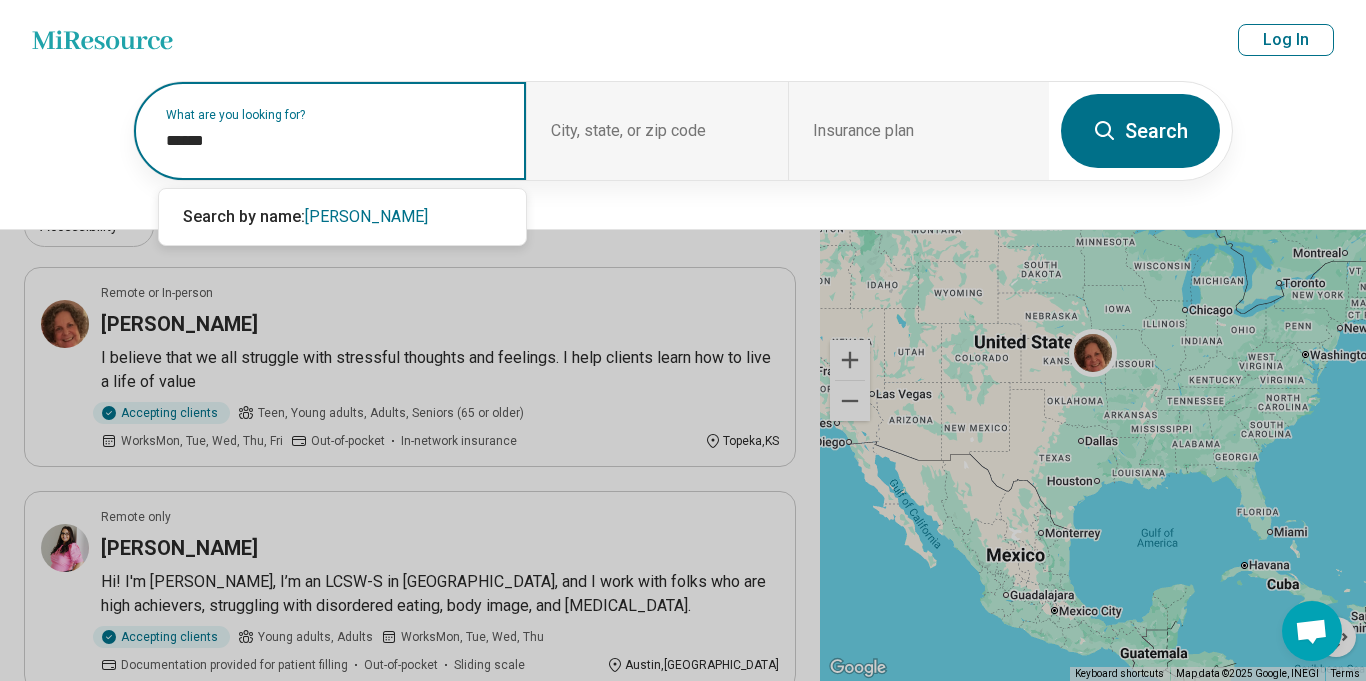paste on "****" 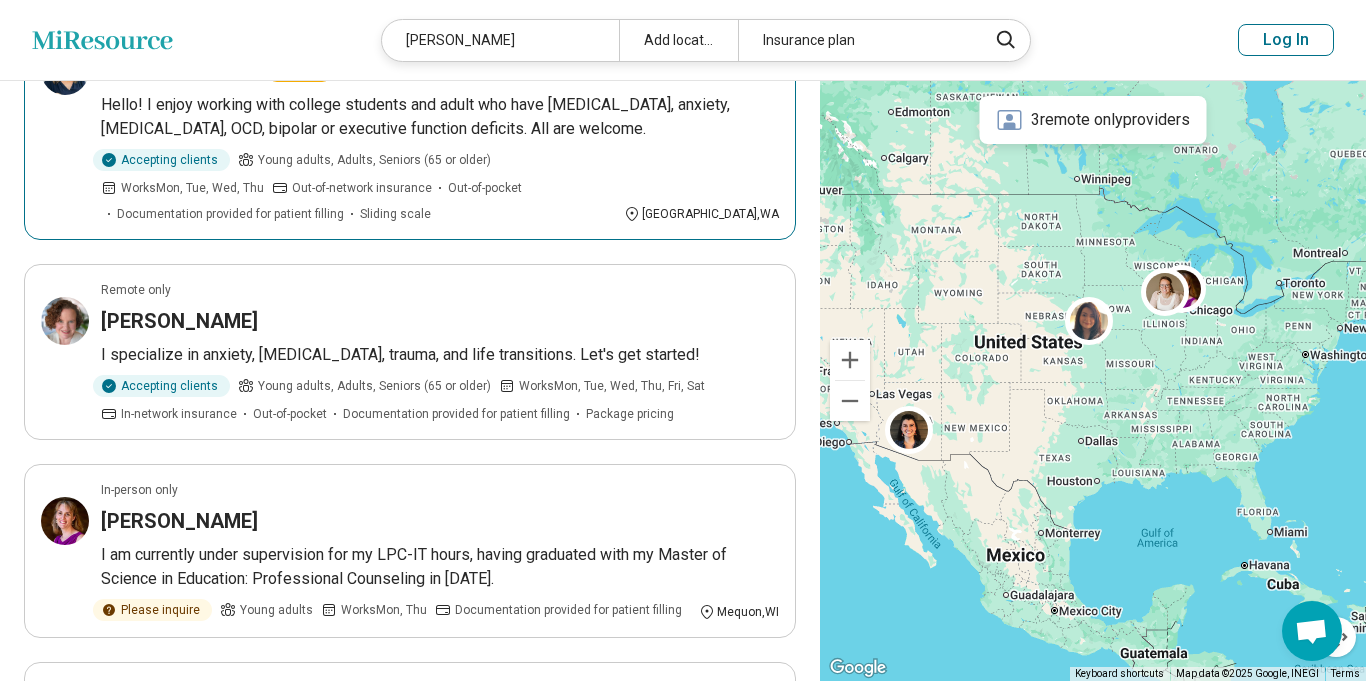scroll, scrollTop: 0, scrollLeft: 0, axis: both 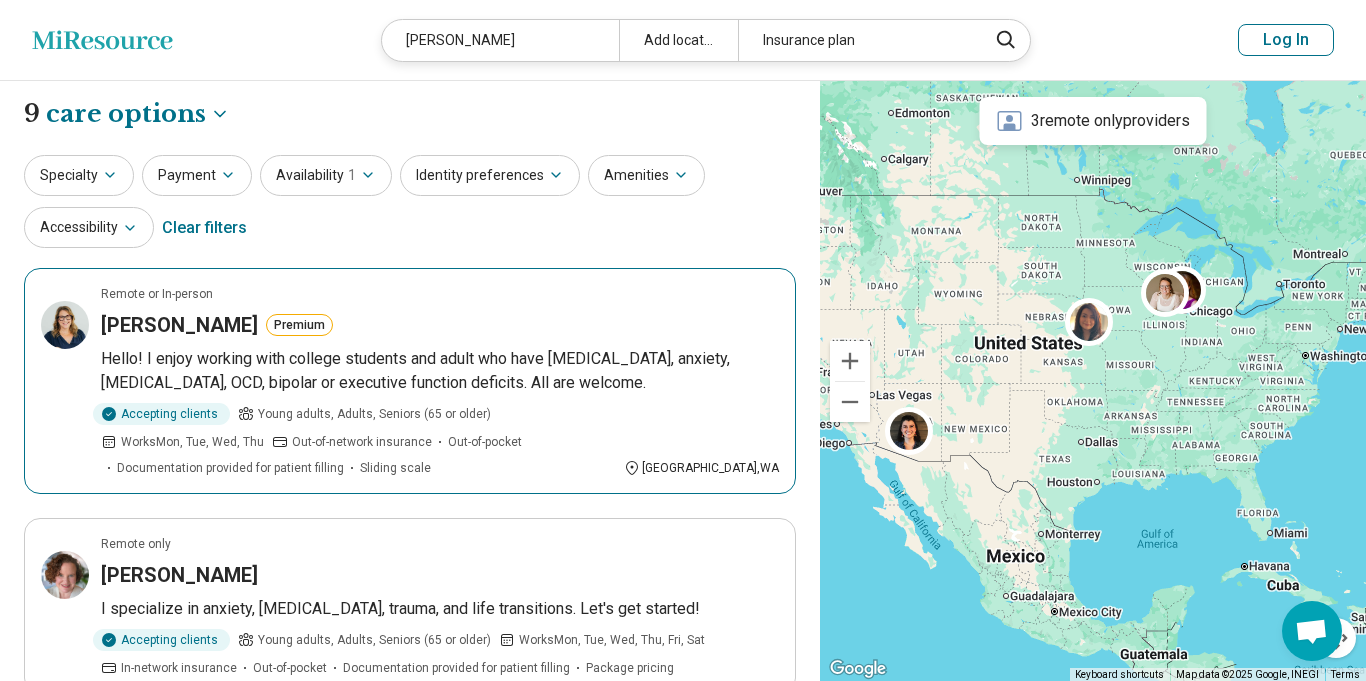 click on "Hello!  I enjoy working with college students and adult who have ADHD, anxiety, depression, OCD, bipolar or executive function deficits.  All are welcome." at bounding box center [440, 371] 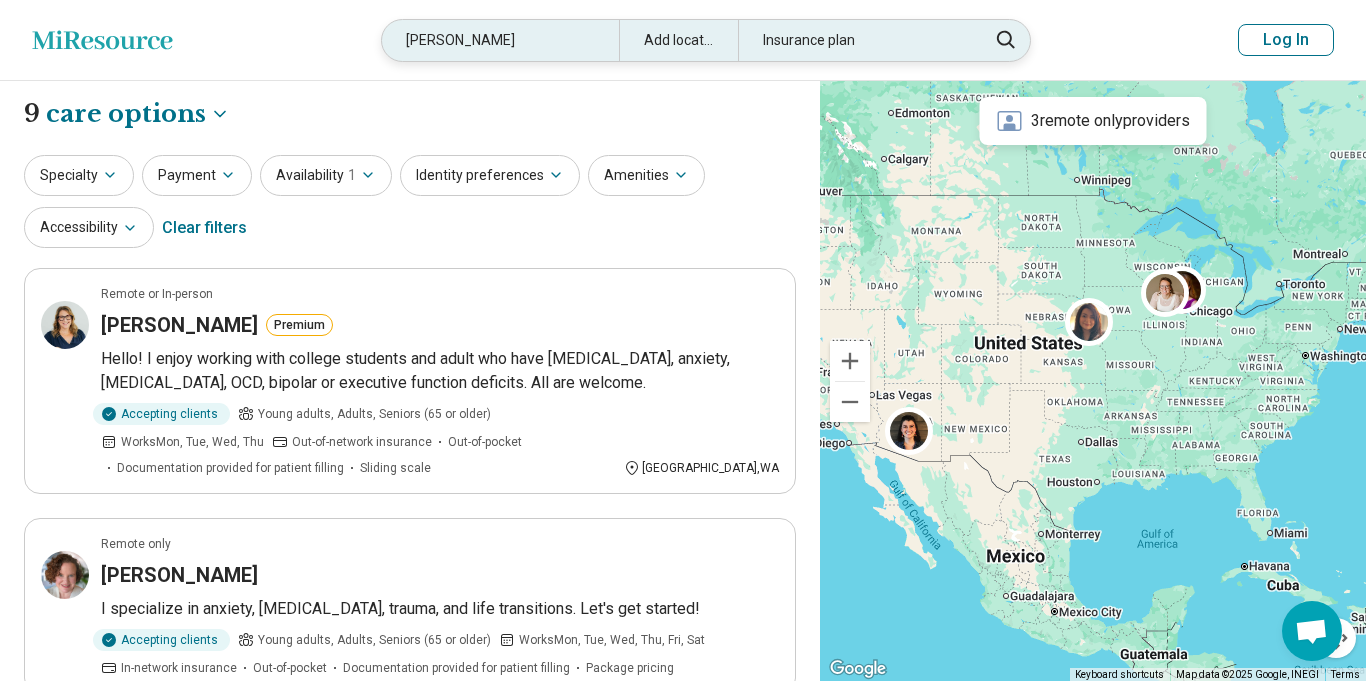 click on "Aimee Hom" at bounding box center [500, 40] 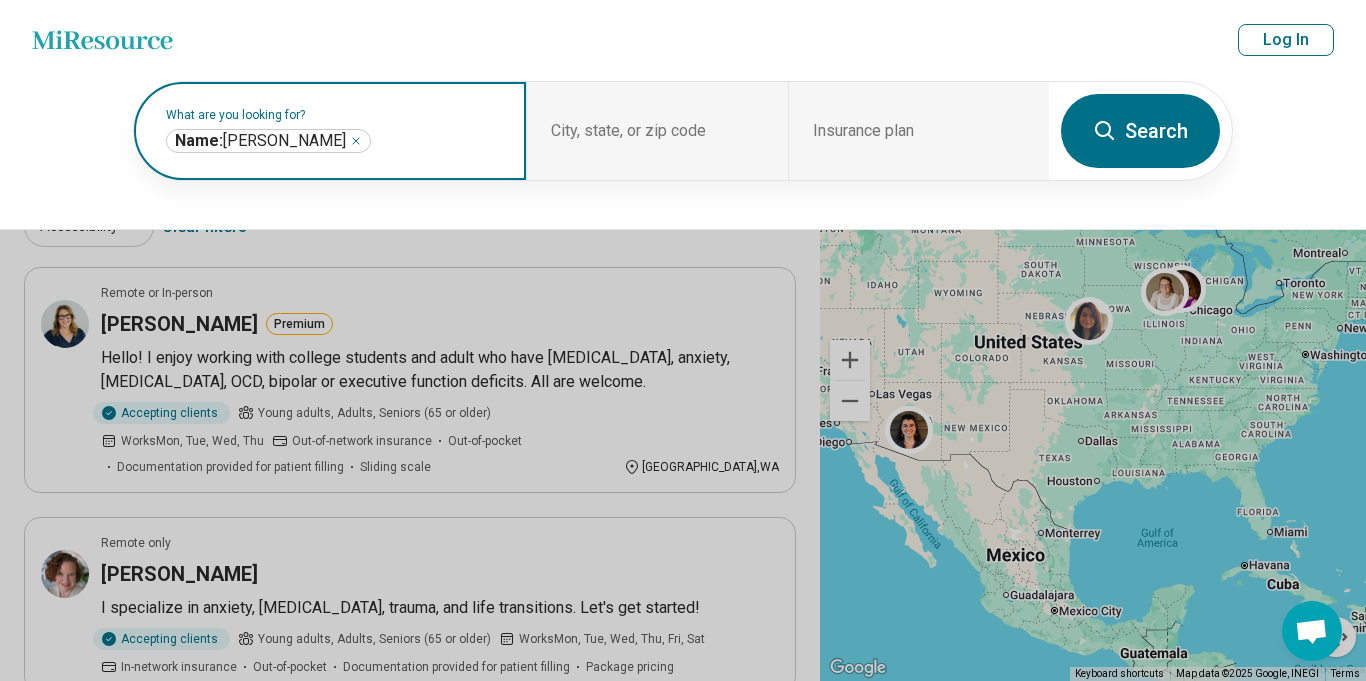 click on "Name:  Aimee Hom *********" at bounding box center [268, 141] 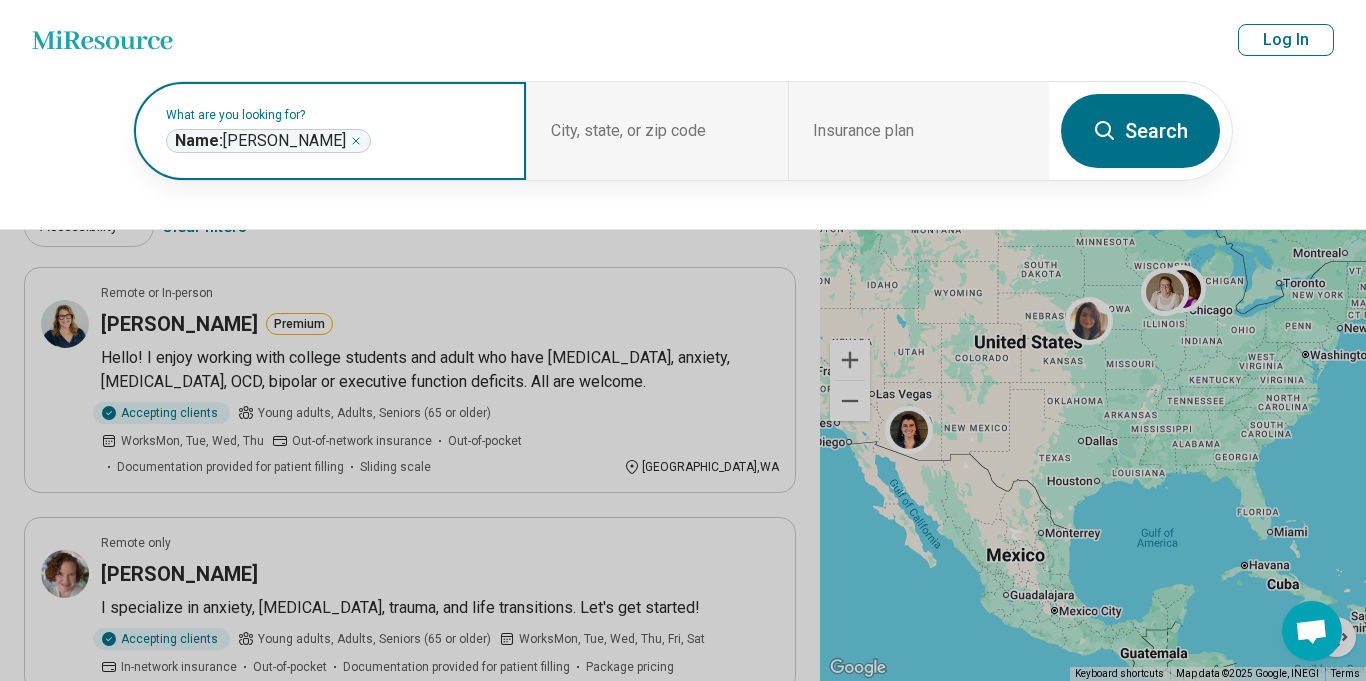 click 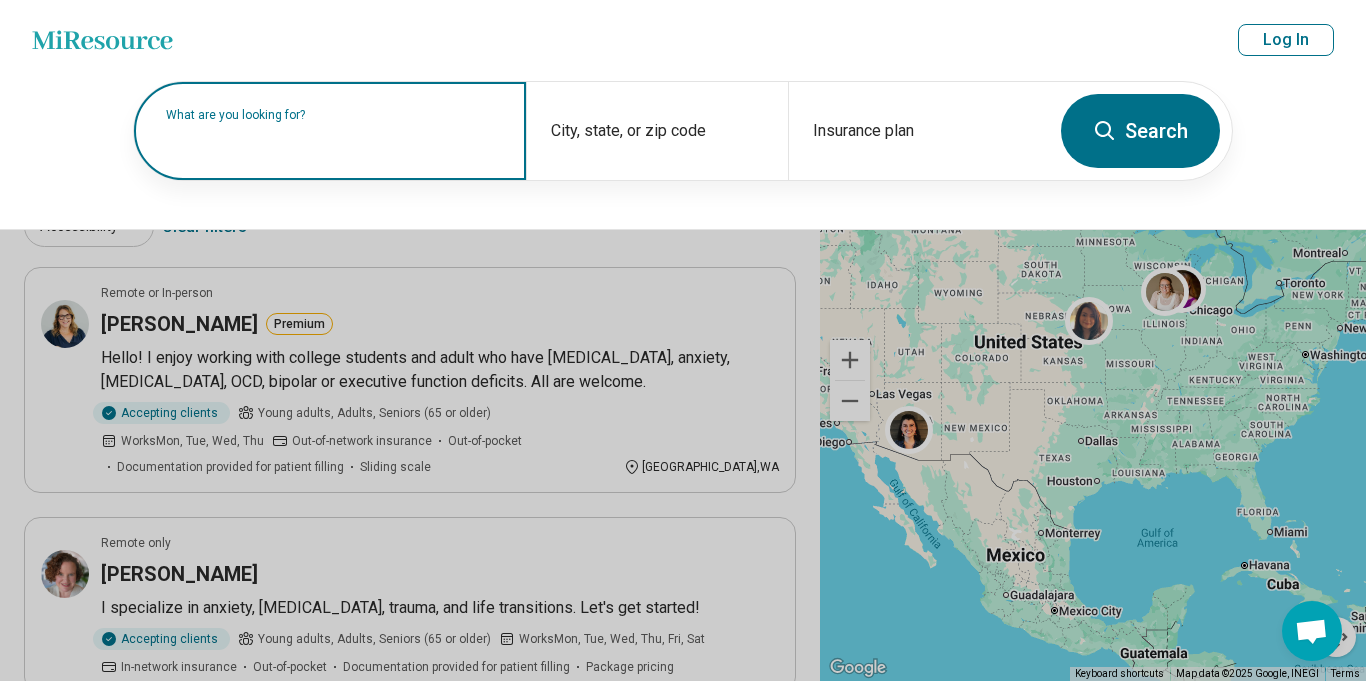 click at bounding box center [334, 141] 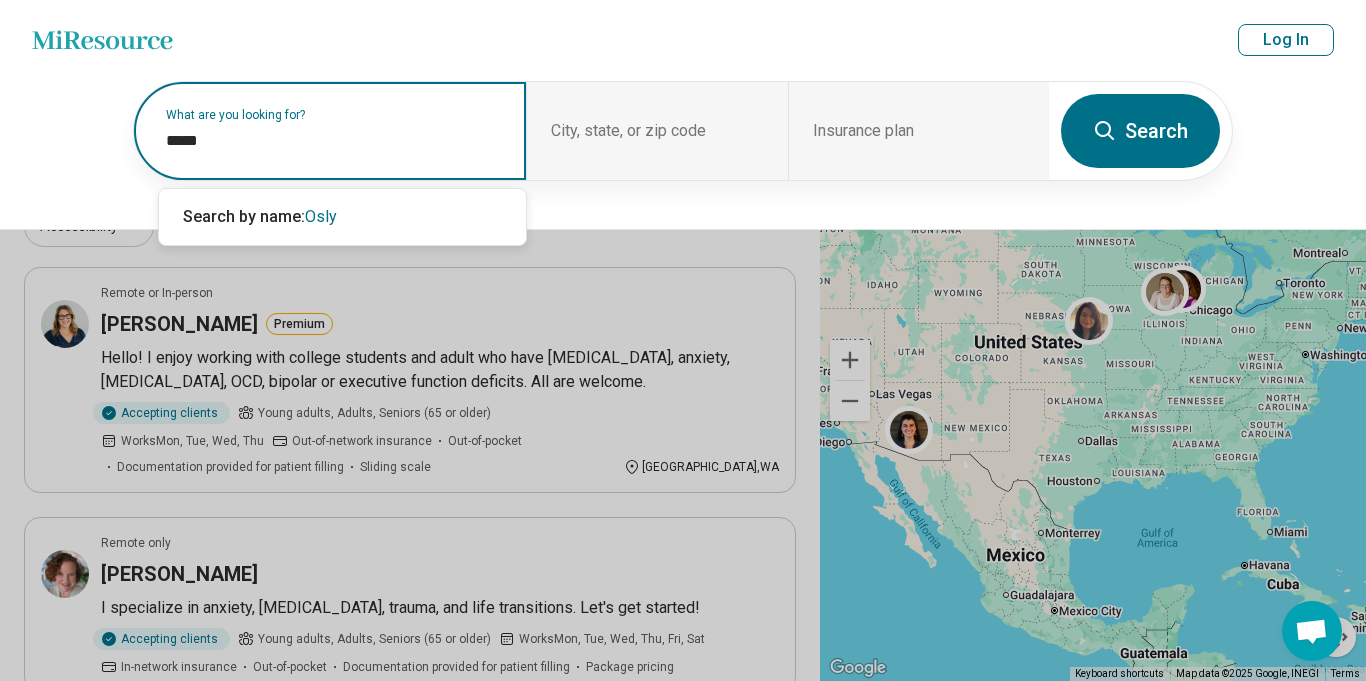 paste on "**********" 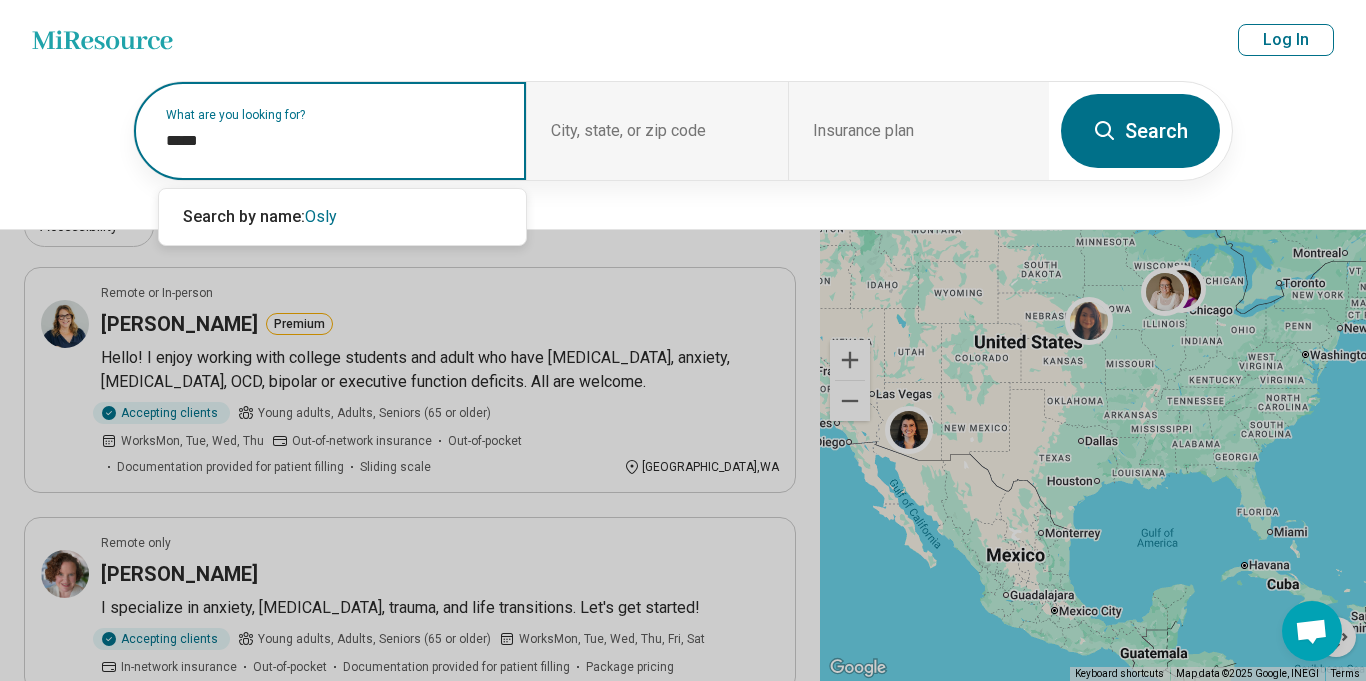 type on "**********" 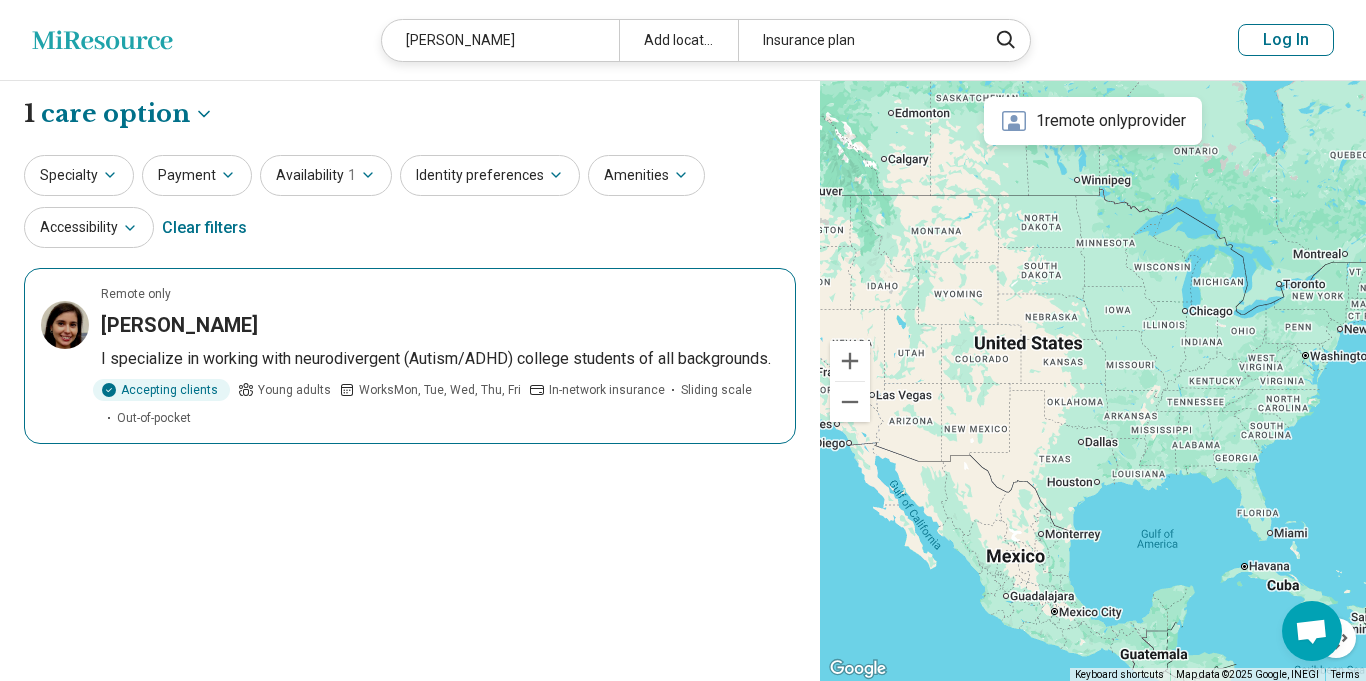 click on "Young adults" at bounding box center (294, 390) 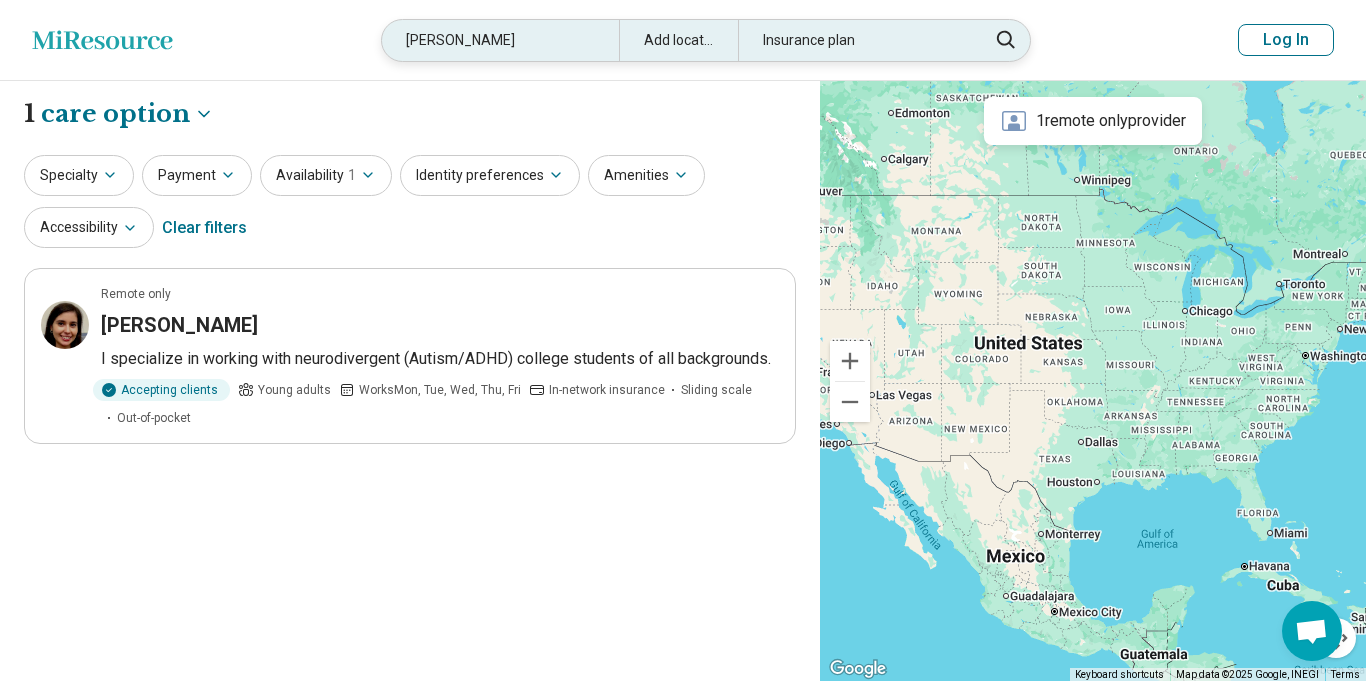 click on "Osly Galobardi" at bounding box center (500, 40) 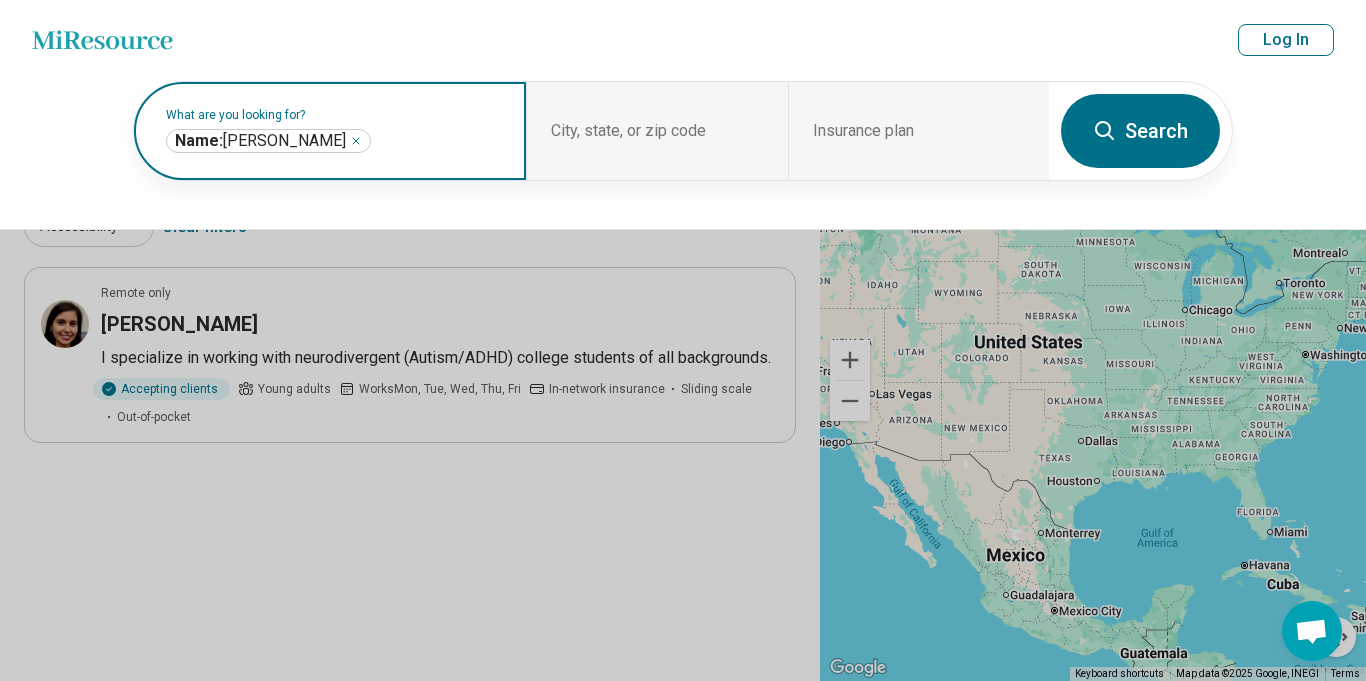 click 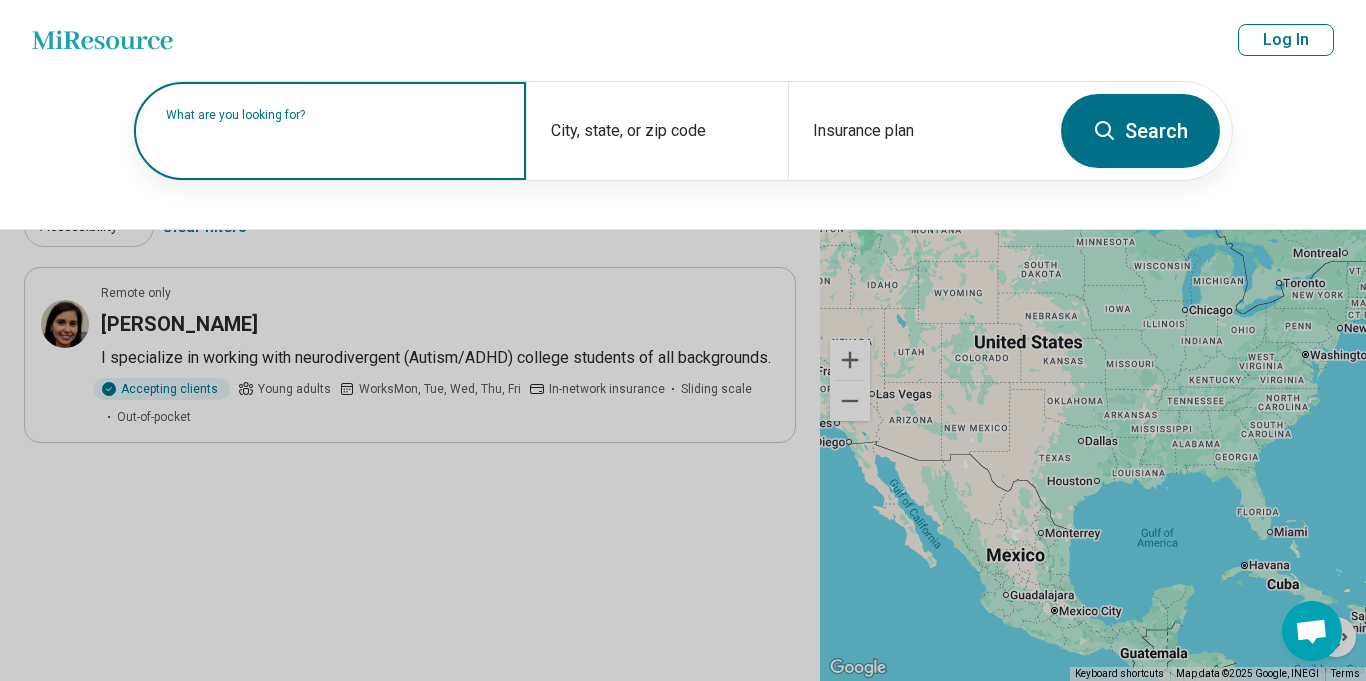 click on "What are you looking for?" at bounding box center (334, 115) 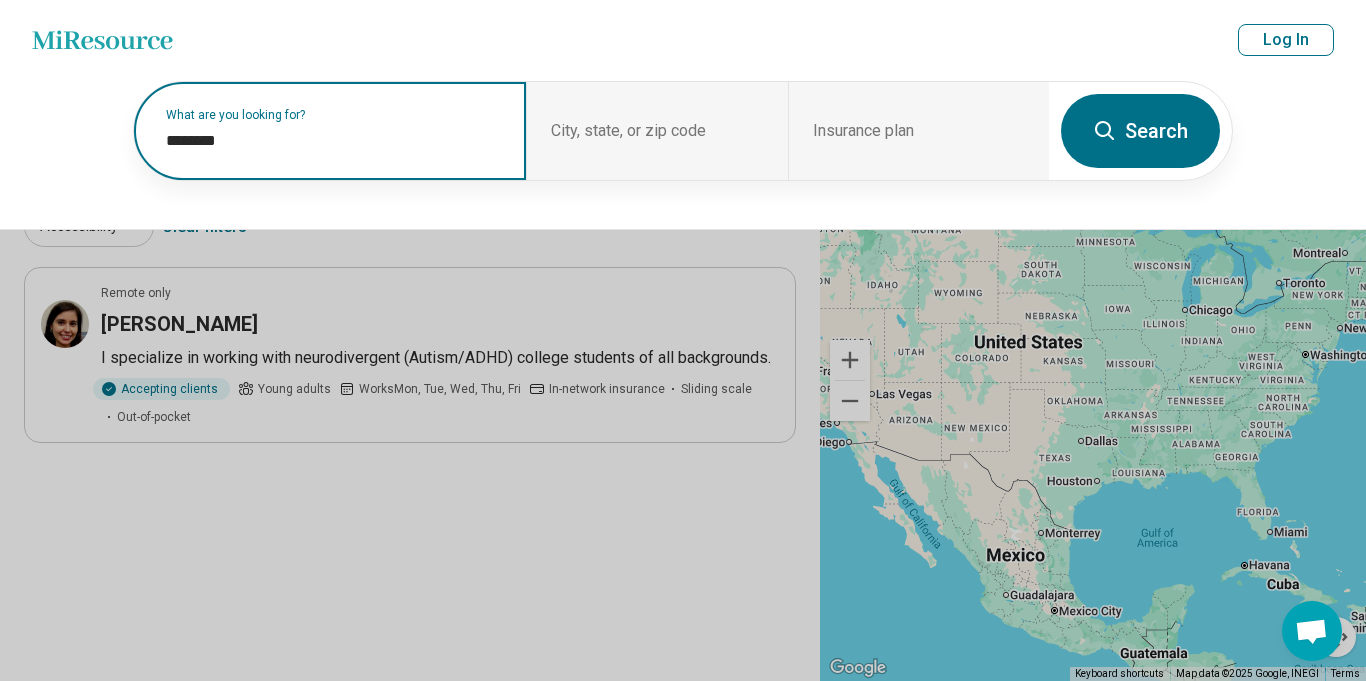 paste on "**********" 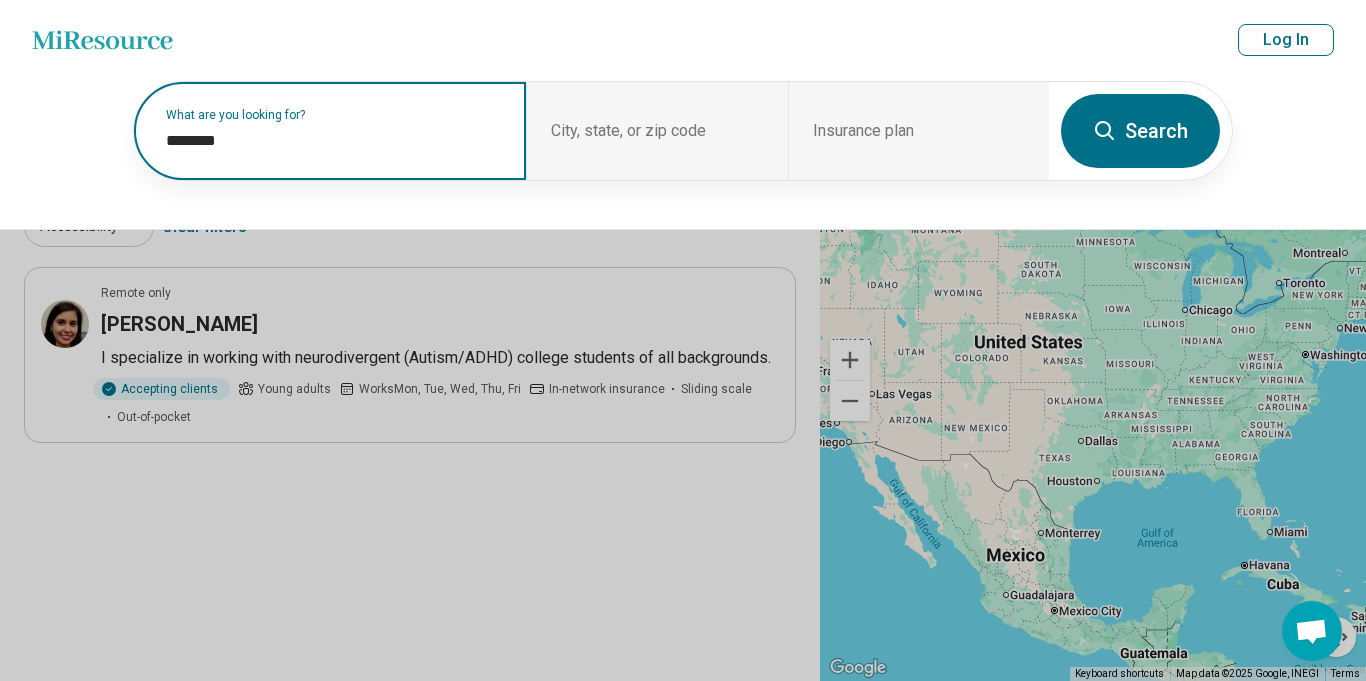 type on "**********" 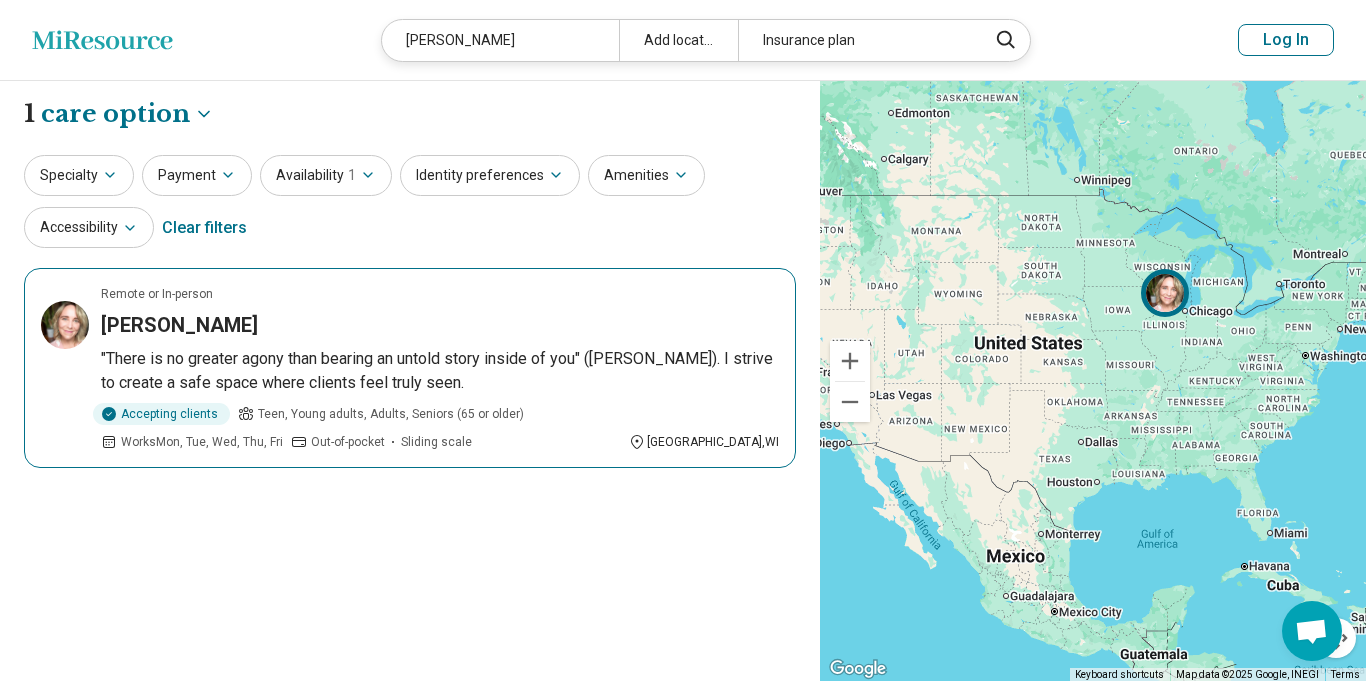 click on ""There is no greater agony than bearing an untold story inside of you" (Maya Angelou).
I strive to create a safe space where clients feel truly seen." at bounding box center [440, 371] 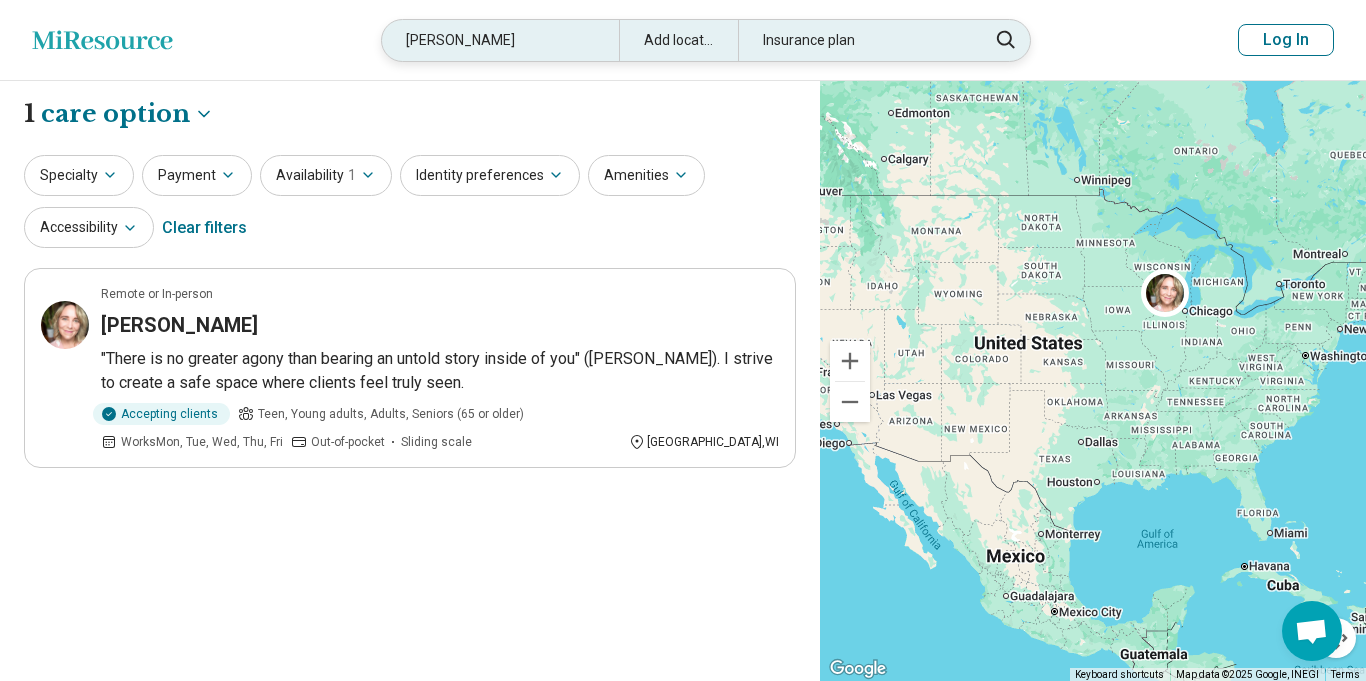 click on "Tiffani Sebastian" at bounding box center (500, 40) 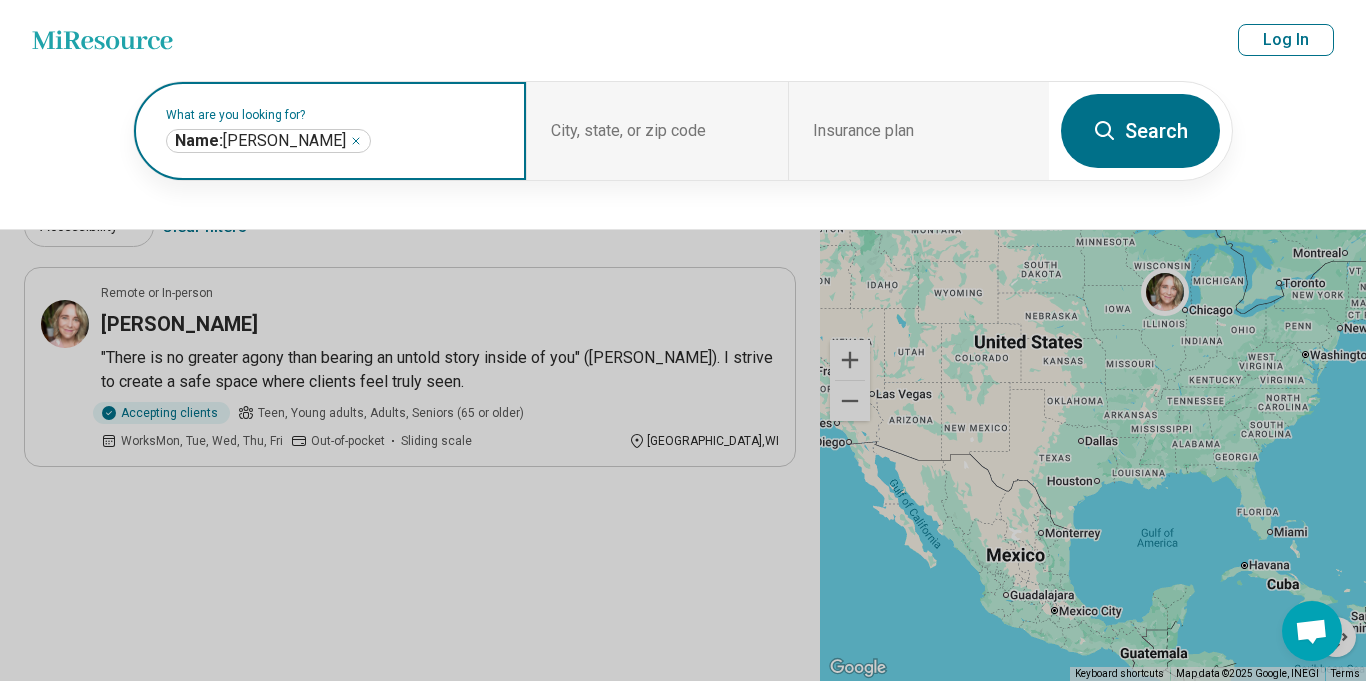 click 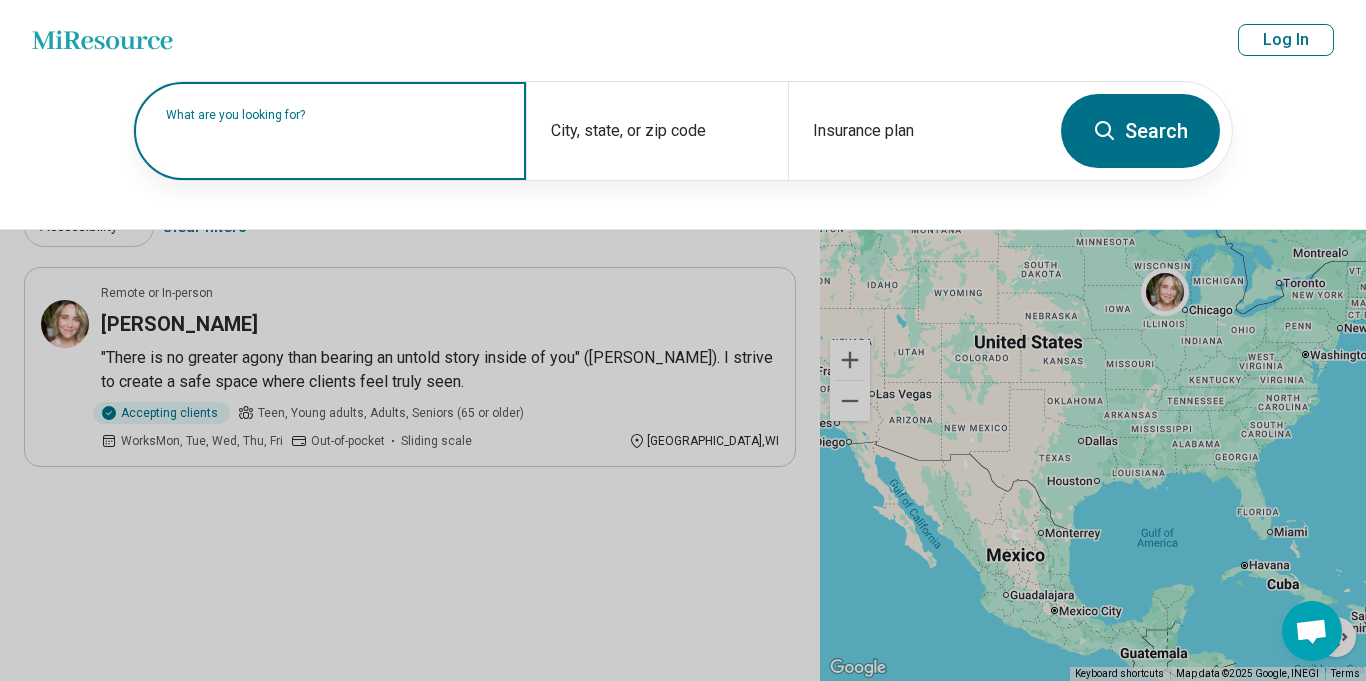 click at bounding box center (334, 141) 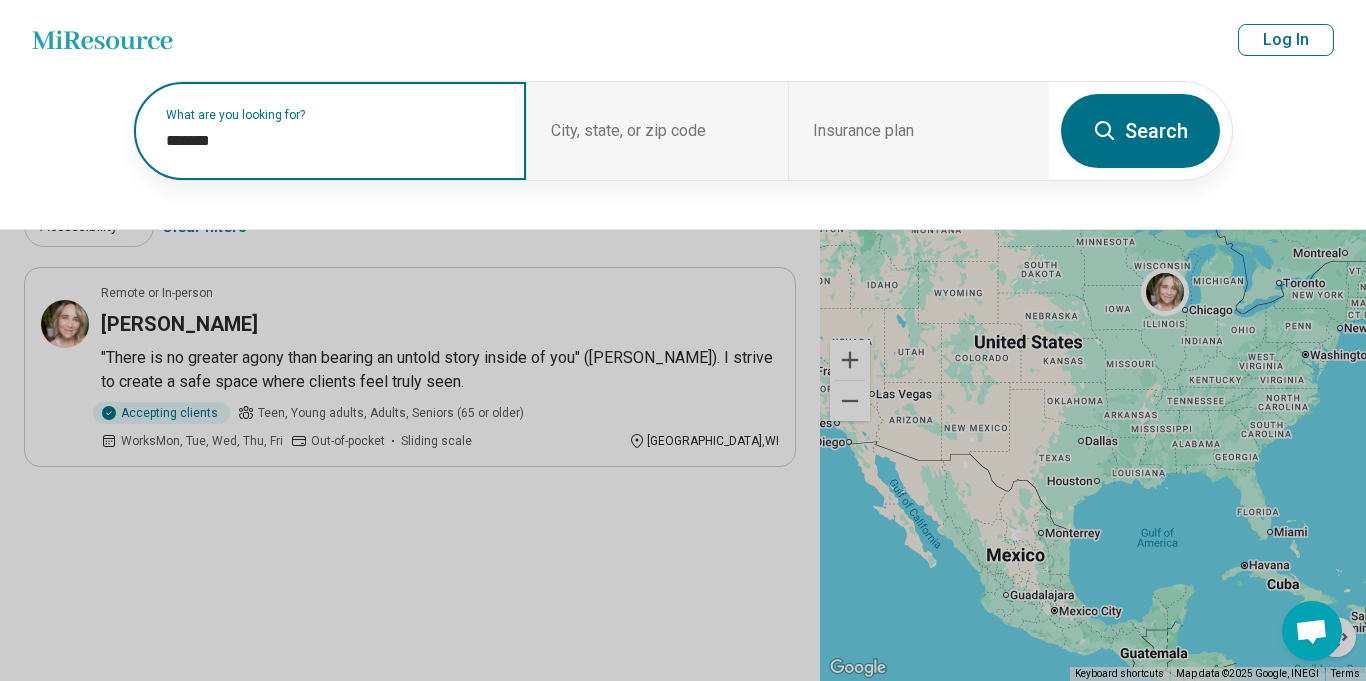 paste on "*********" 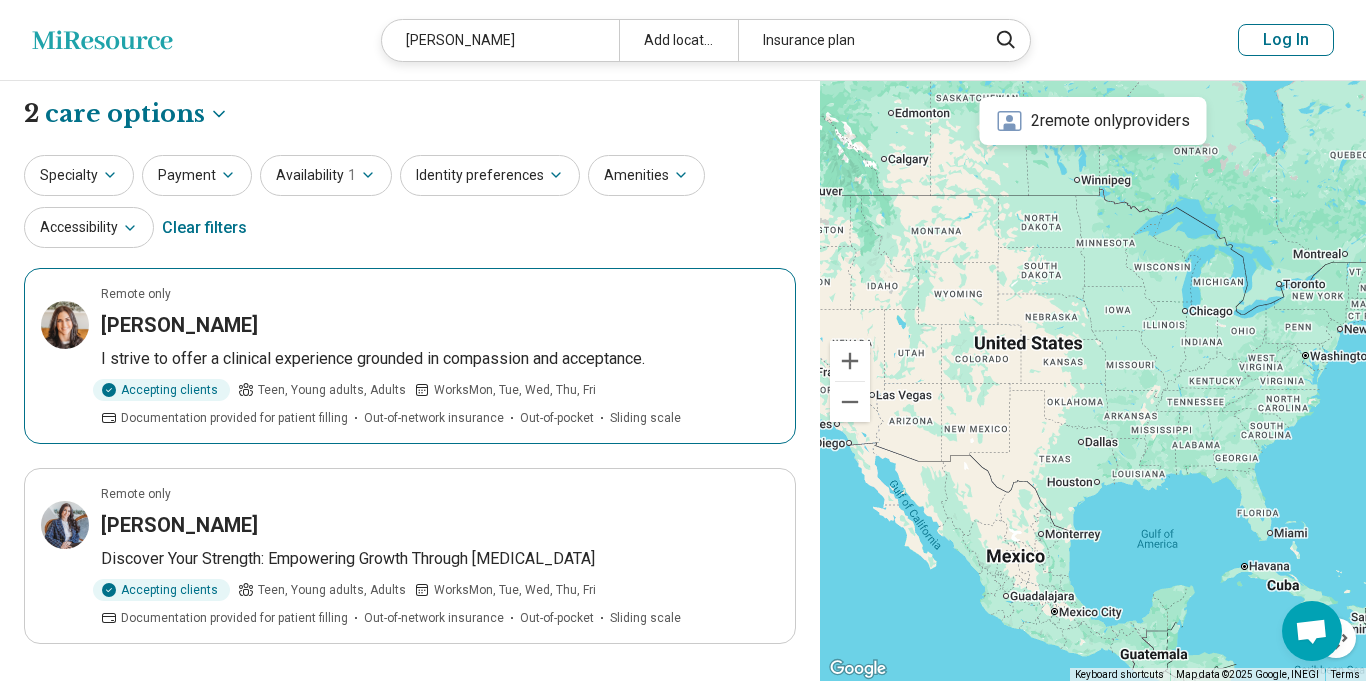 click on "Alexis Sturnick" at bounding box center (440, 325) 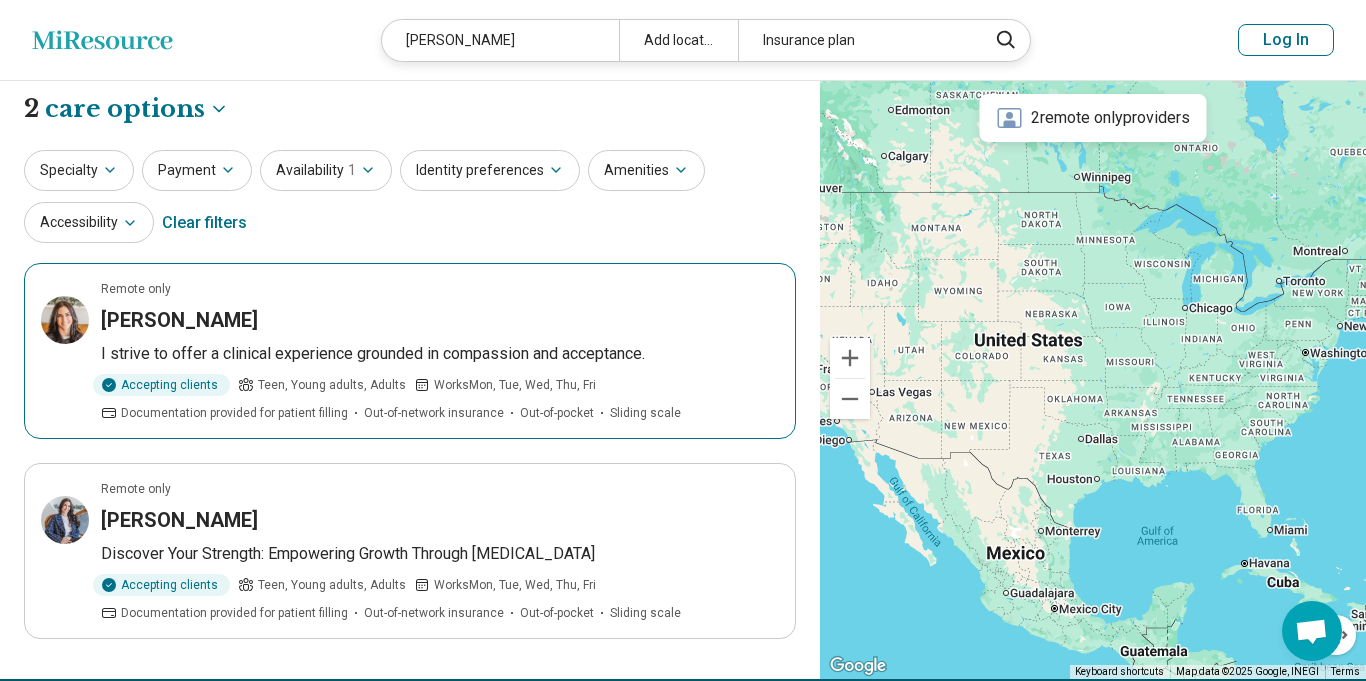 scroll, scrollTop: 0, scrollLeft: 0, axis: both 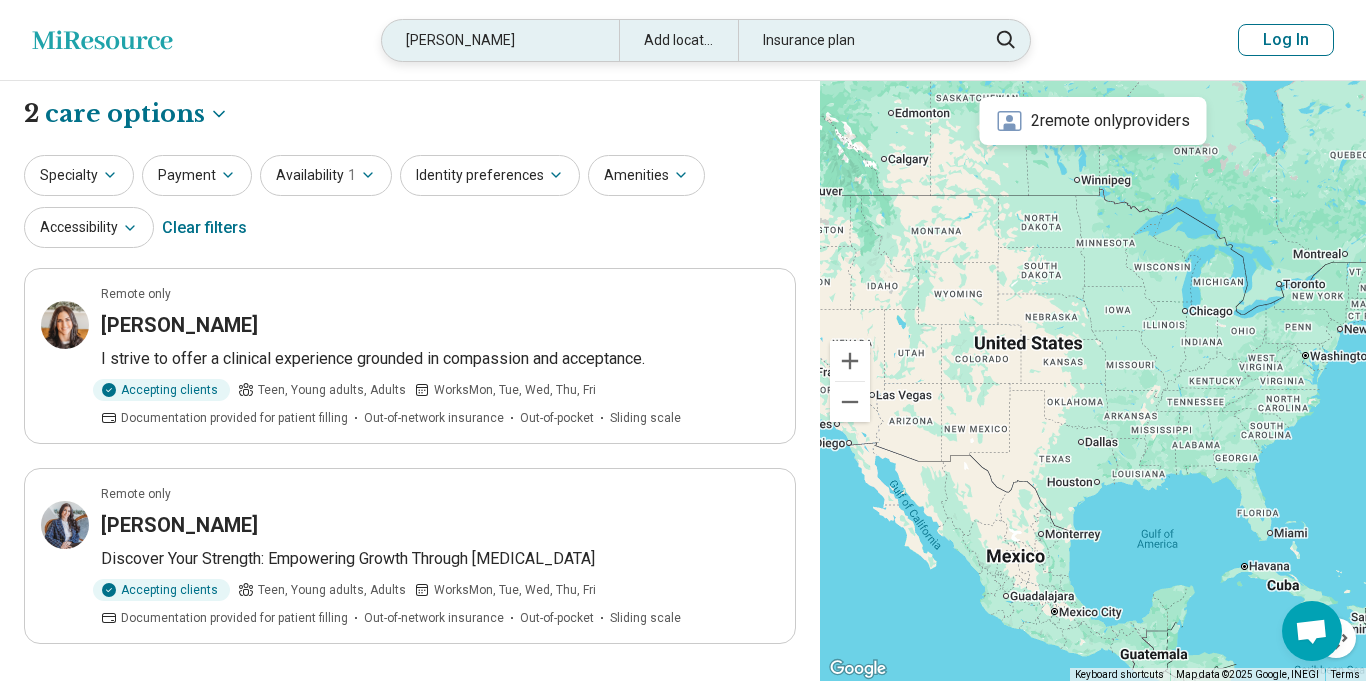 click on "Alexis Sturnick" at bounding box center (500, 40) 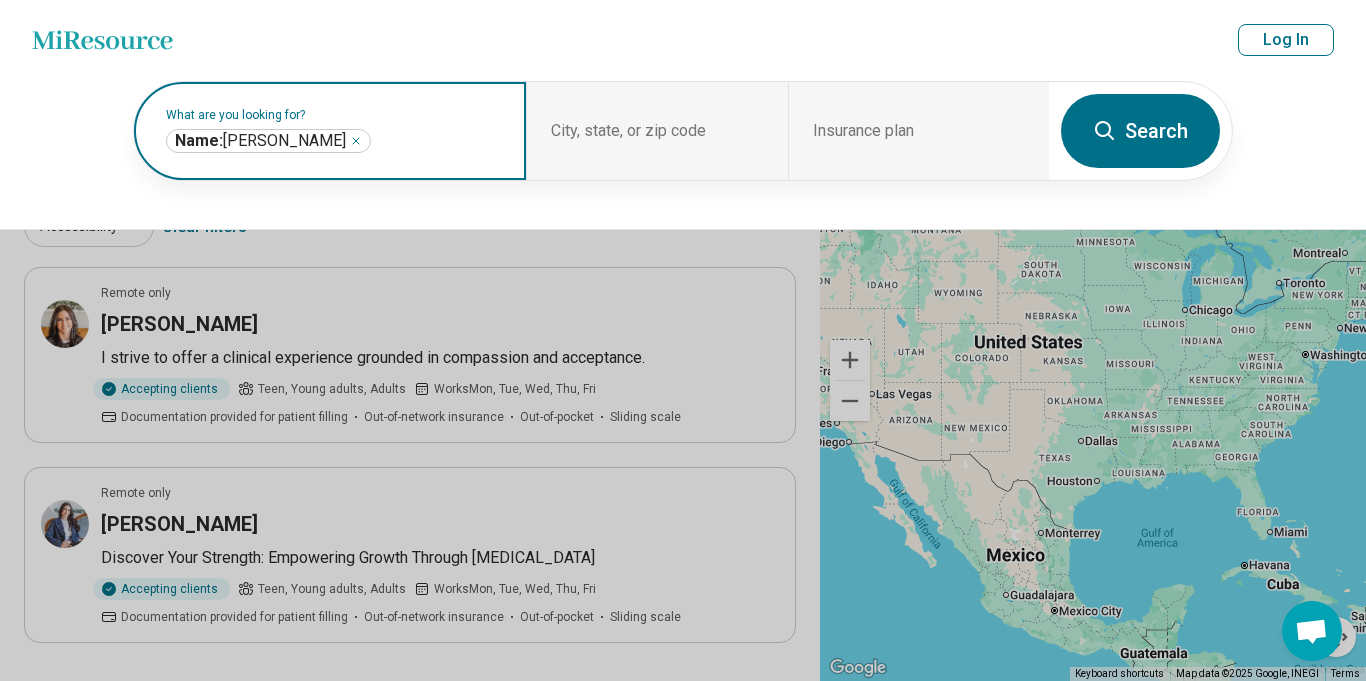 click 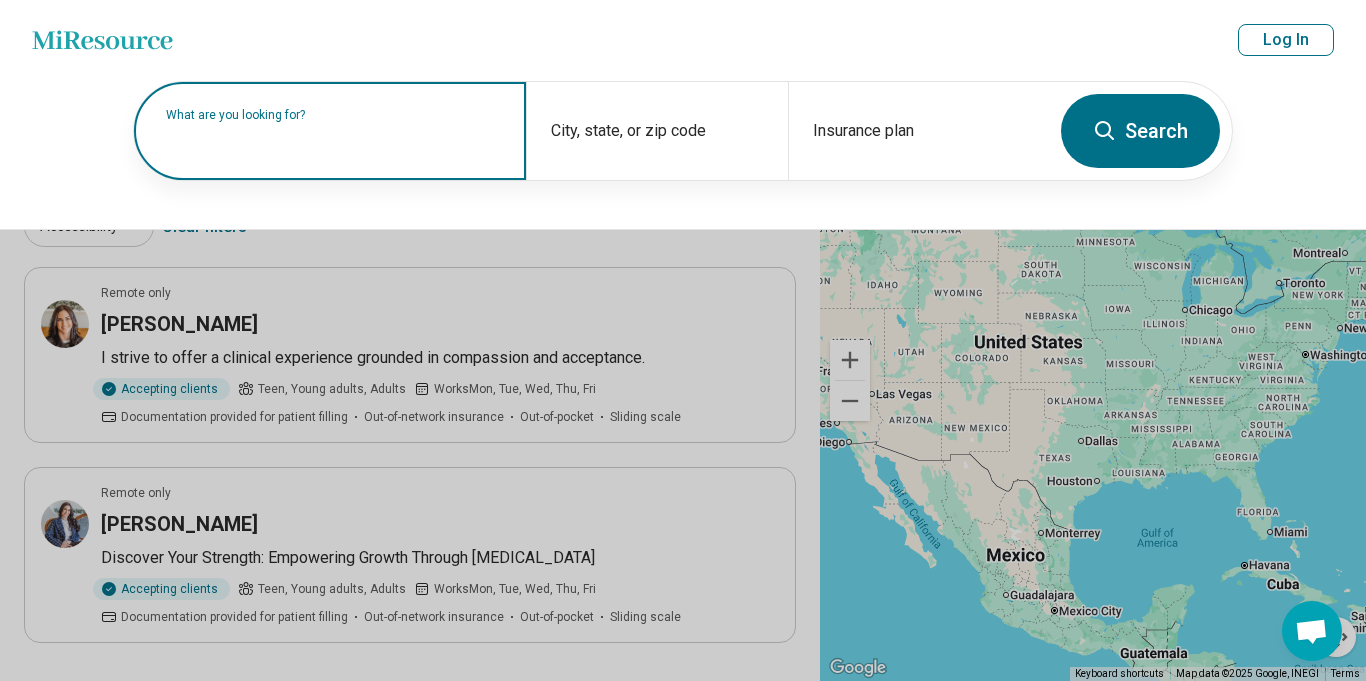 click at bounding box center [334, 141] 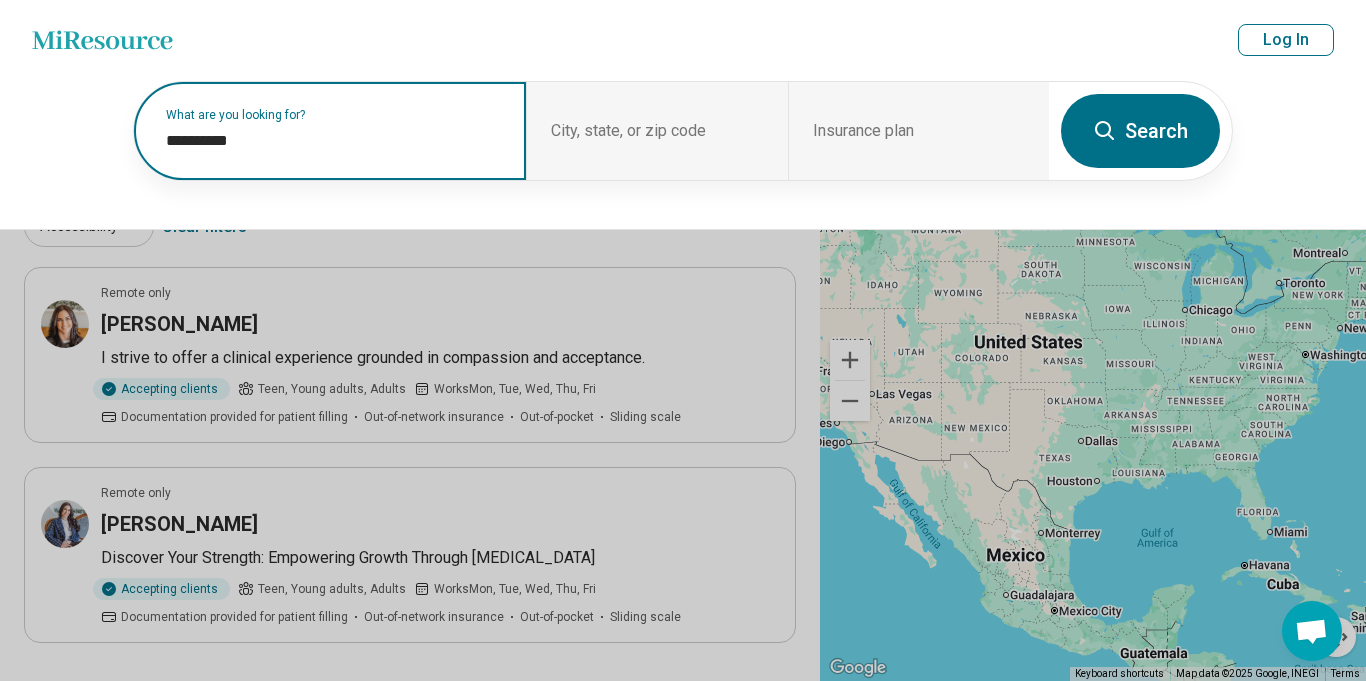 paste on "********" 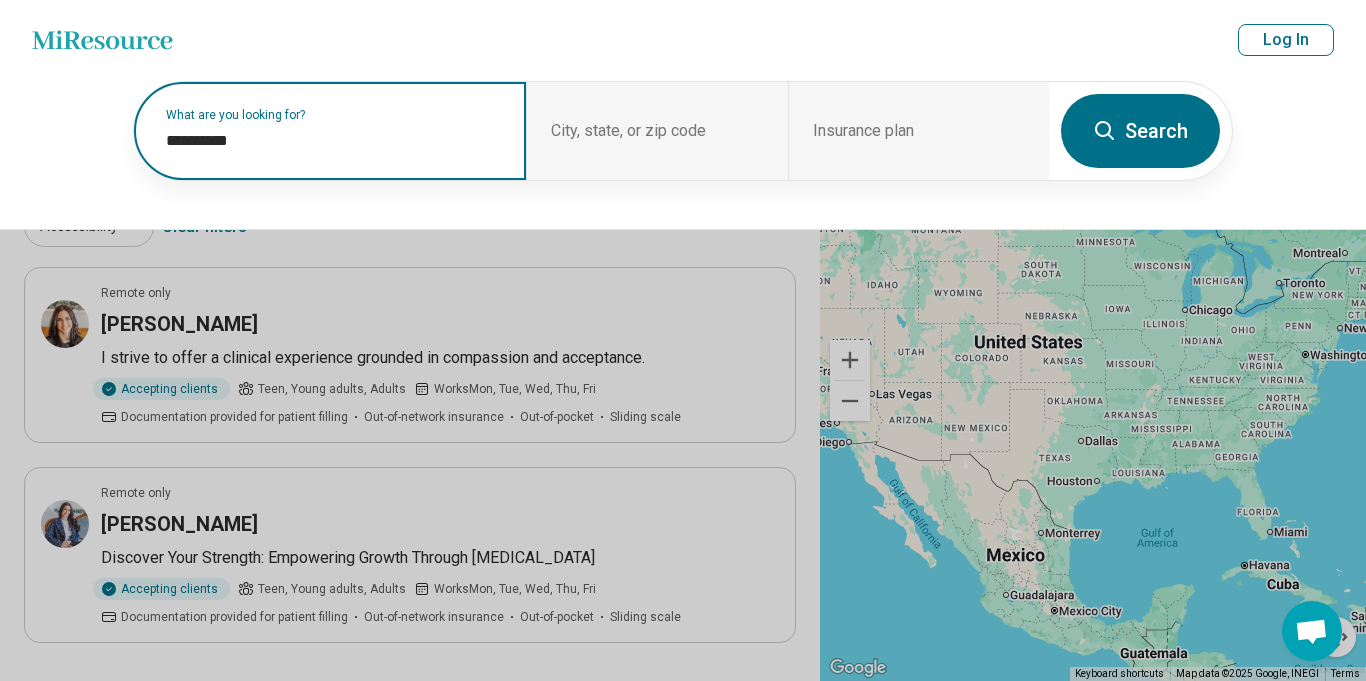 type on "**********" 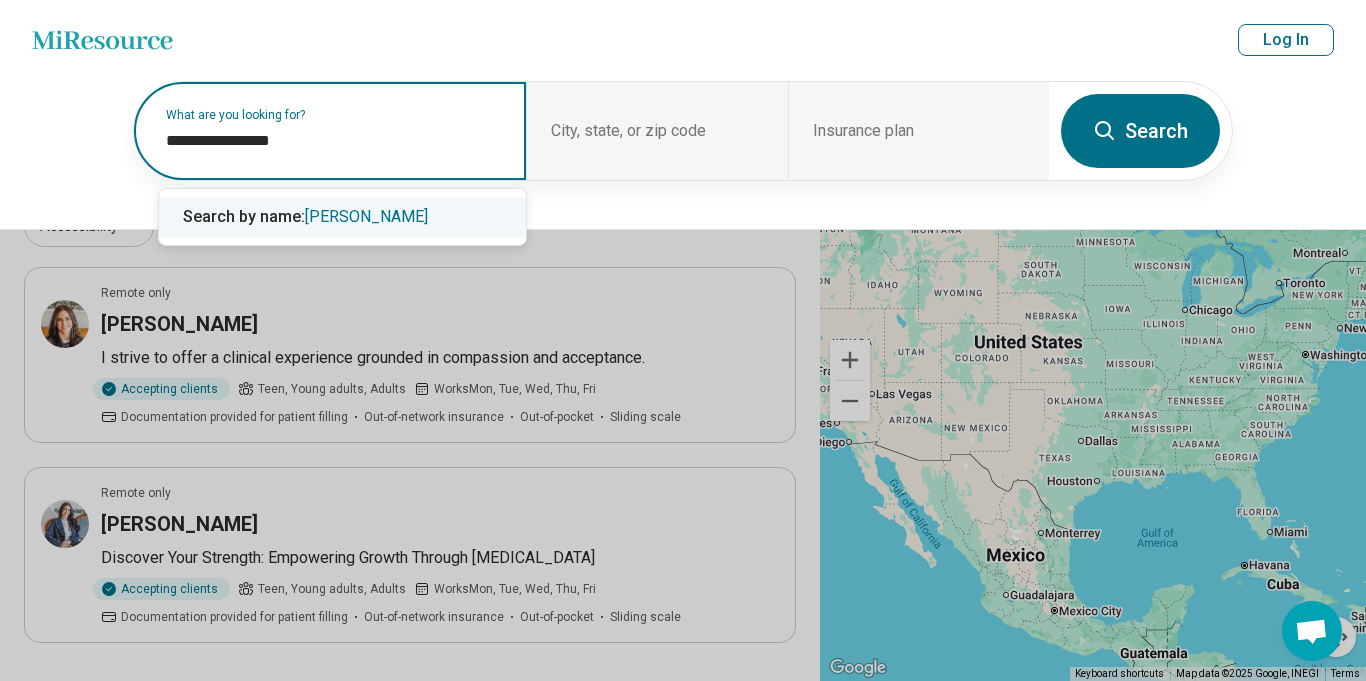 type 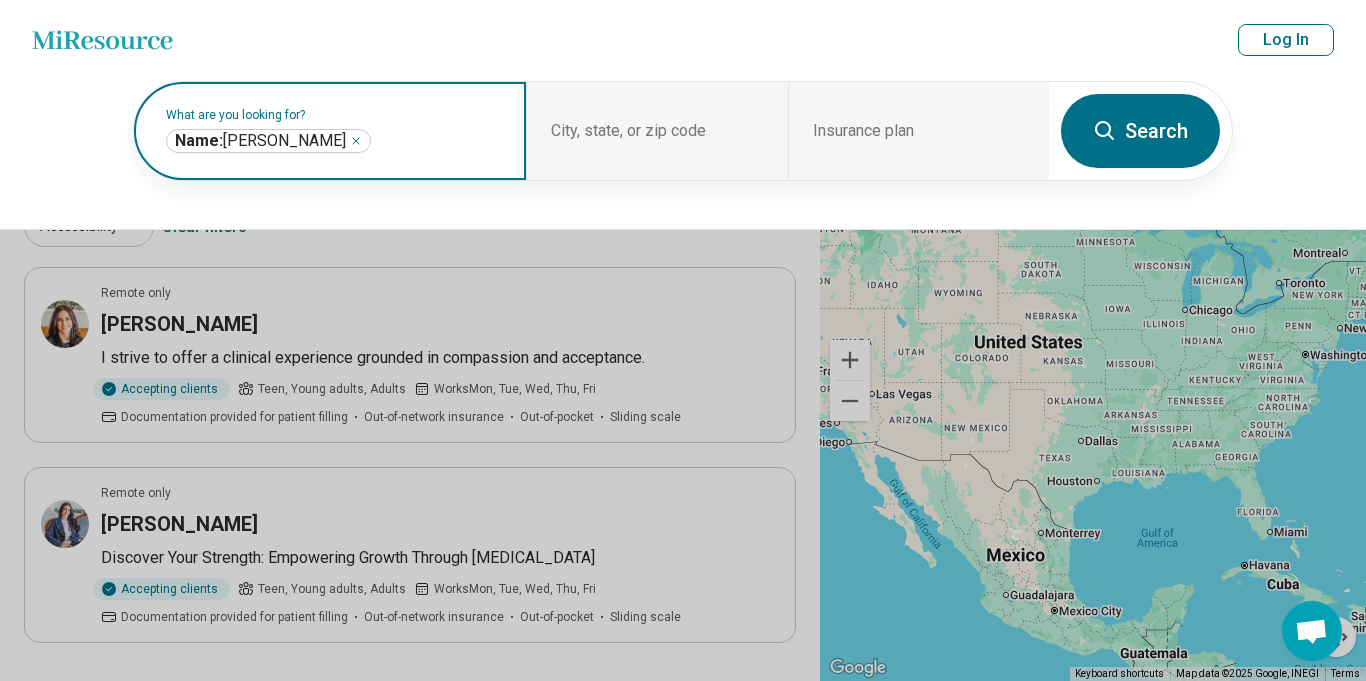 click on "Search" at bounding box center [1140, 131] 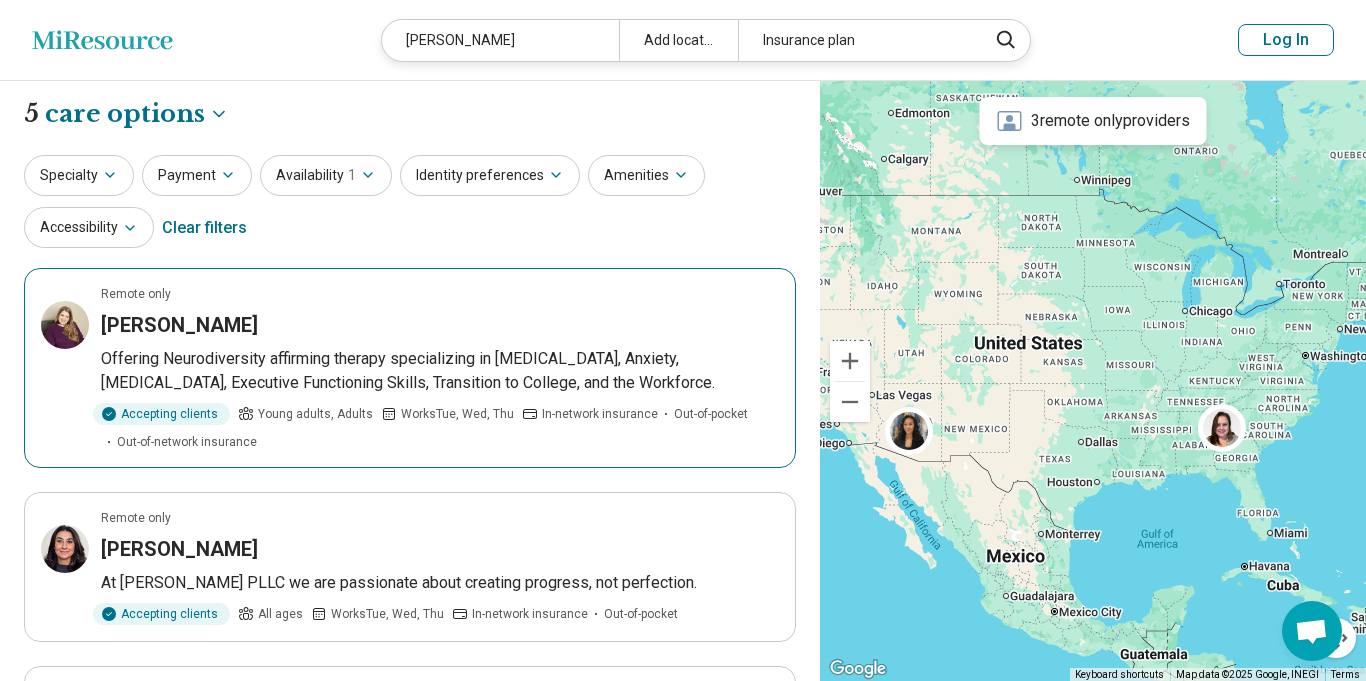click on "Francesca Bagdade" at bounding box center (440, 325) 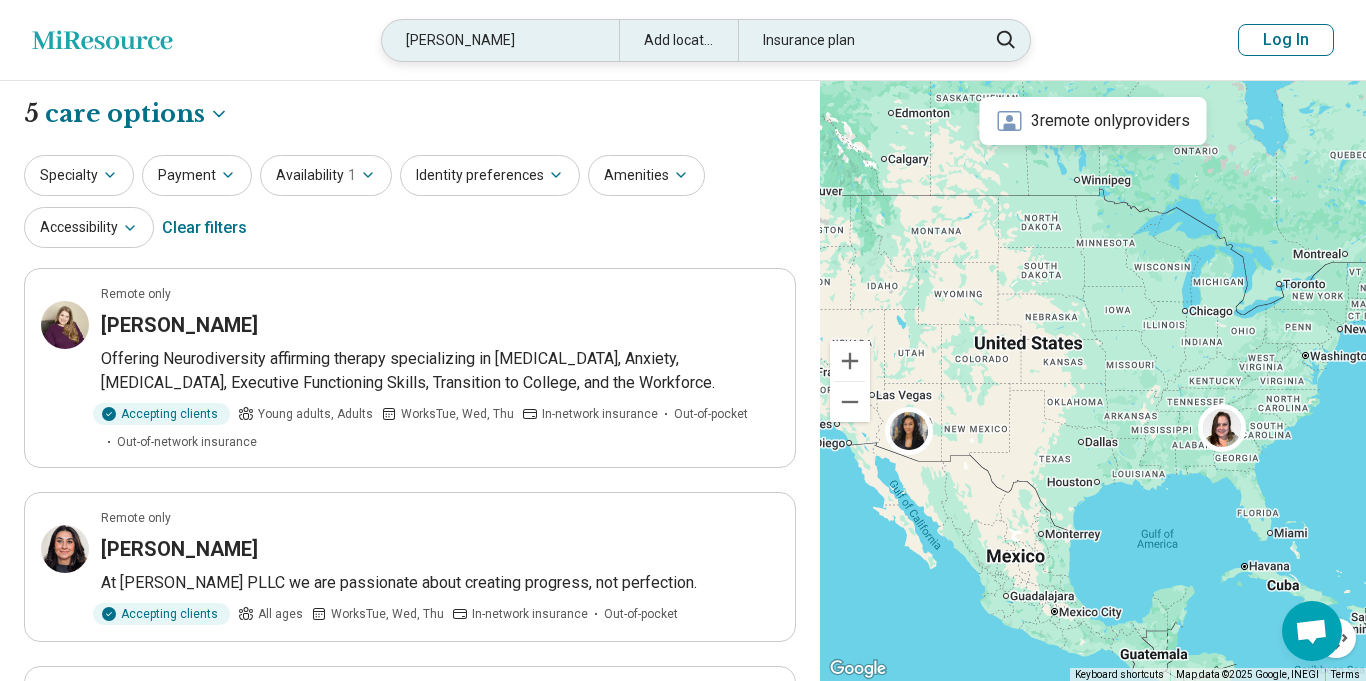 click on "Francesca Bagdade" at bounding box center [500, 40] 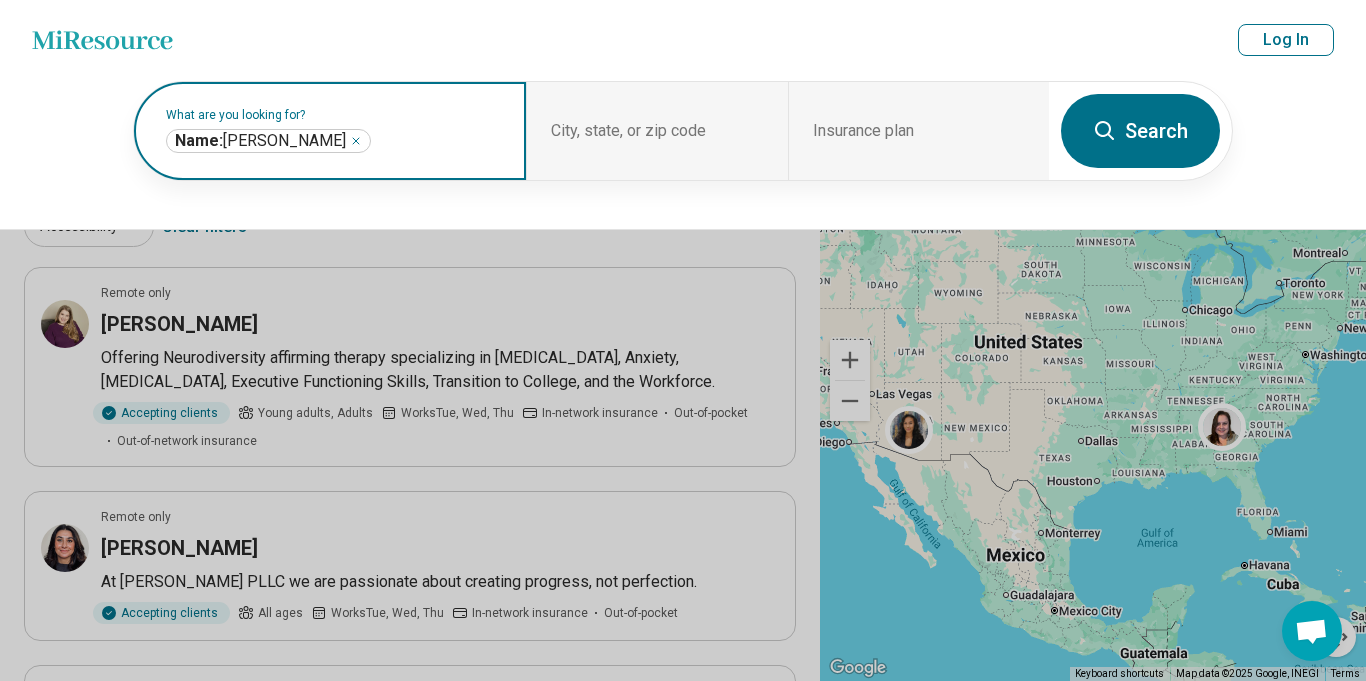 click 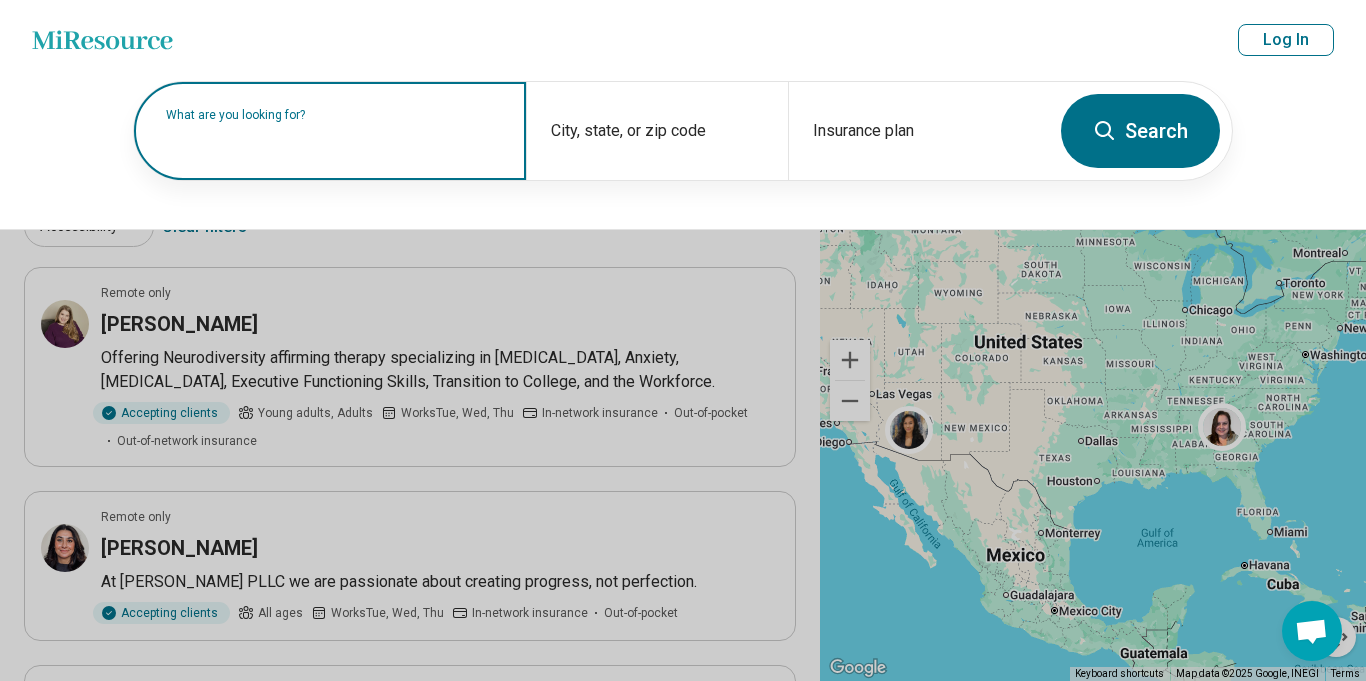 click on "What are you looking for?" at bounding box center (334, 115) 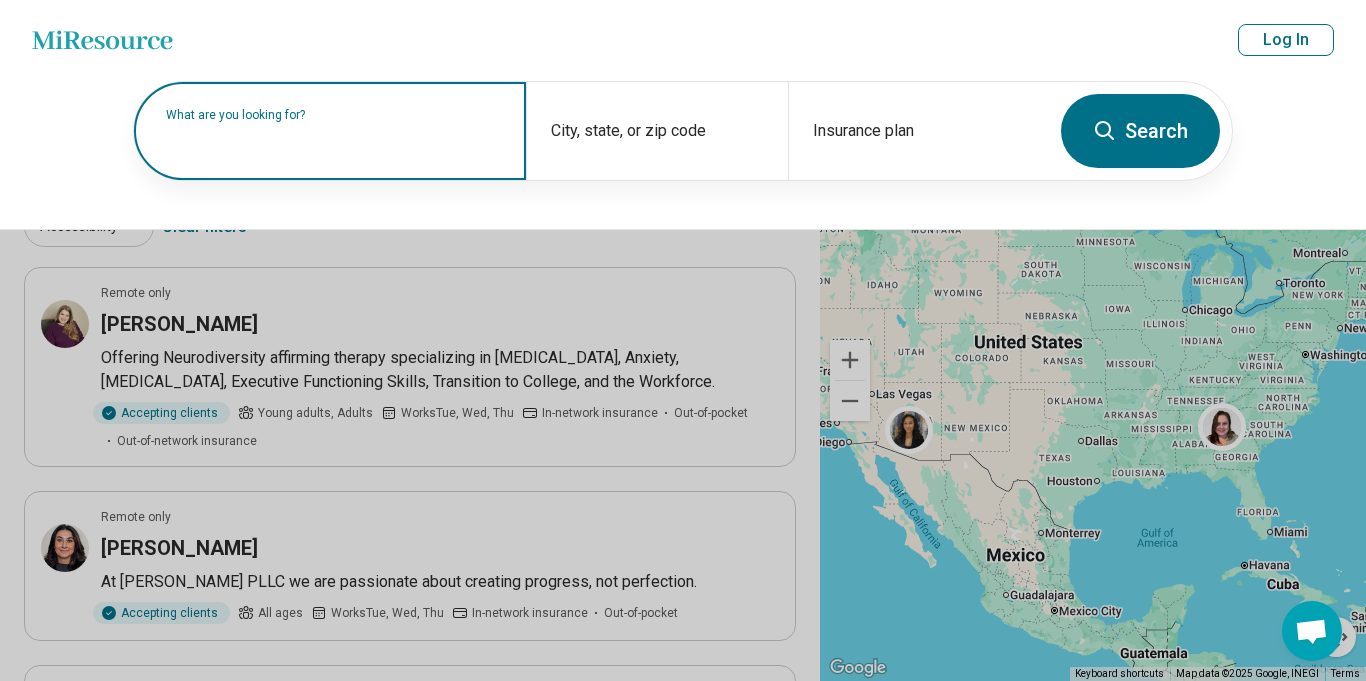 paste on "*********" 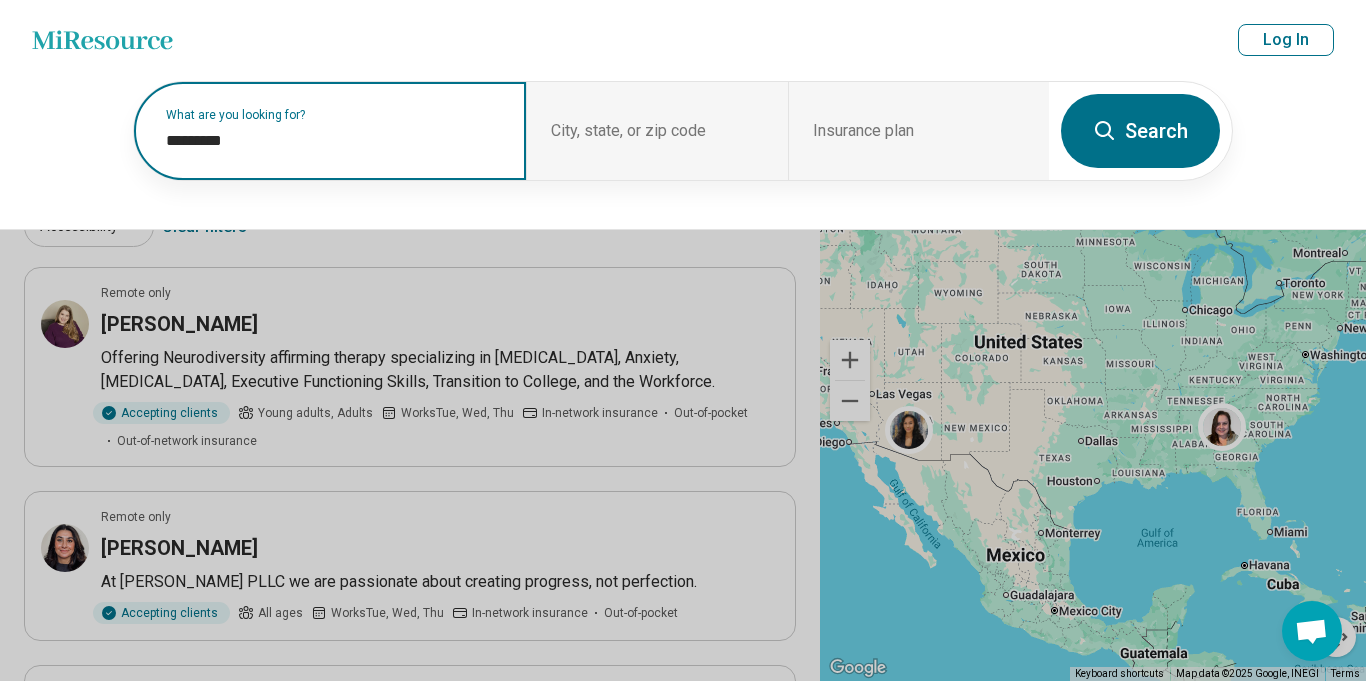 click on "*********" at bounding box center (334, 141) 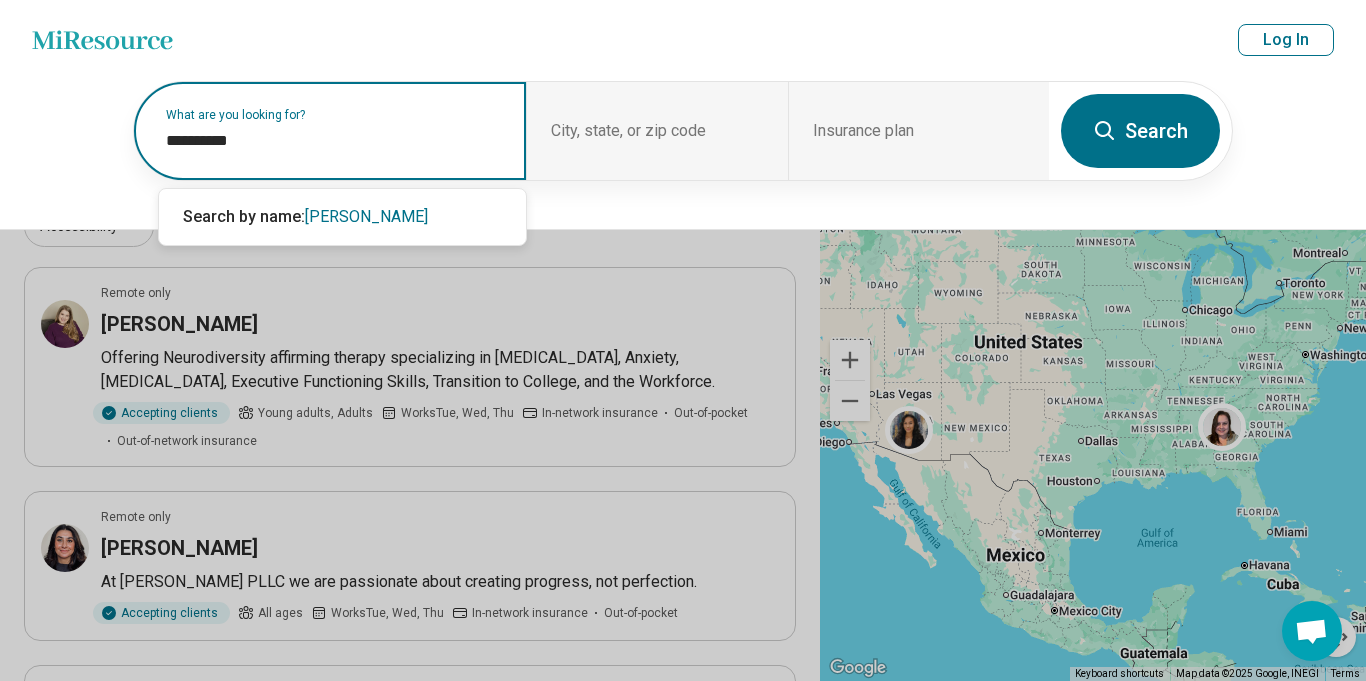 paste on "**********" 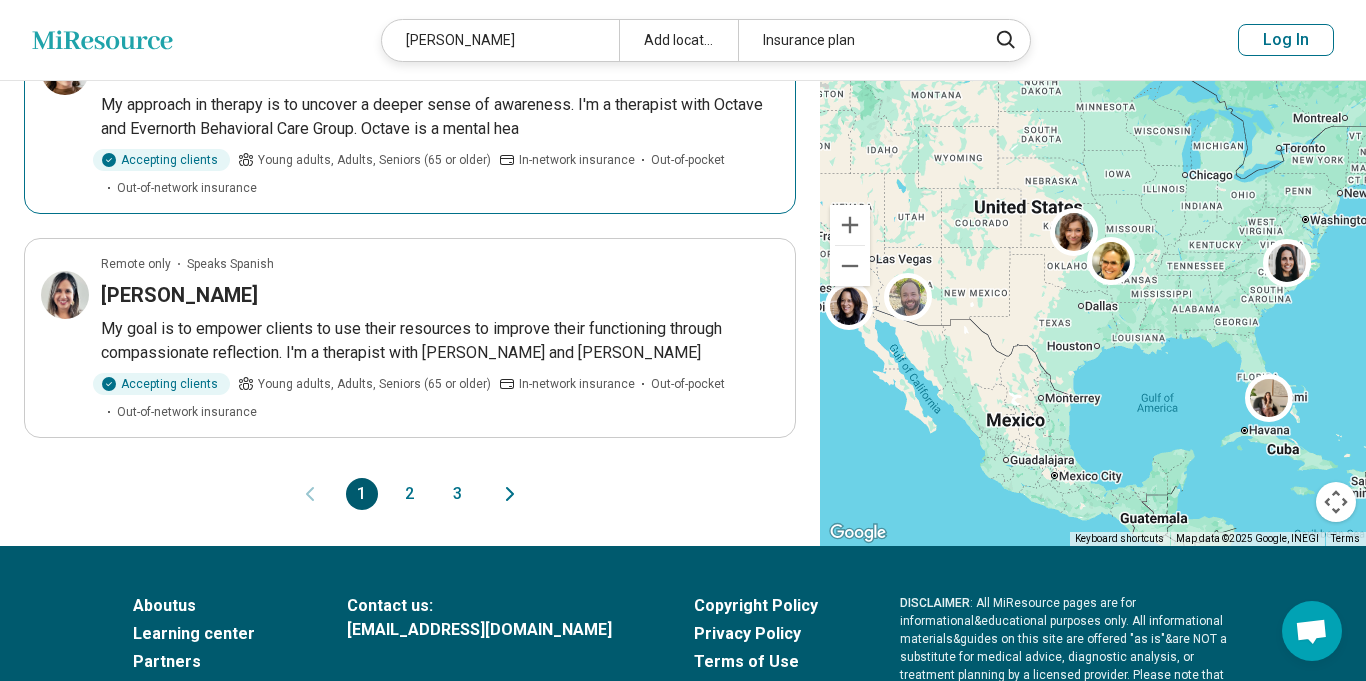 scroll, scrollTop: 2148, scrollLeft: 0, axis: vertical 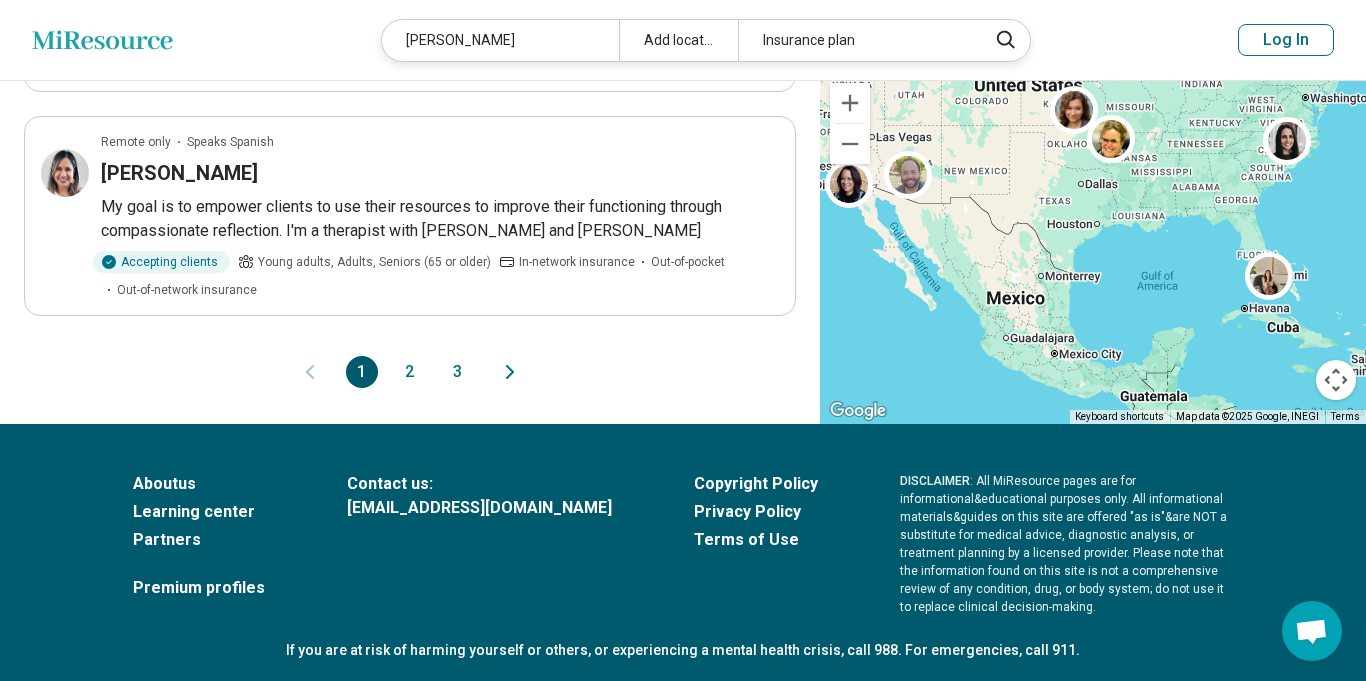 click on "2" at bounding box center [410, 372] 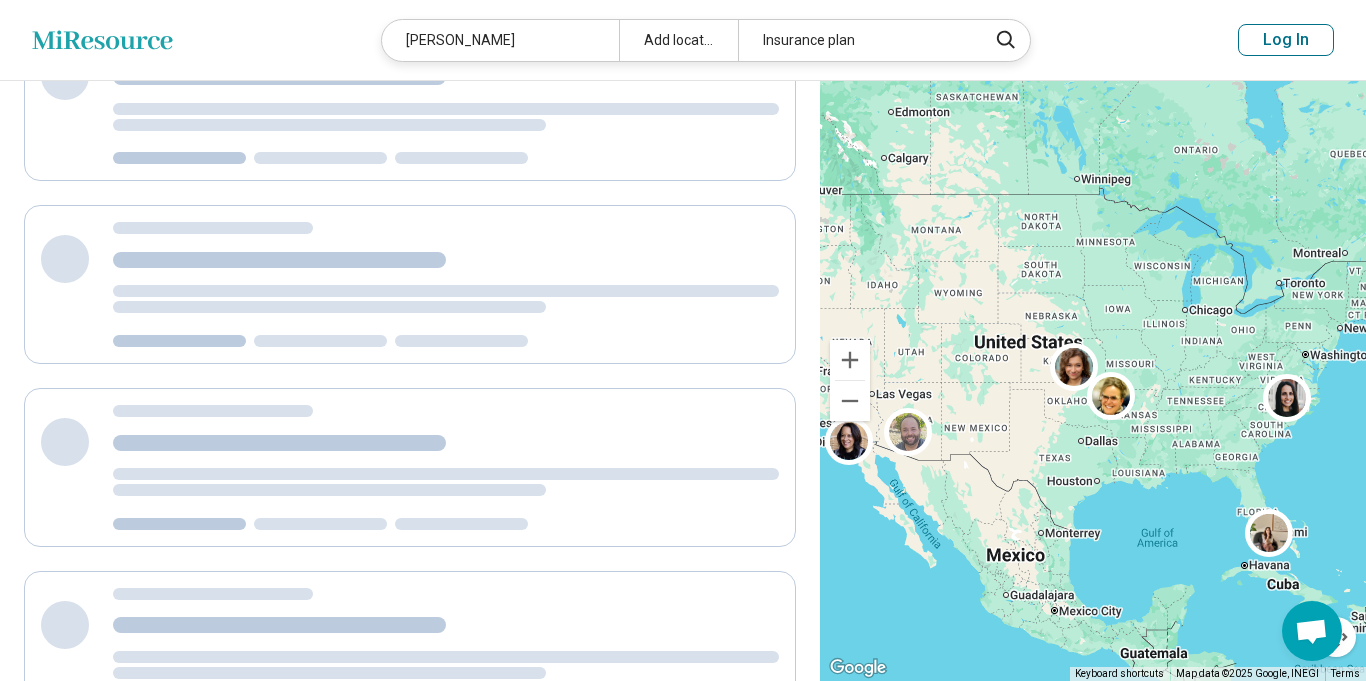 scroll, scrollTop: 0, scrollLeft: 0, axis: both 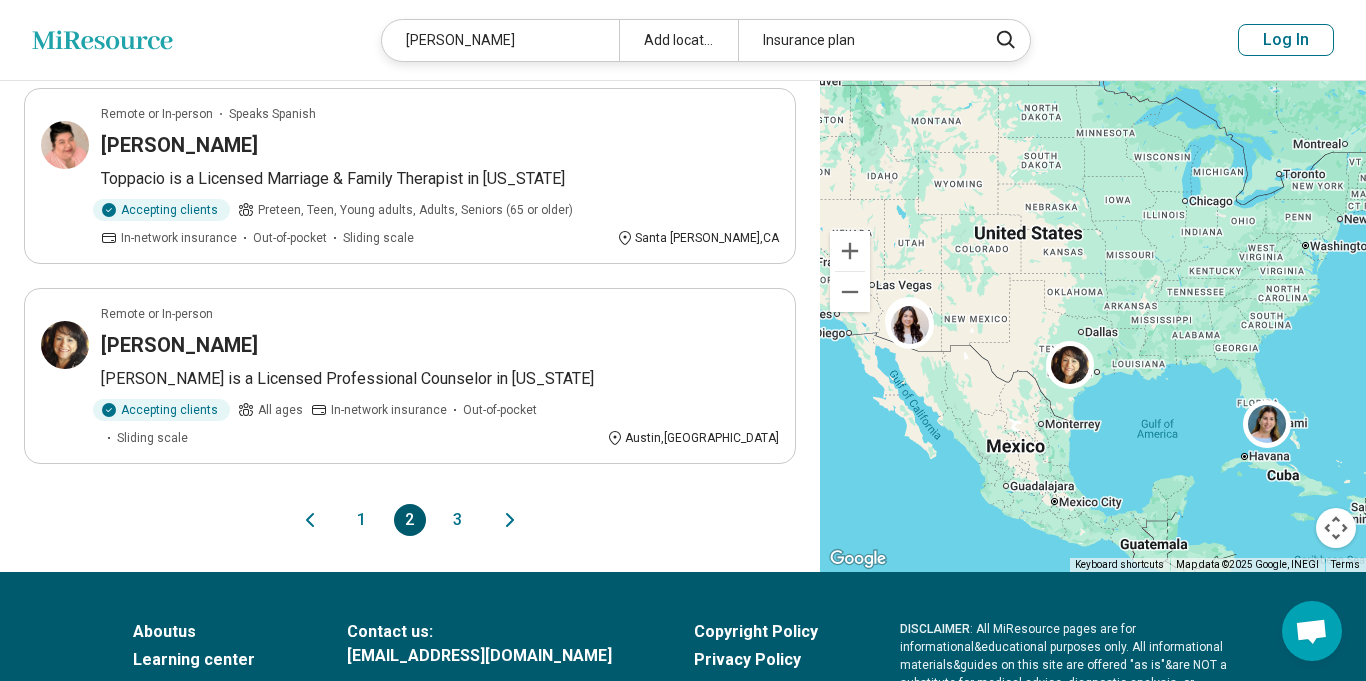 click on "3" at bounding box center (458, 520) 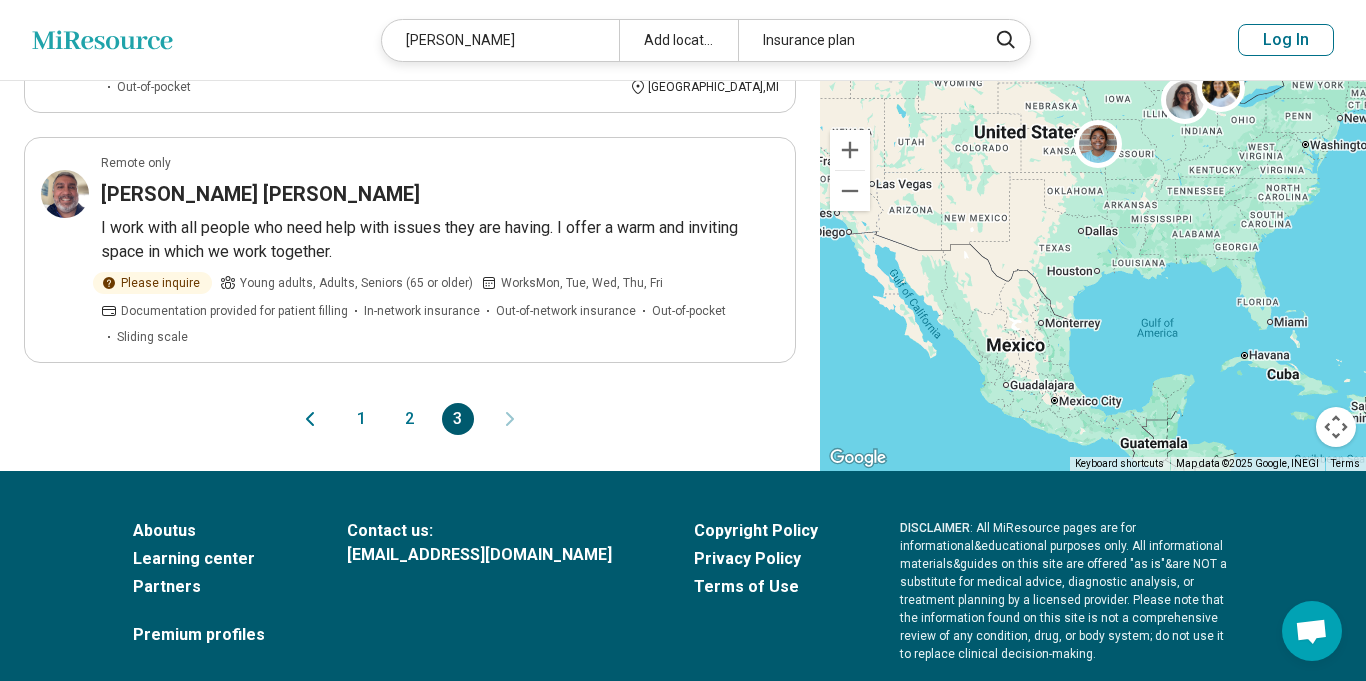 scroll, scrollTop: 0, scrollLeft: 0, axis: both 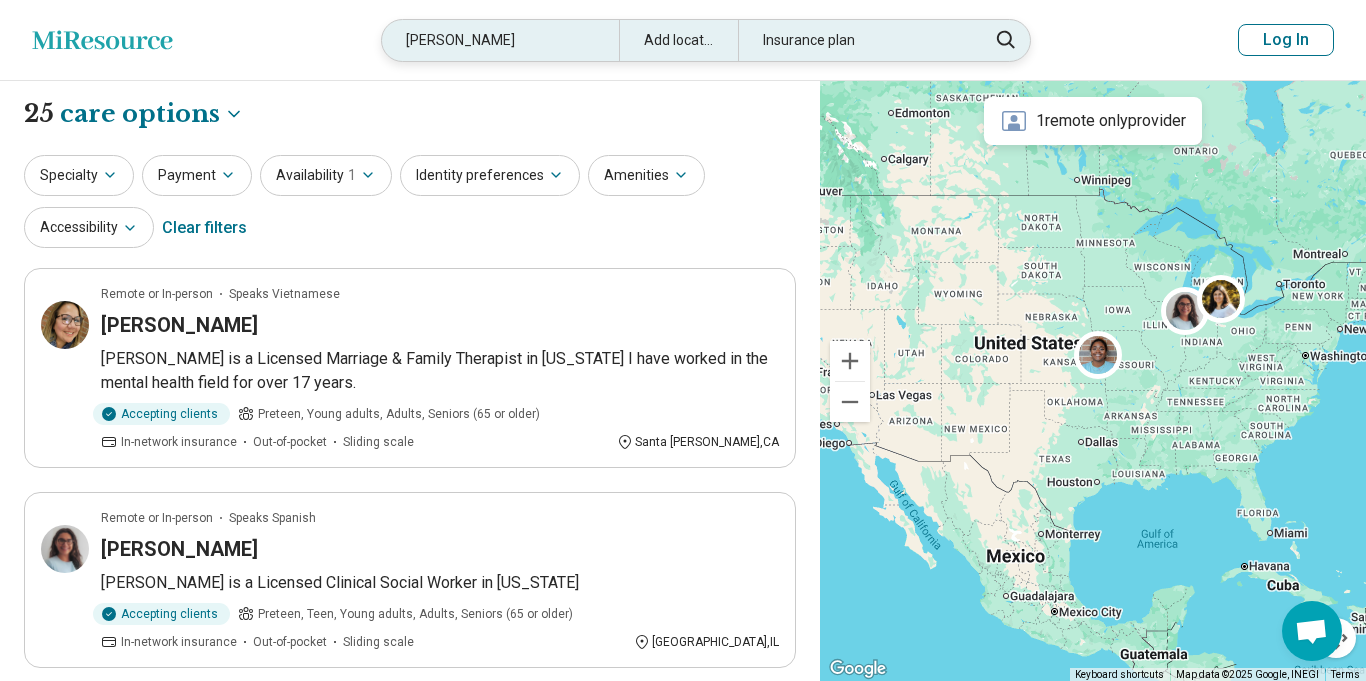 click on "Yvonne M. Rodriguez" at bounding box center (500, 40) 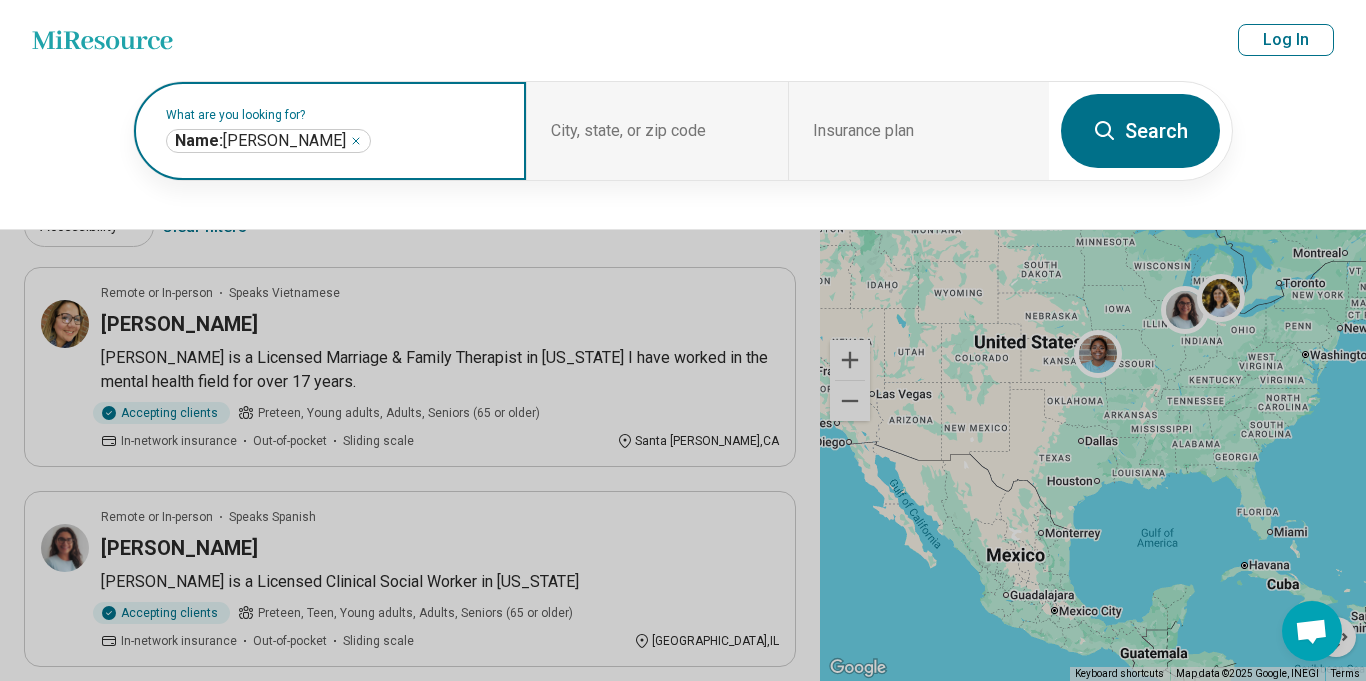 click 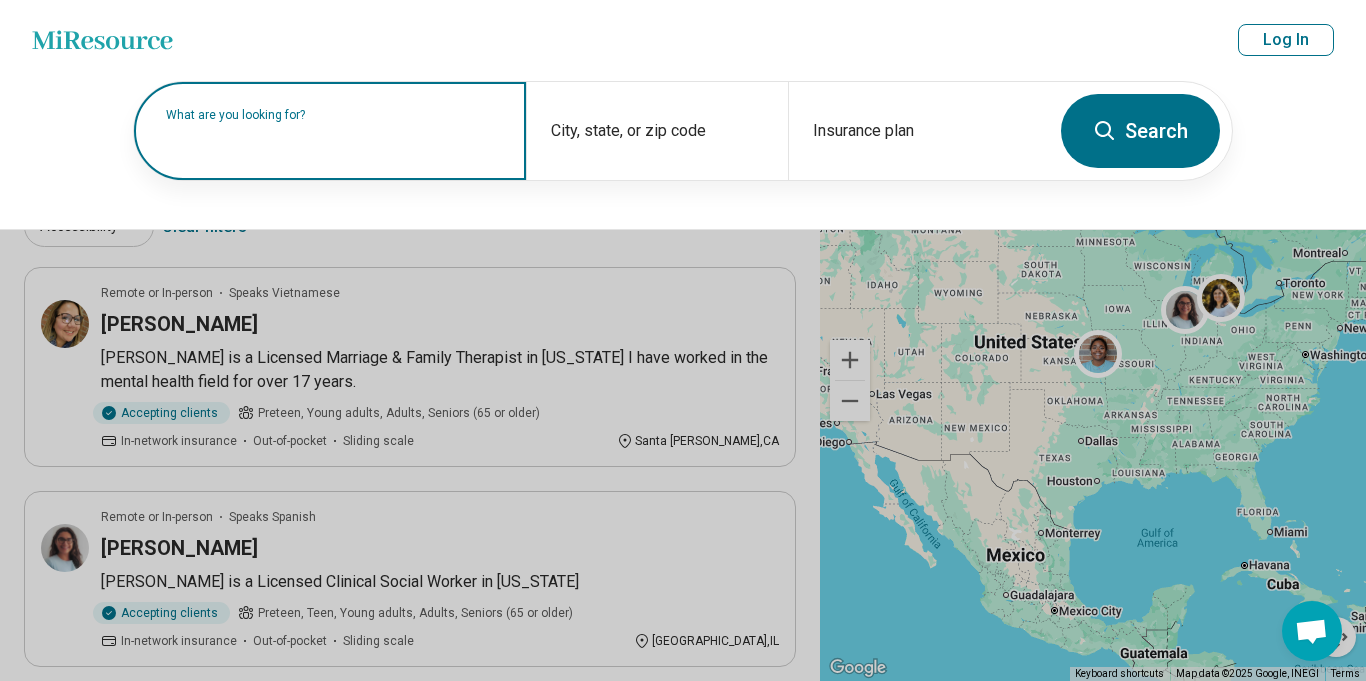 click at bounding box center [334, 141] 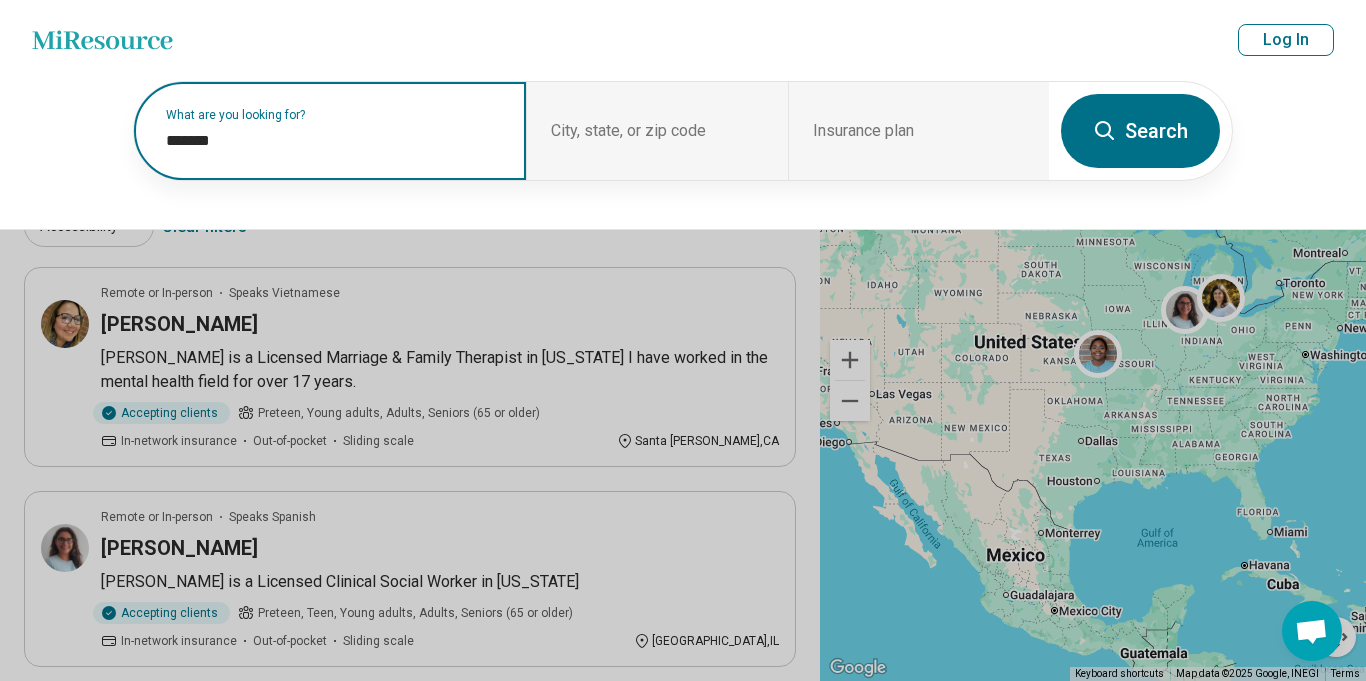 paste on "*******" 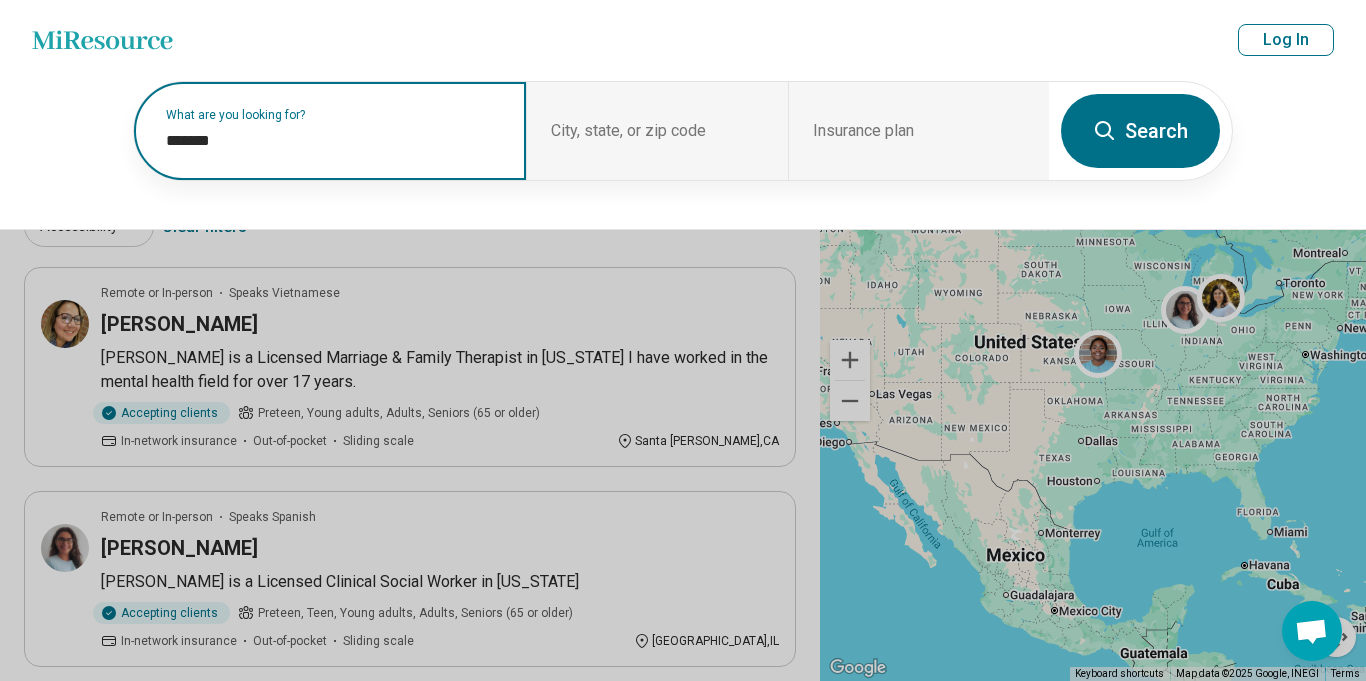 type on "**********" 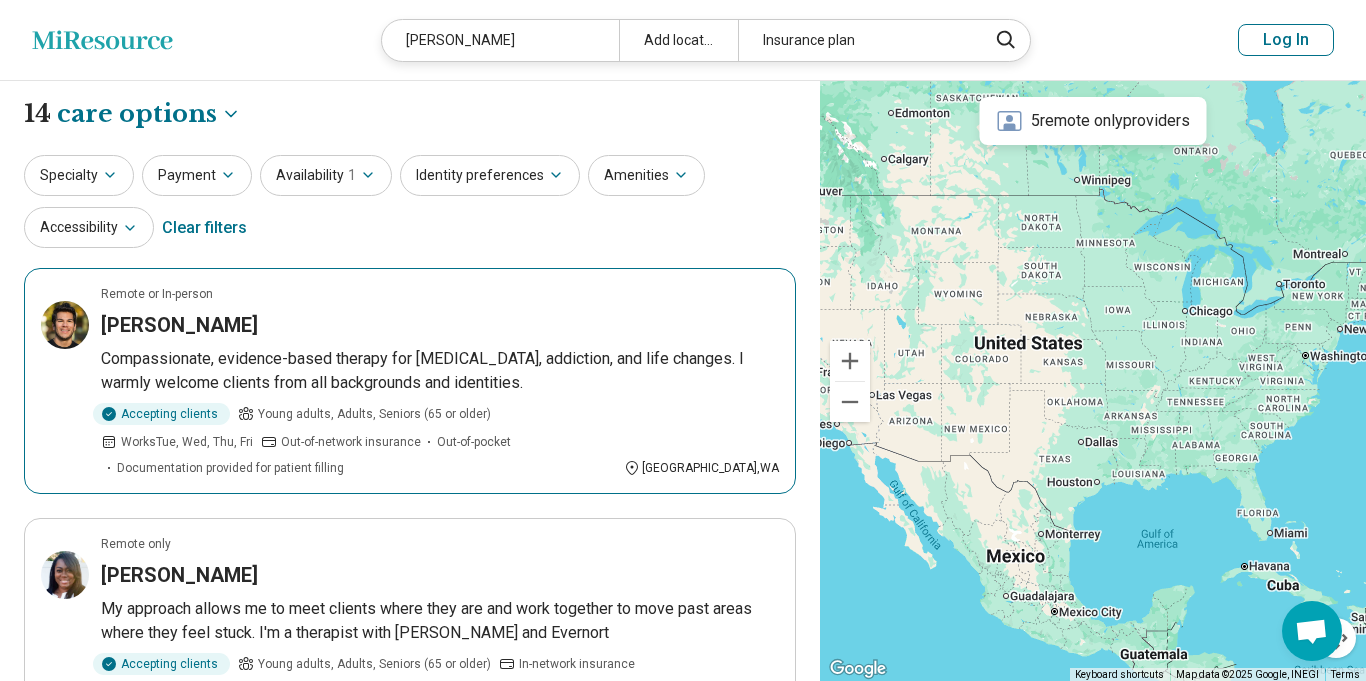 click on "Compassionate, evidence-based therapy for depression, anxiety, addiction, and life changes. I warmly welcome clients from all backgrounds and identities." at bounding box center [440, 371] 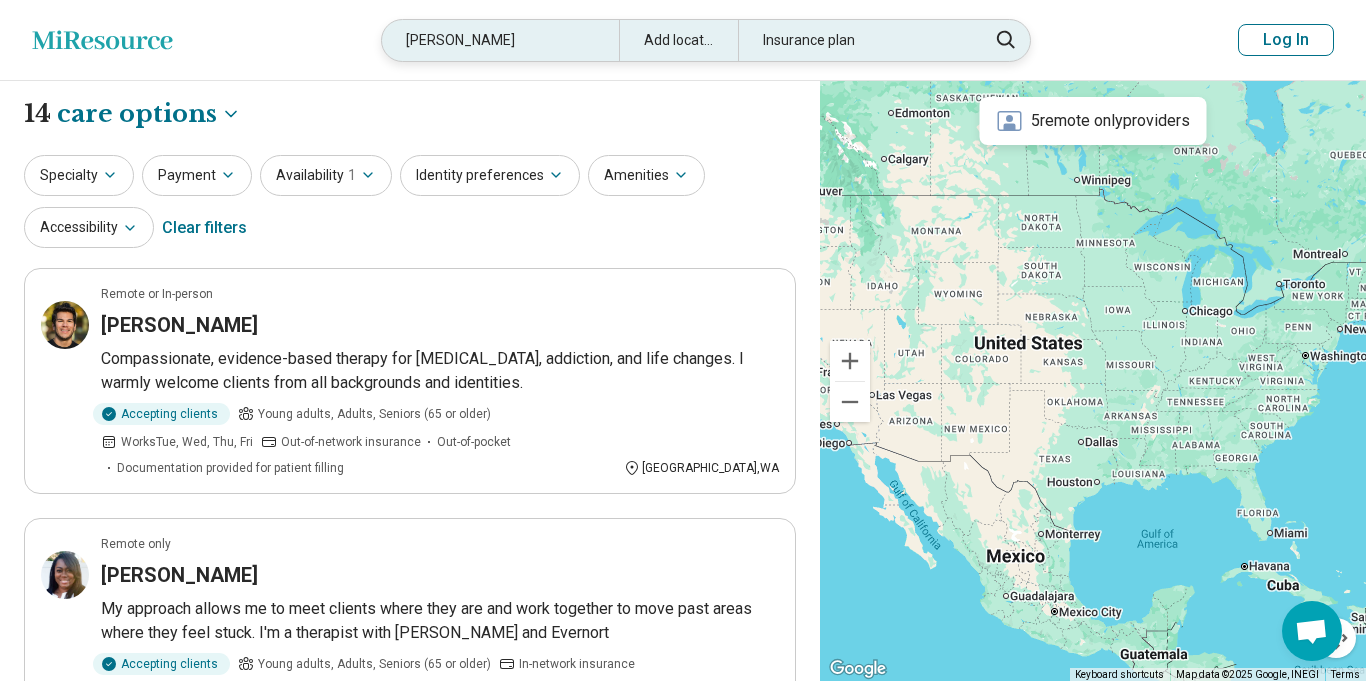 click on "Sergio Flores" at bounding box center [500, 40] 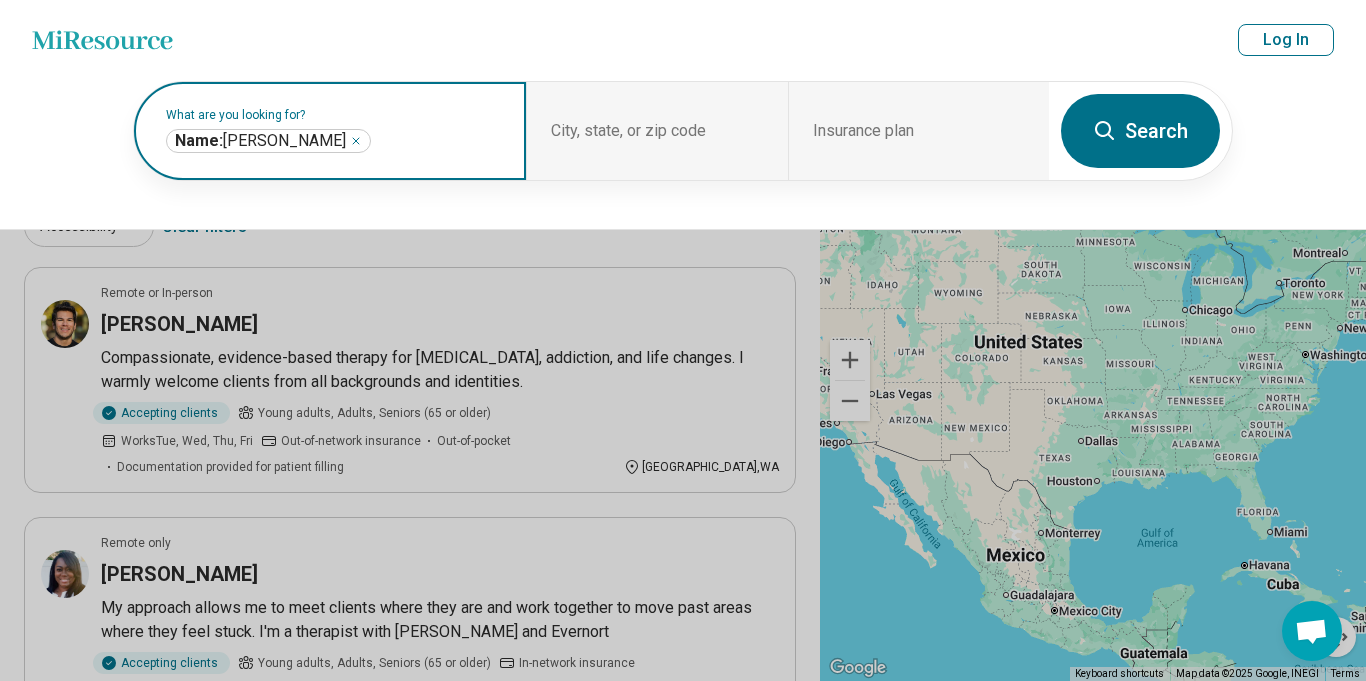 click 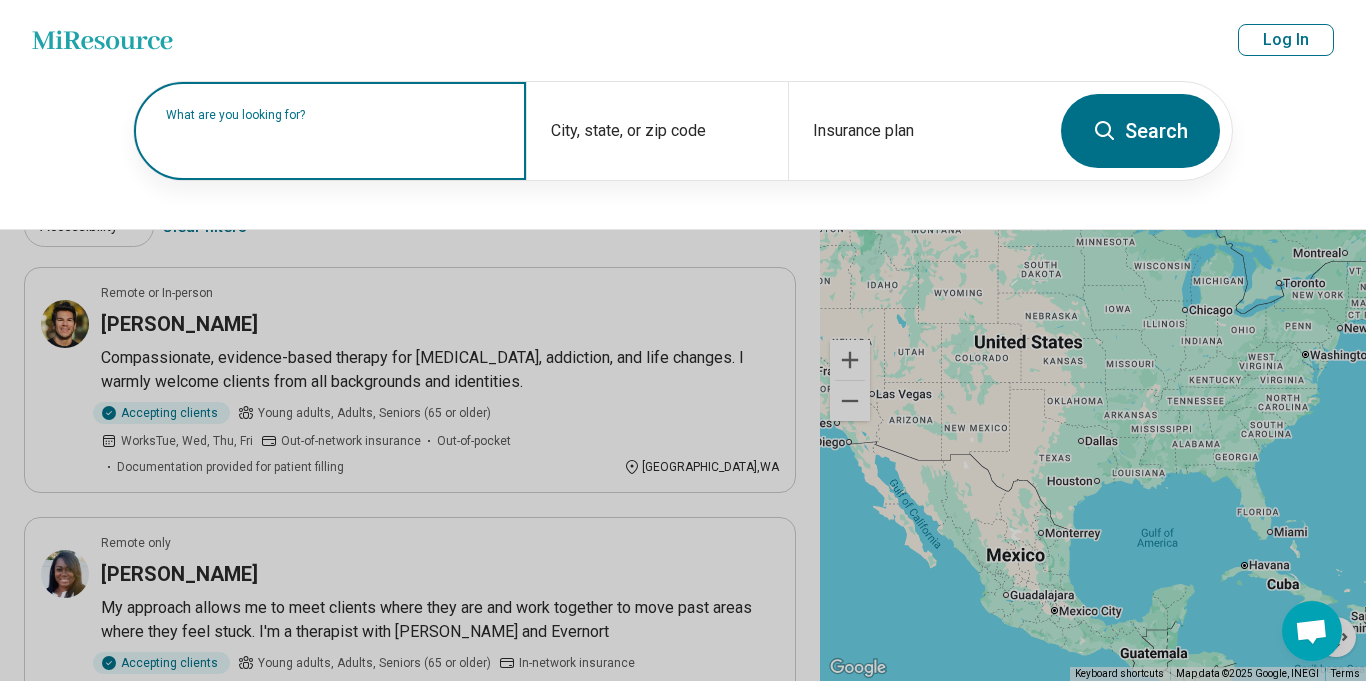 click on "What are you looking for?" at bounding box center [330, 131] 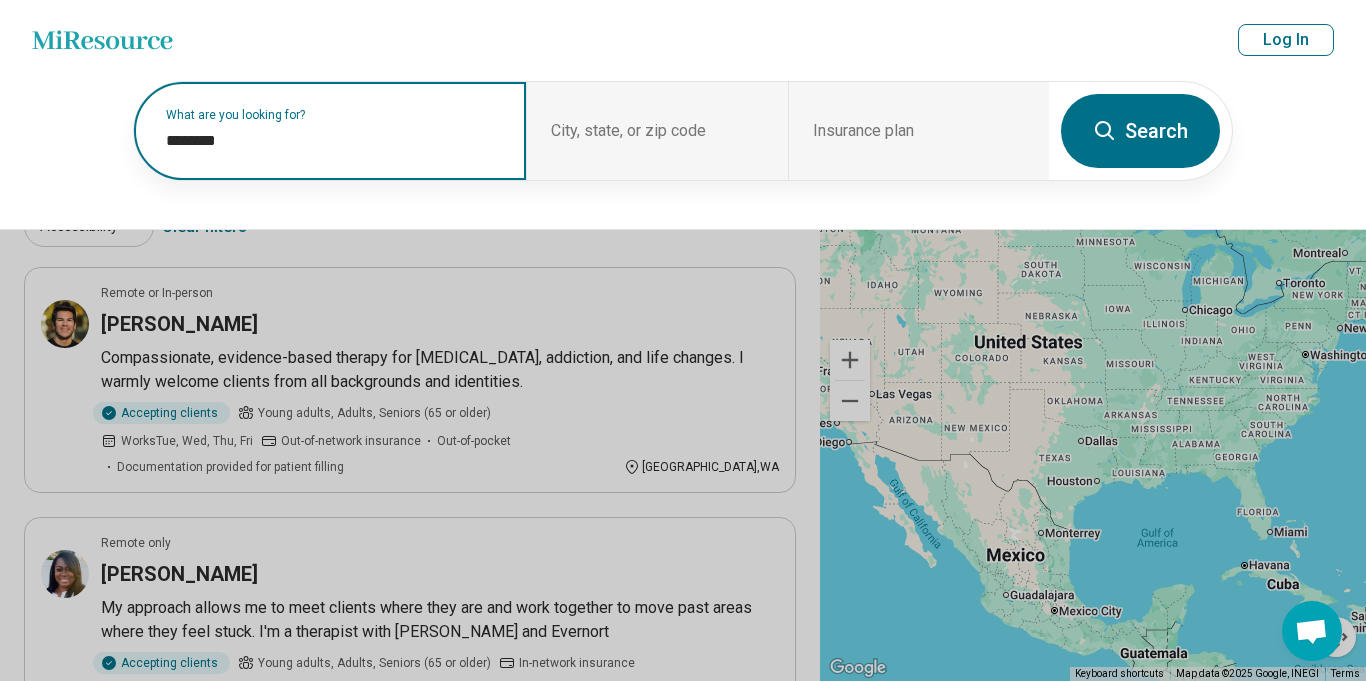 paste on "*****" 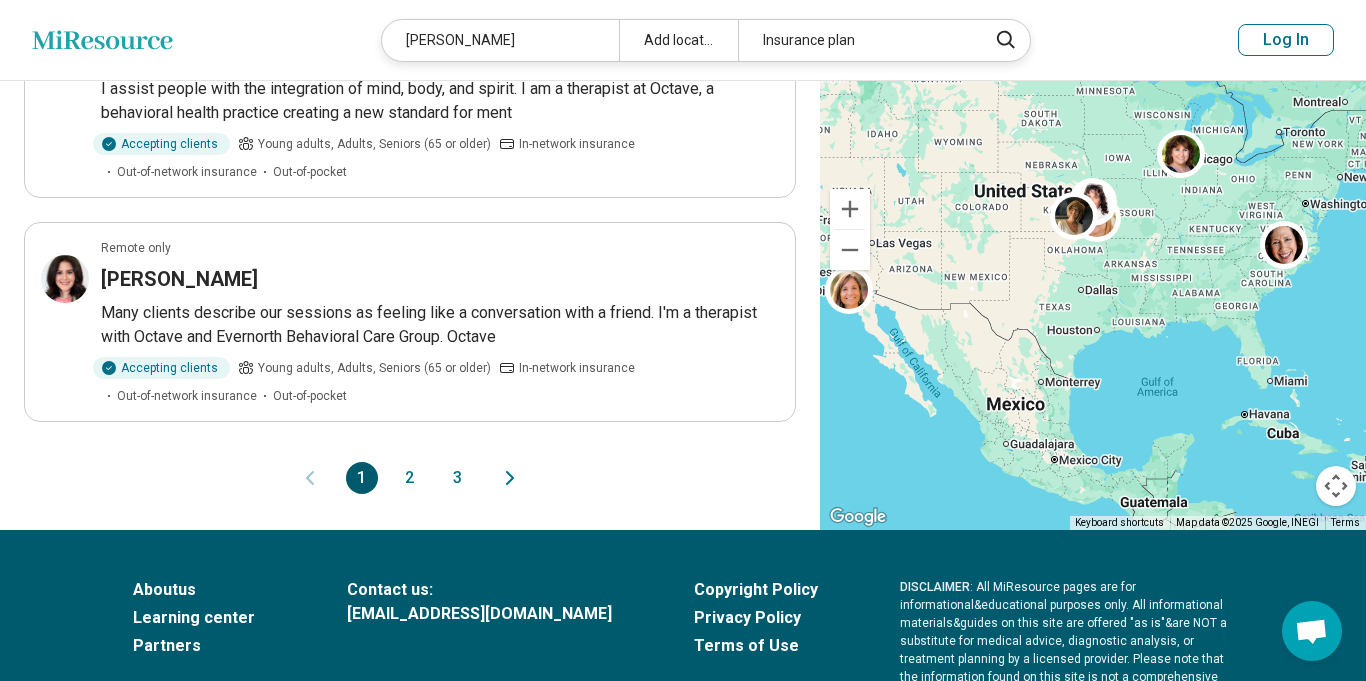 click on "2" at bounding box center (410, 478) 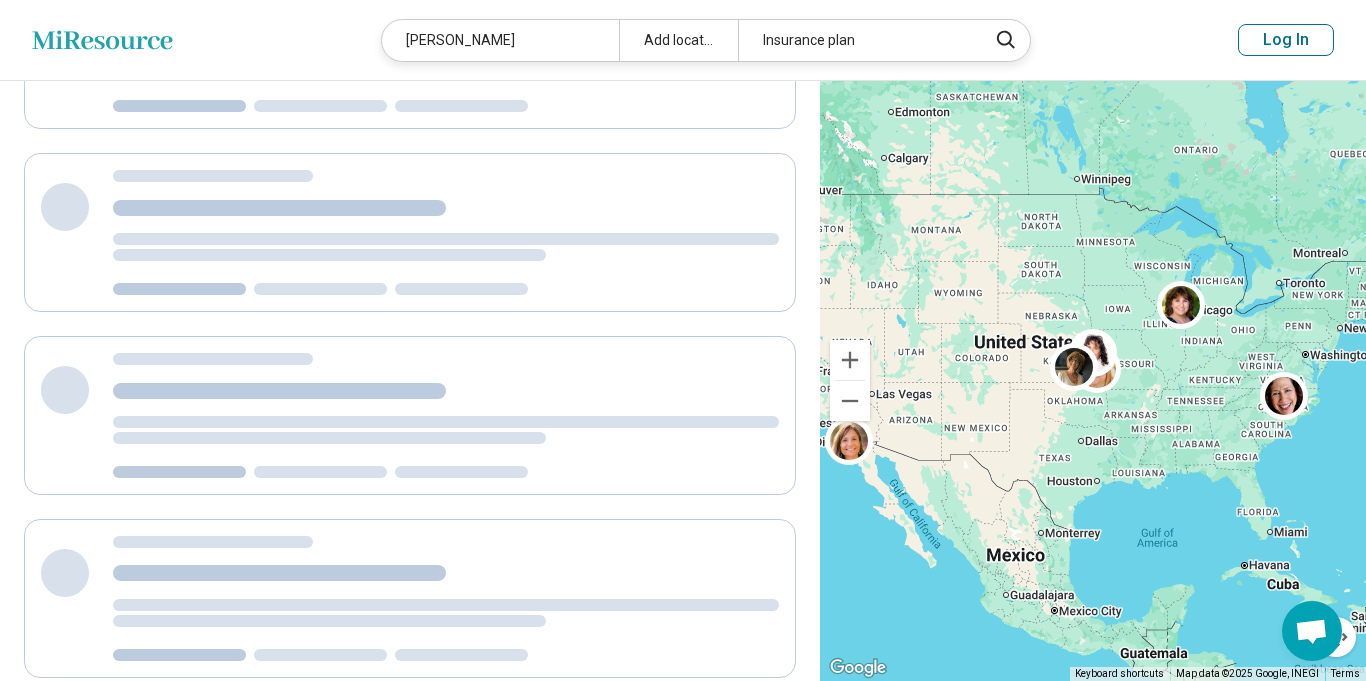scroll, scrollTop: 0, scrollLeft: 0, axis: both 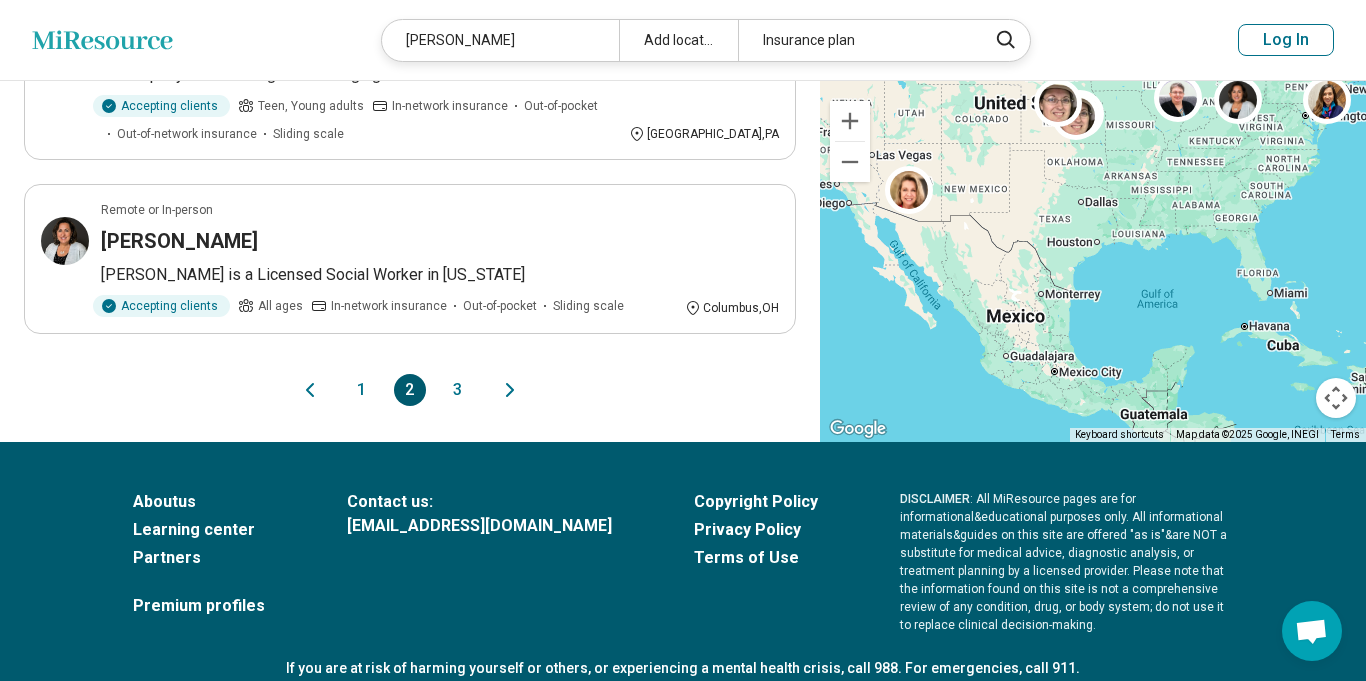 click on "3" at bounding box center (458, 390) 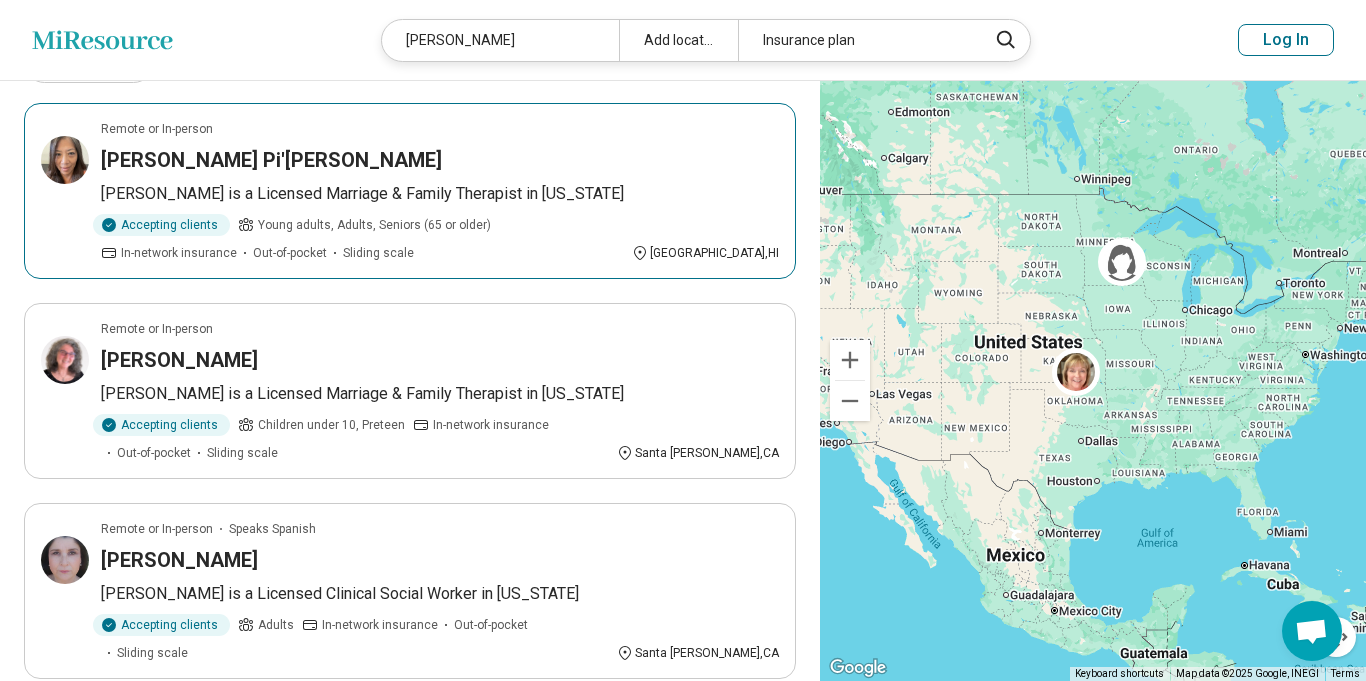 scroll, scrollTop: 0, scrollLeft: 0, axis: both 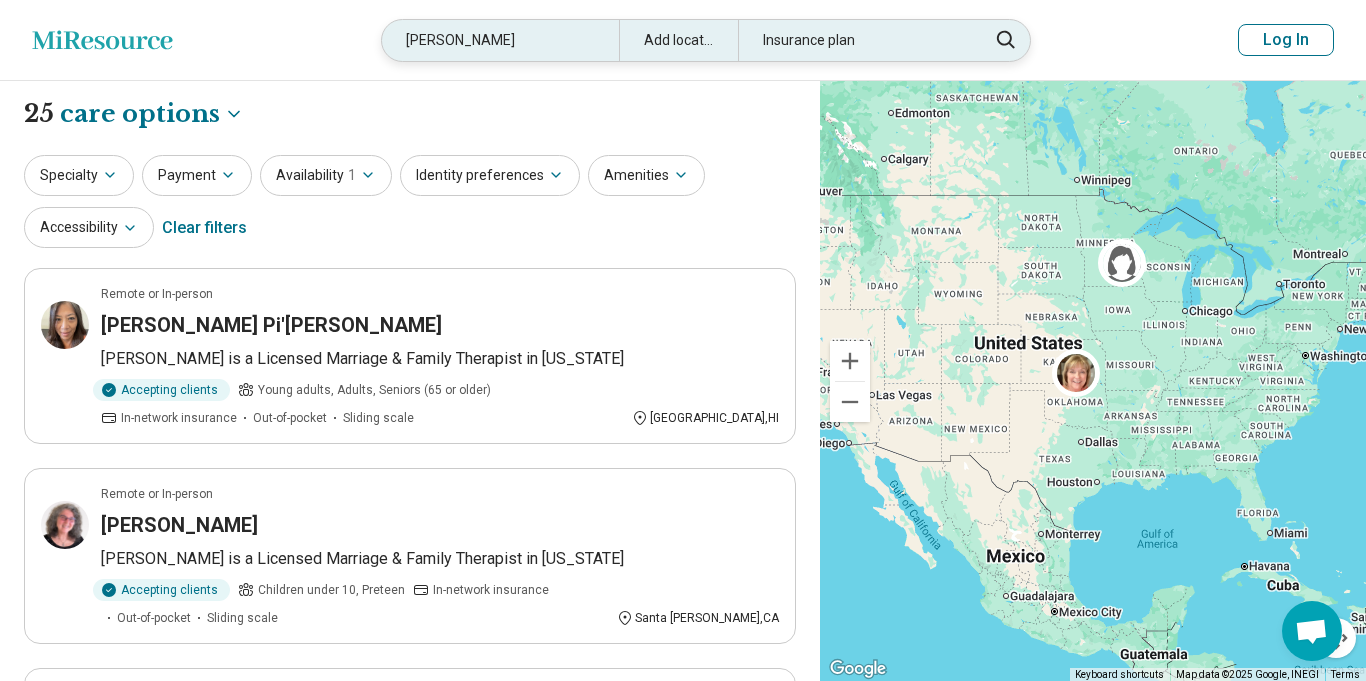 click on "Deborah Vara" at bounding box center [500, 40] 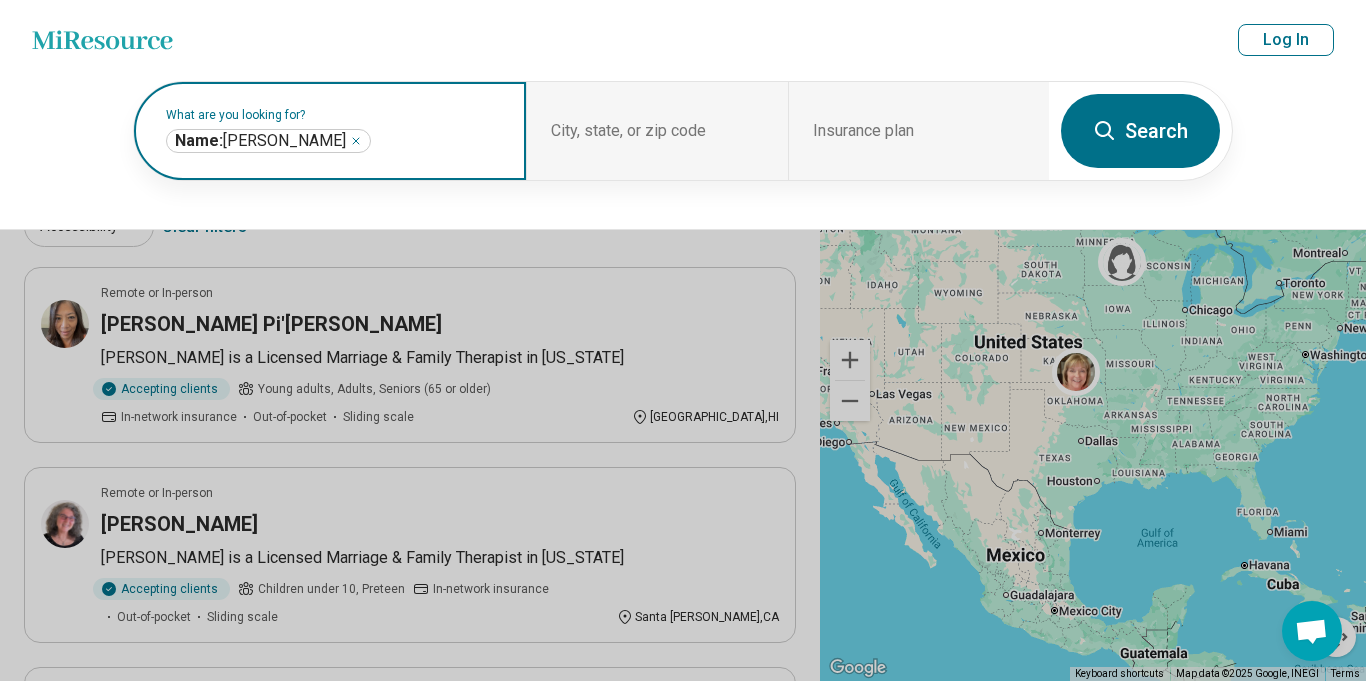 click 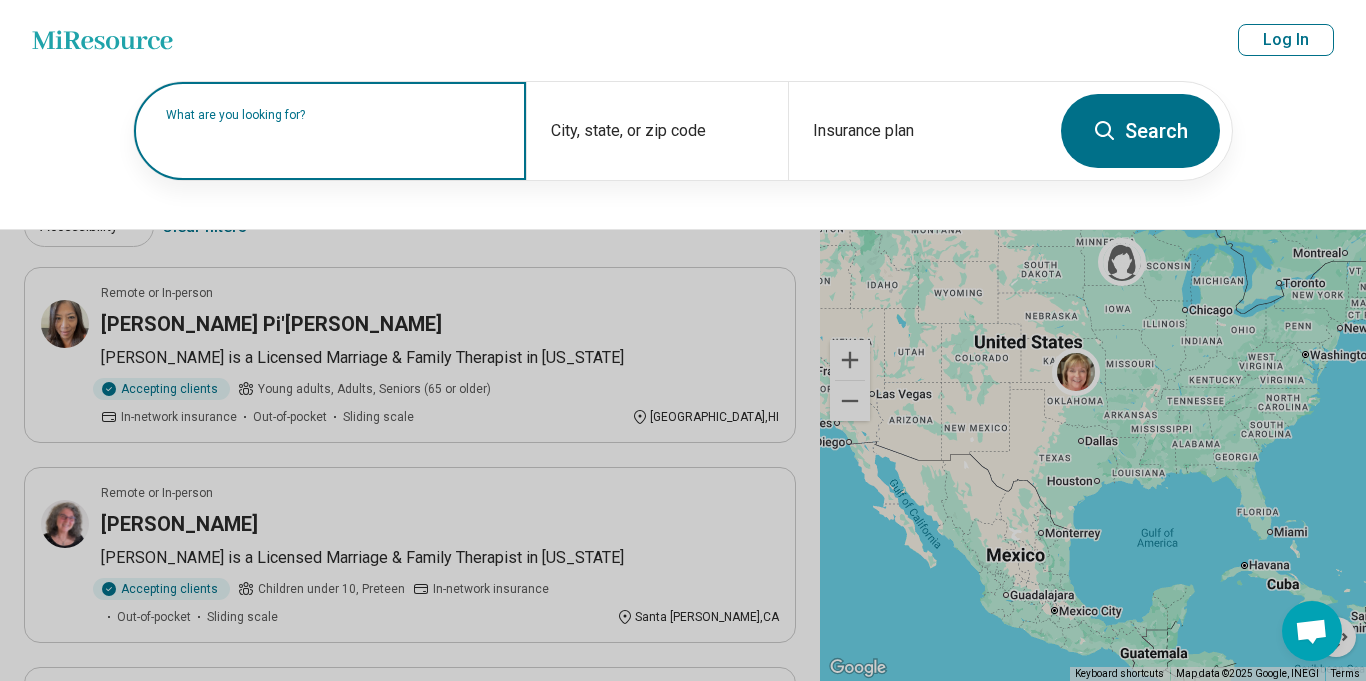 click on "What are you looking for?" at bounding box center [334, 115] 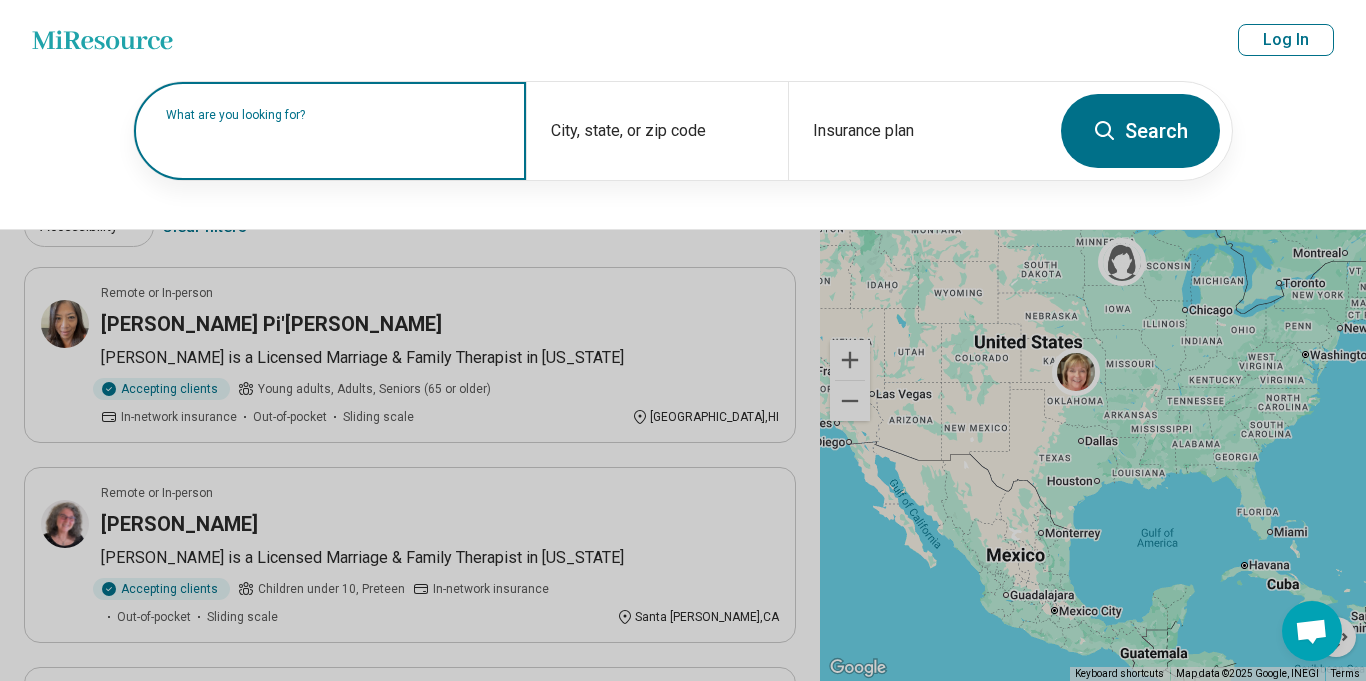 paste on "*********" 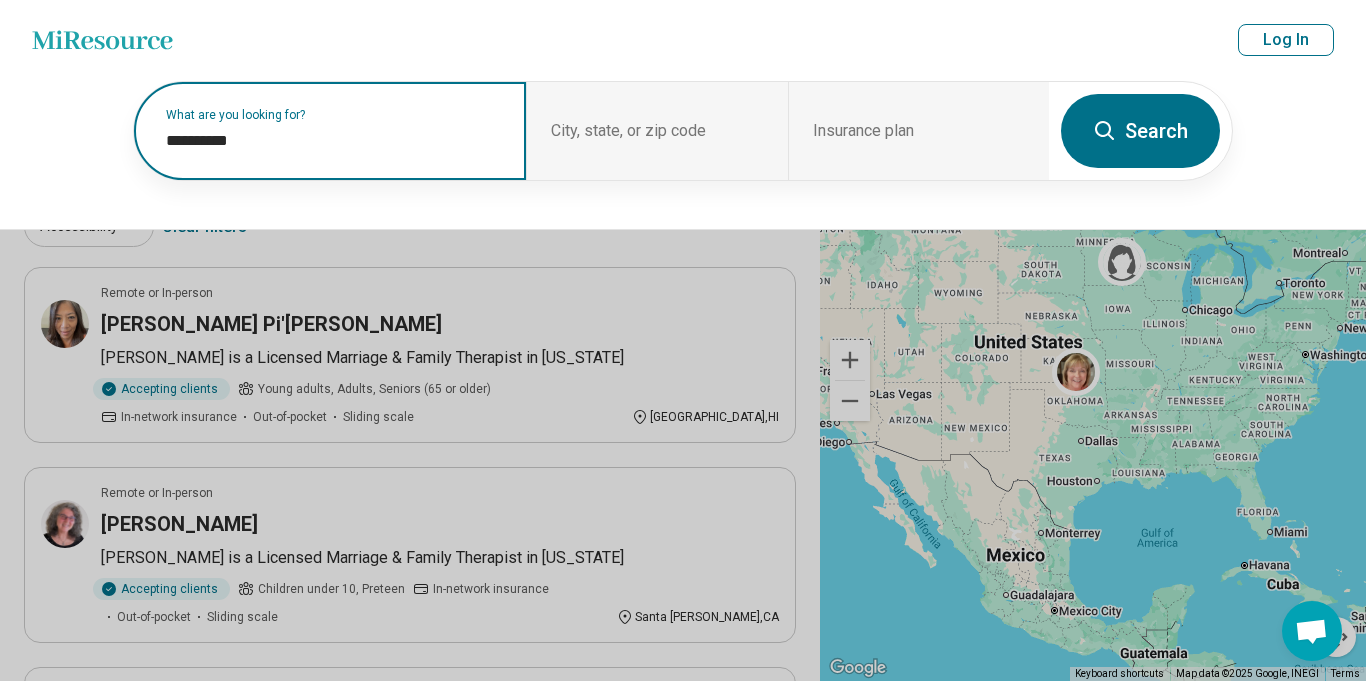 paste on "*********" 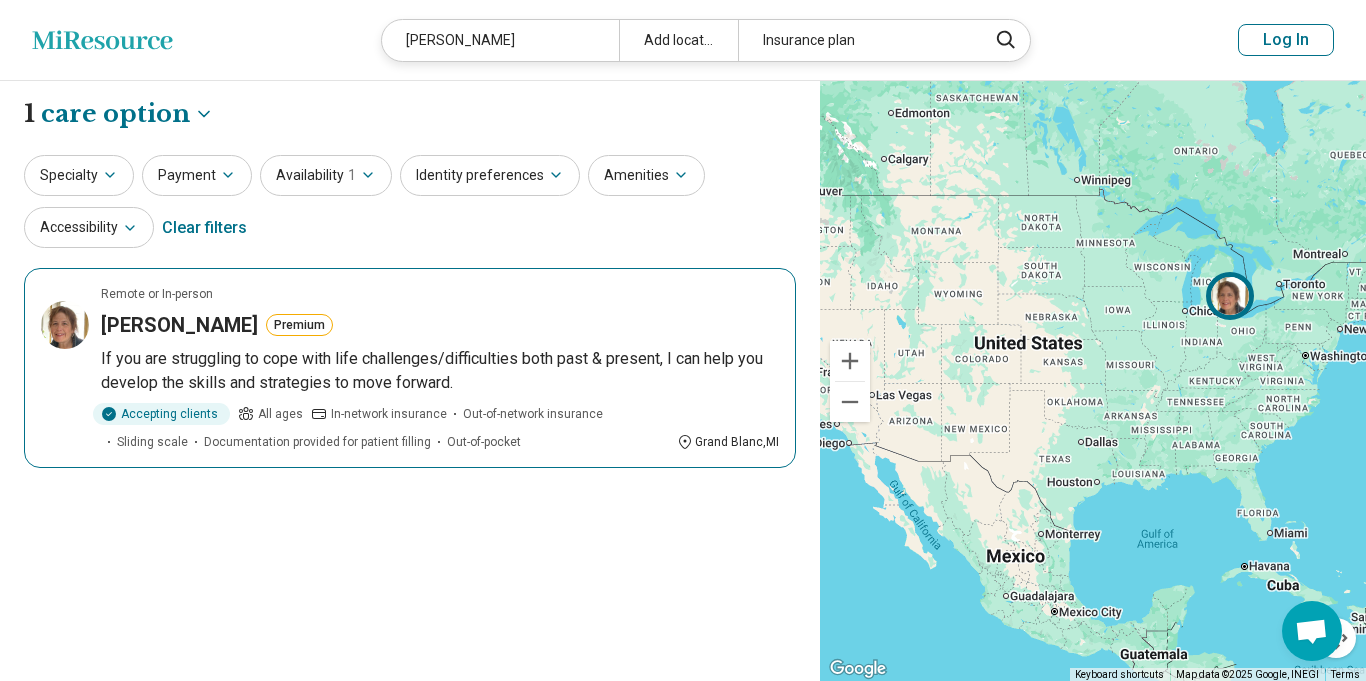 click on "Remote or In-person Laura Gualdoni Premium If you are struggling to cope with life challenges/difficulties both past & present, I can help you develop the skills and strategies to move forward. Accepting clients All ages In-network insurance Out-of-network insurance Sliding scale Documentation provided for patient filling Out-of-pocket Grand Blanc ,  MI" at bounding box center (410, 368) 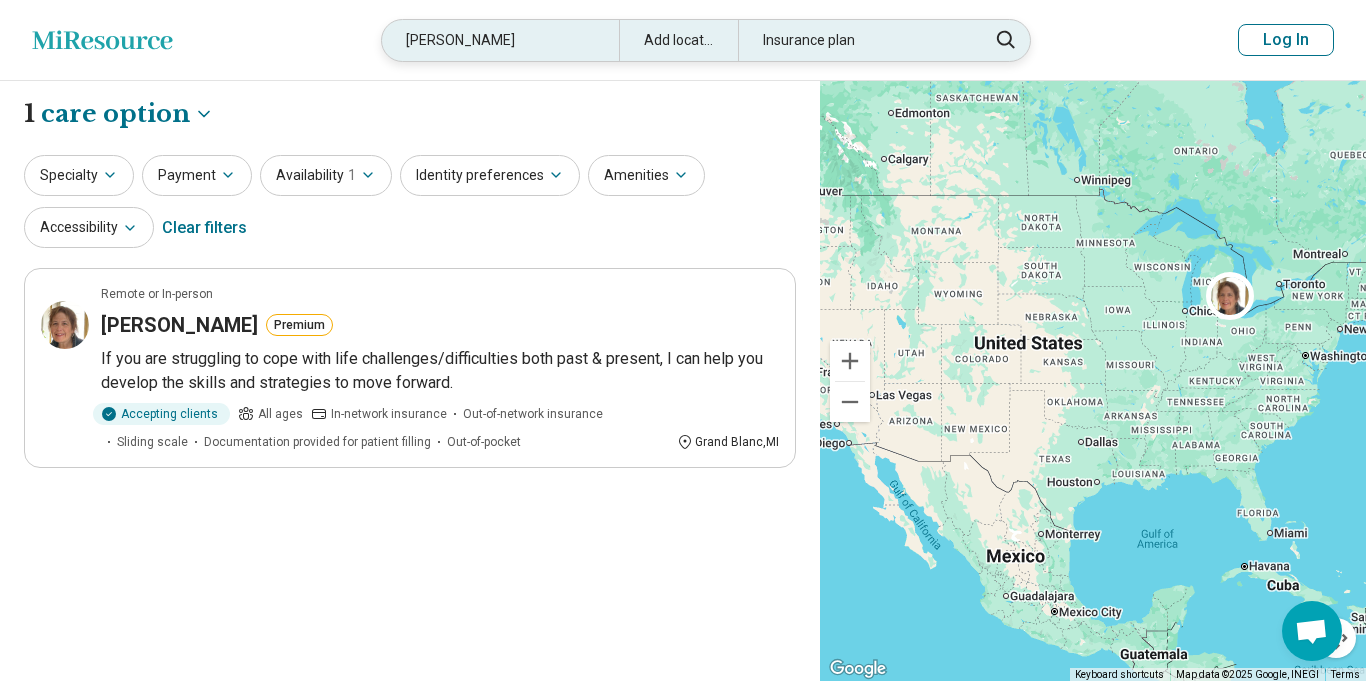 click on "Laura Kay Gualdoni" at bounding box center [500, 40] 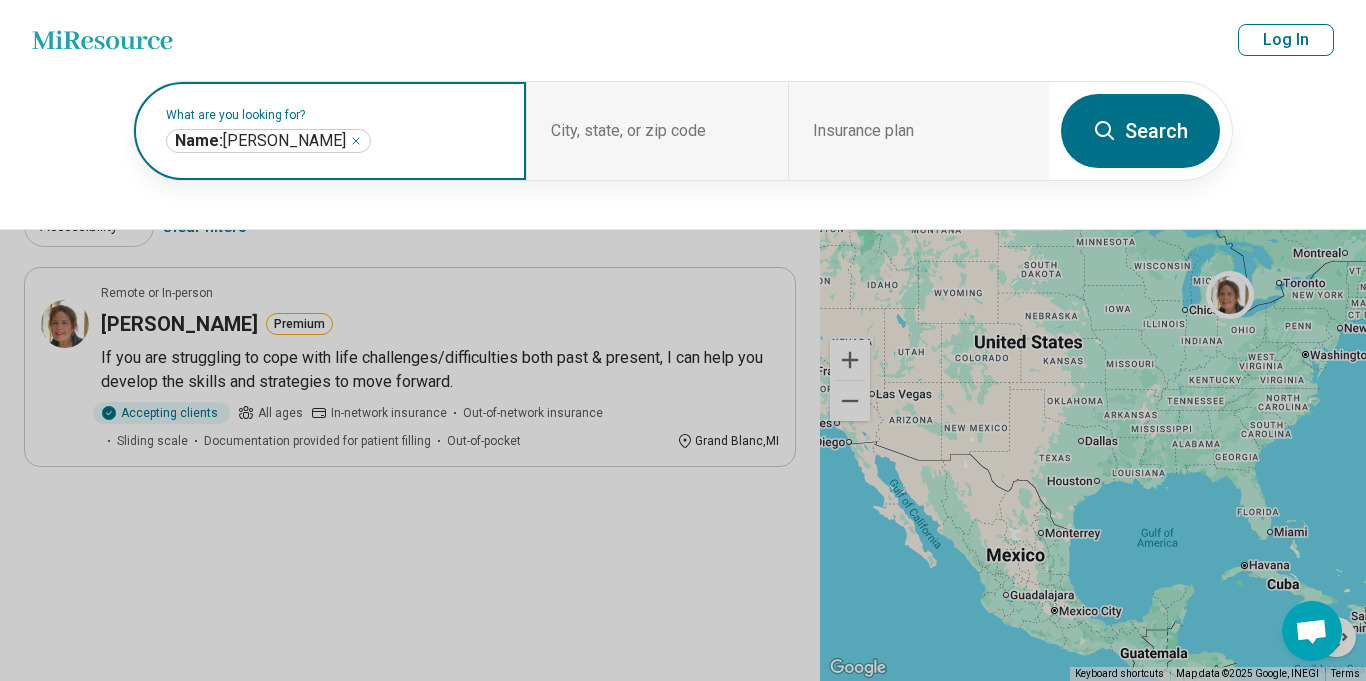 click 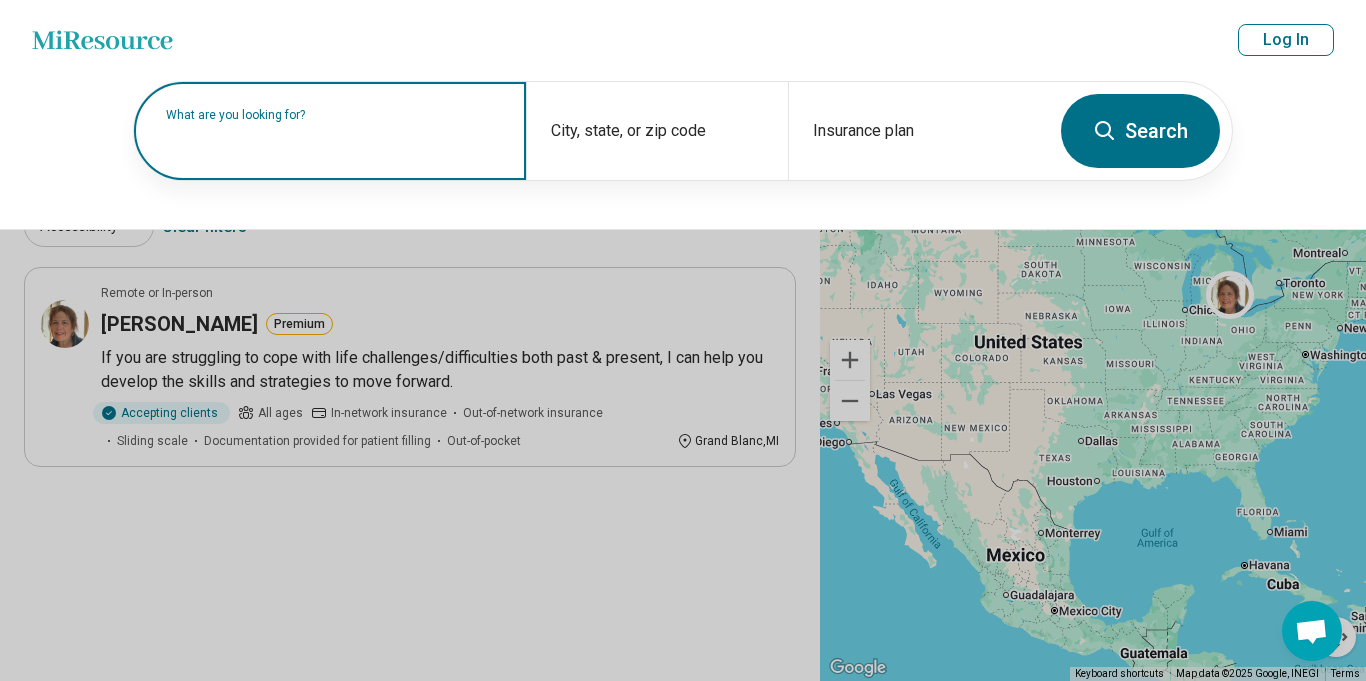 click on "What are you looking for?" at bounding box center (334, 115) 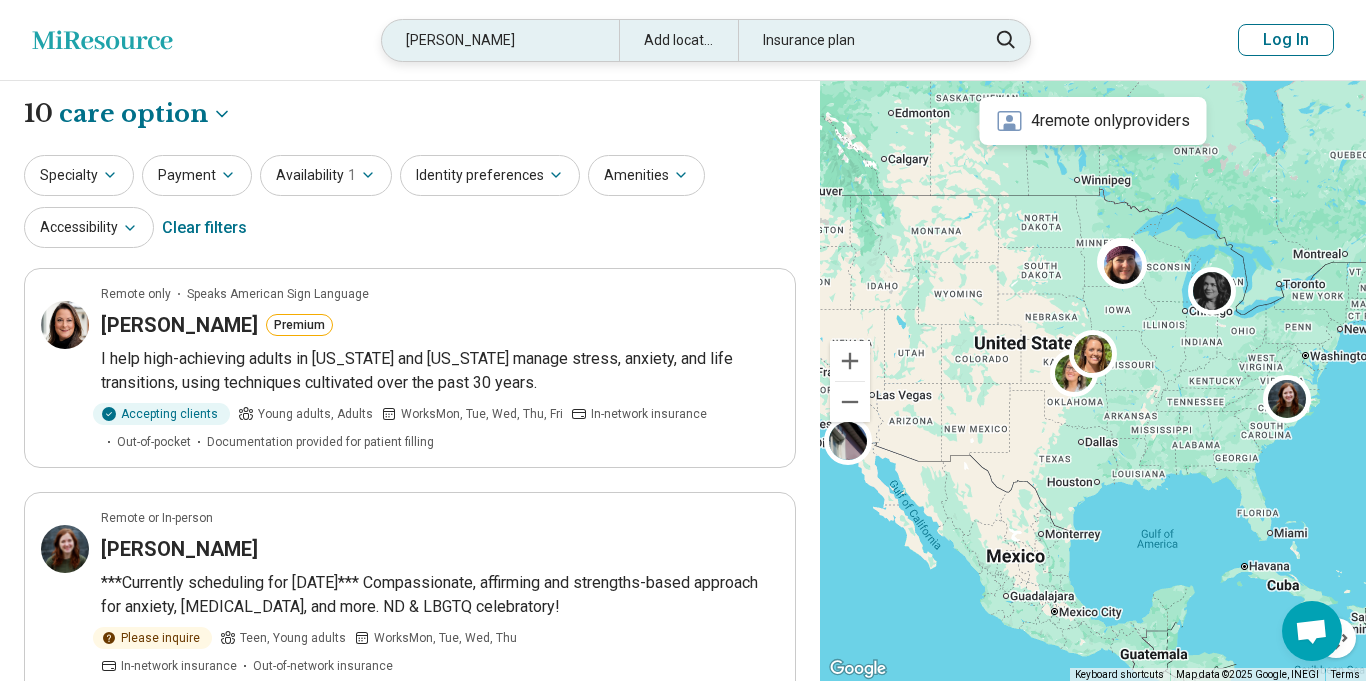 click on "Audrey" at bounding box center [500, 40] 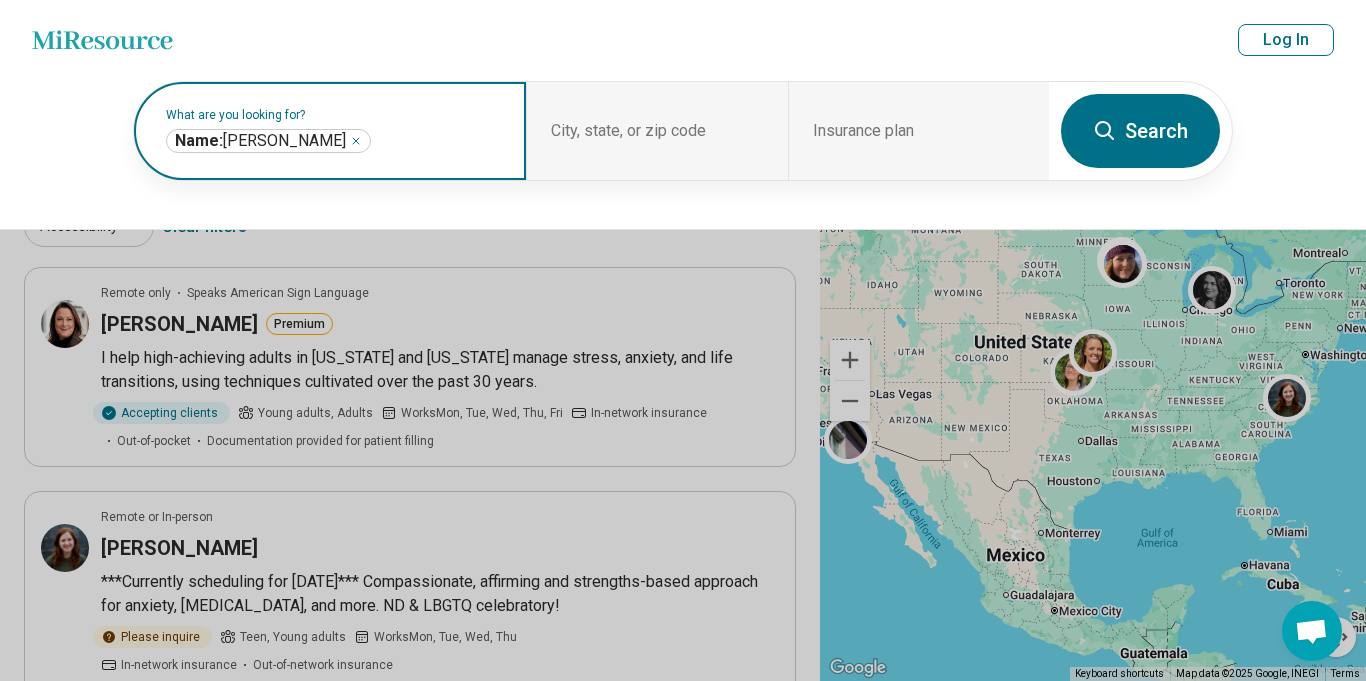 click at bounding box center (438, 141) 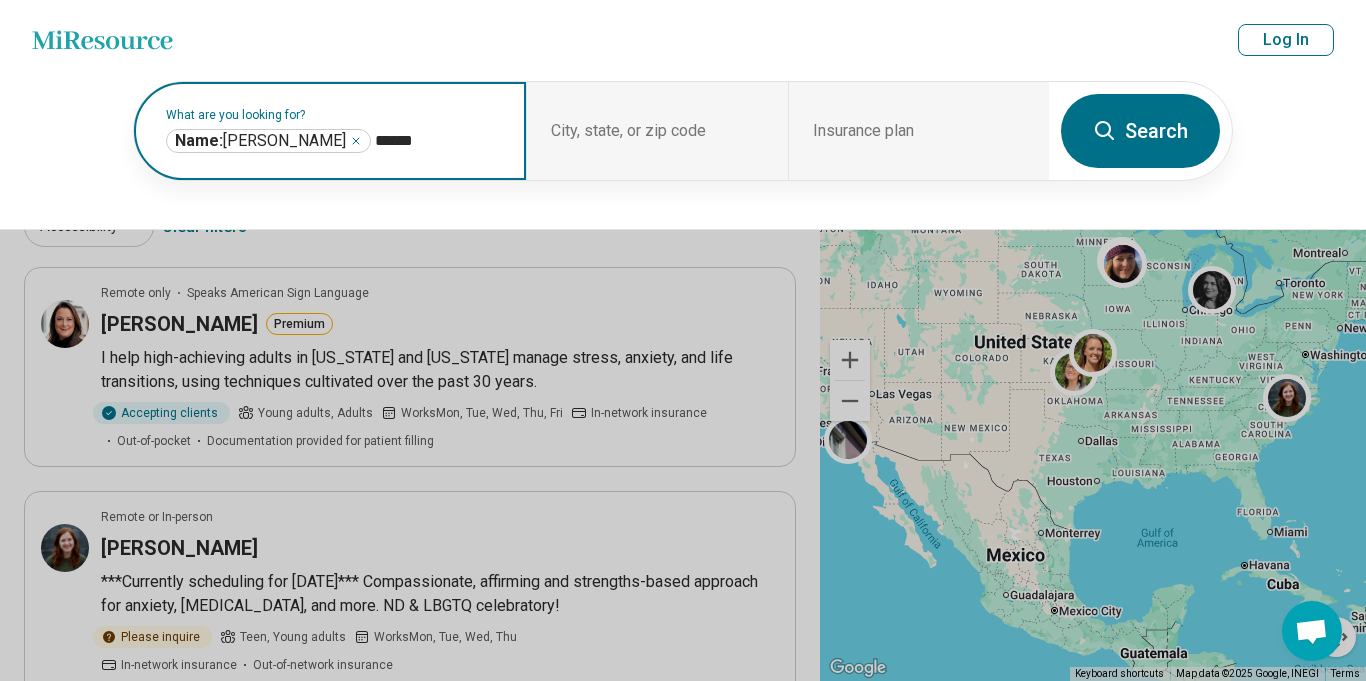 click on "Search" at bounding box center (1140, 131) 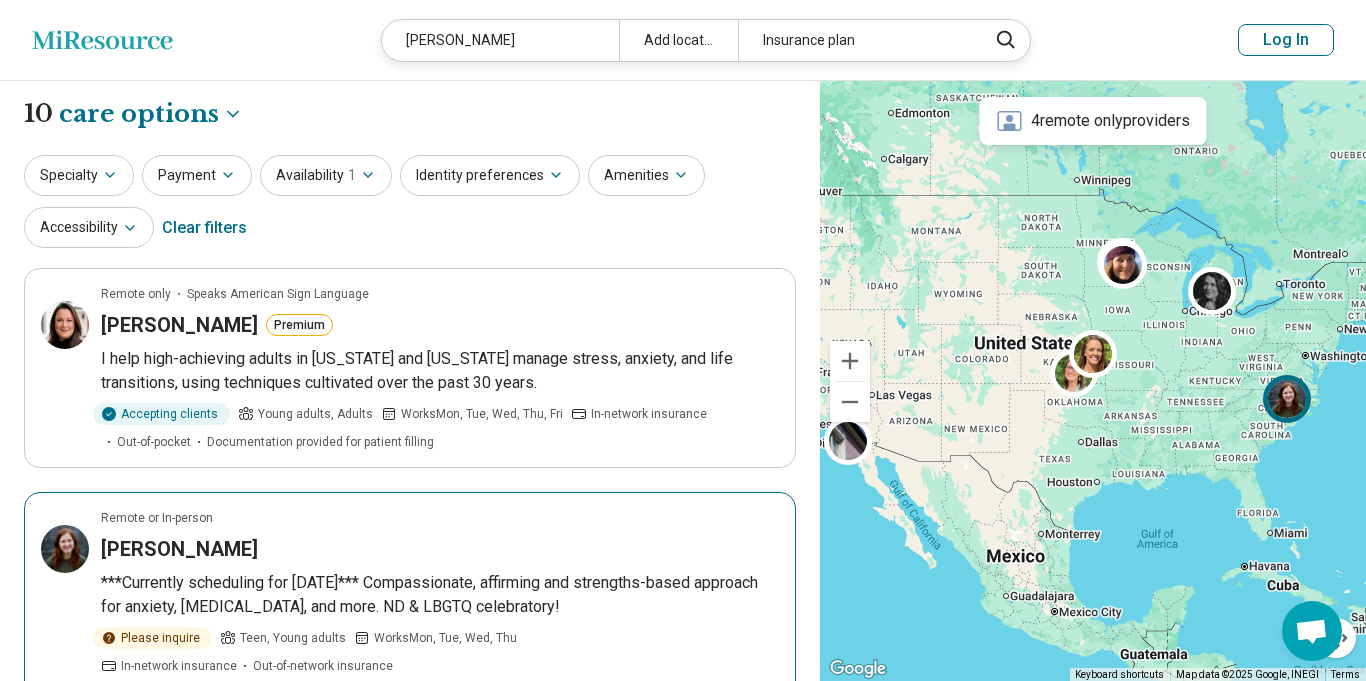 click on "Audrey Doidge" at bounding box center (440, 549) 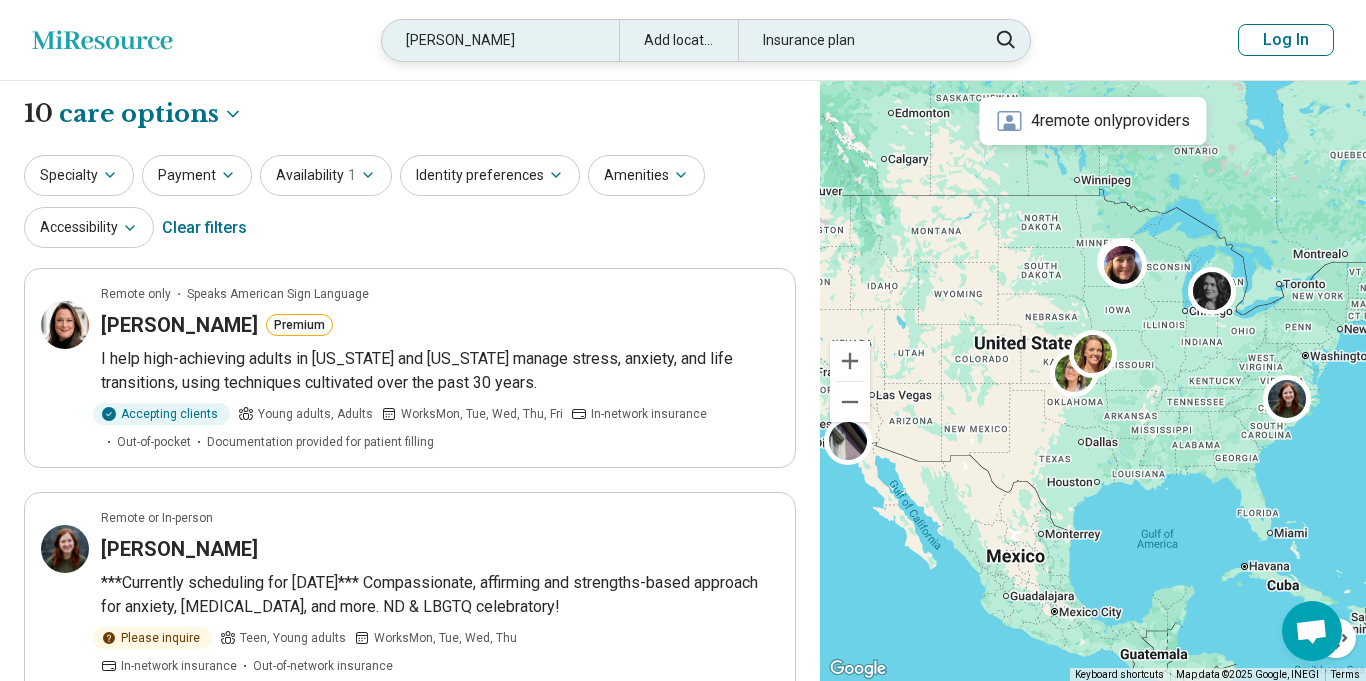 click on "Audrey" at bounding box center (500, 40) 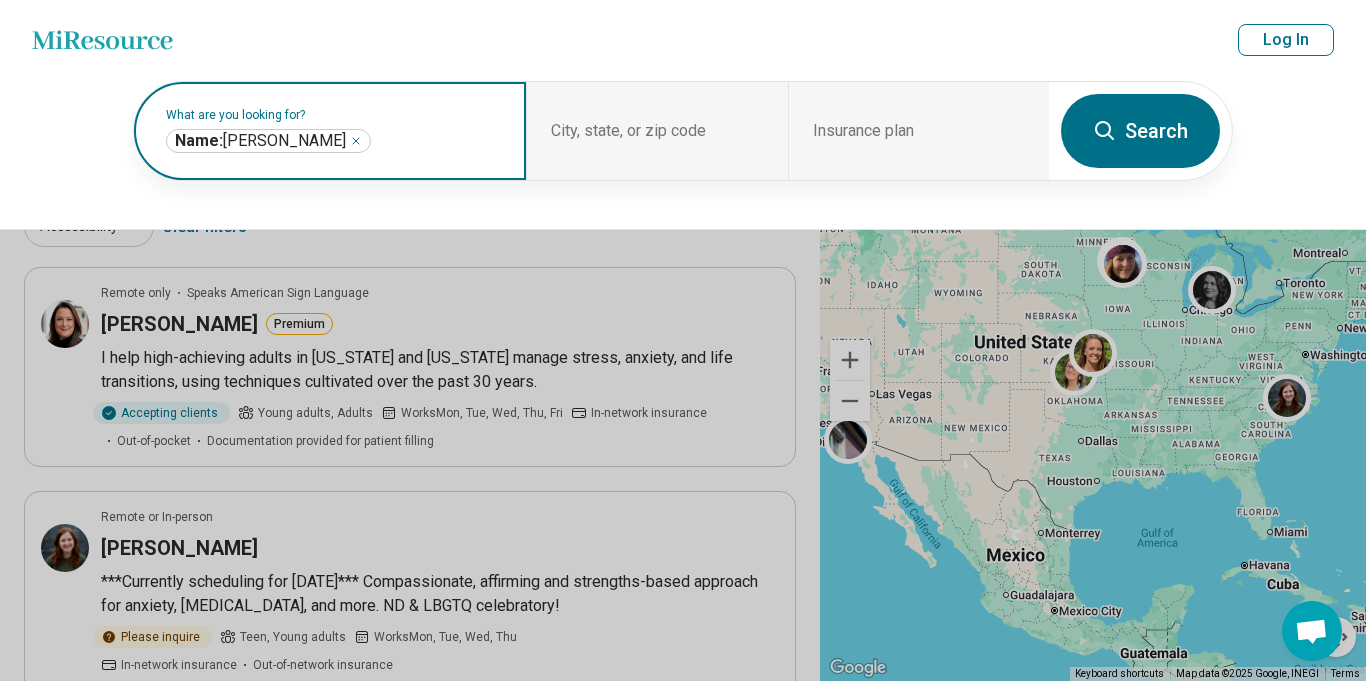 click 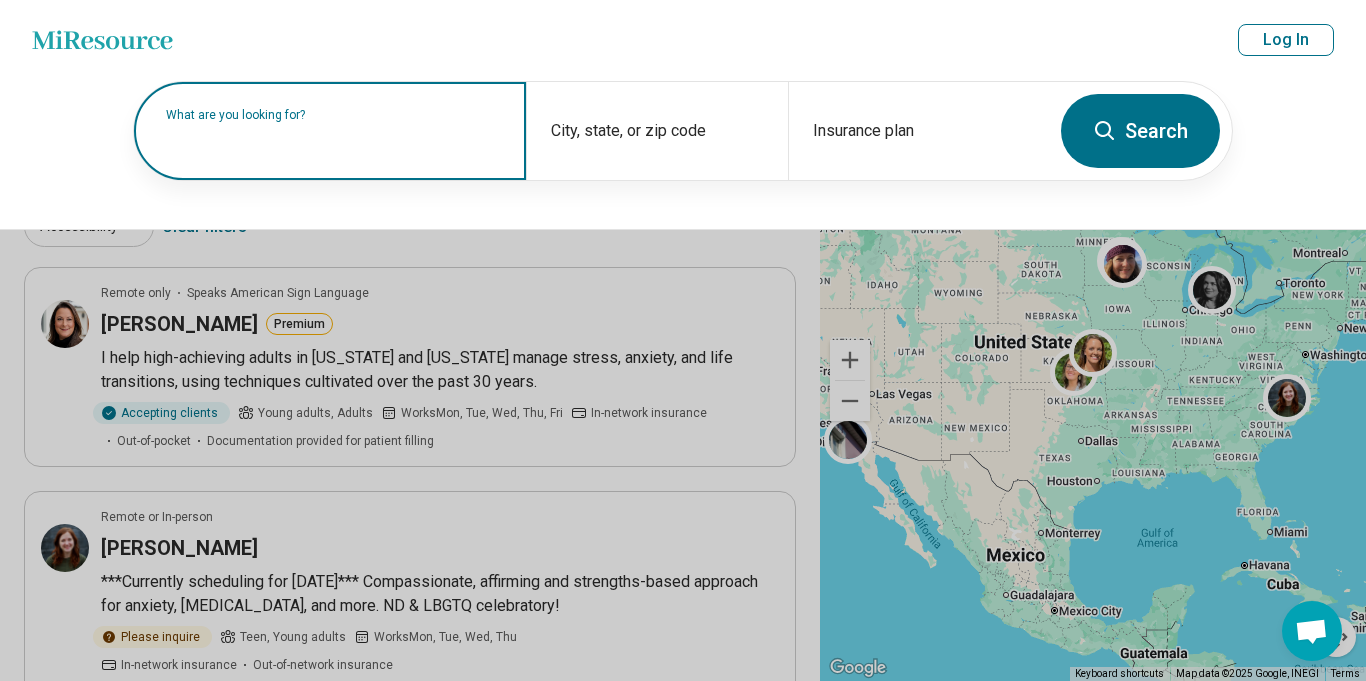 click on "What are you looking for?" at bounding box center (334, 115) 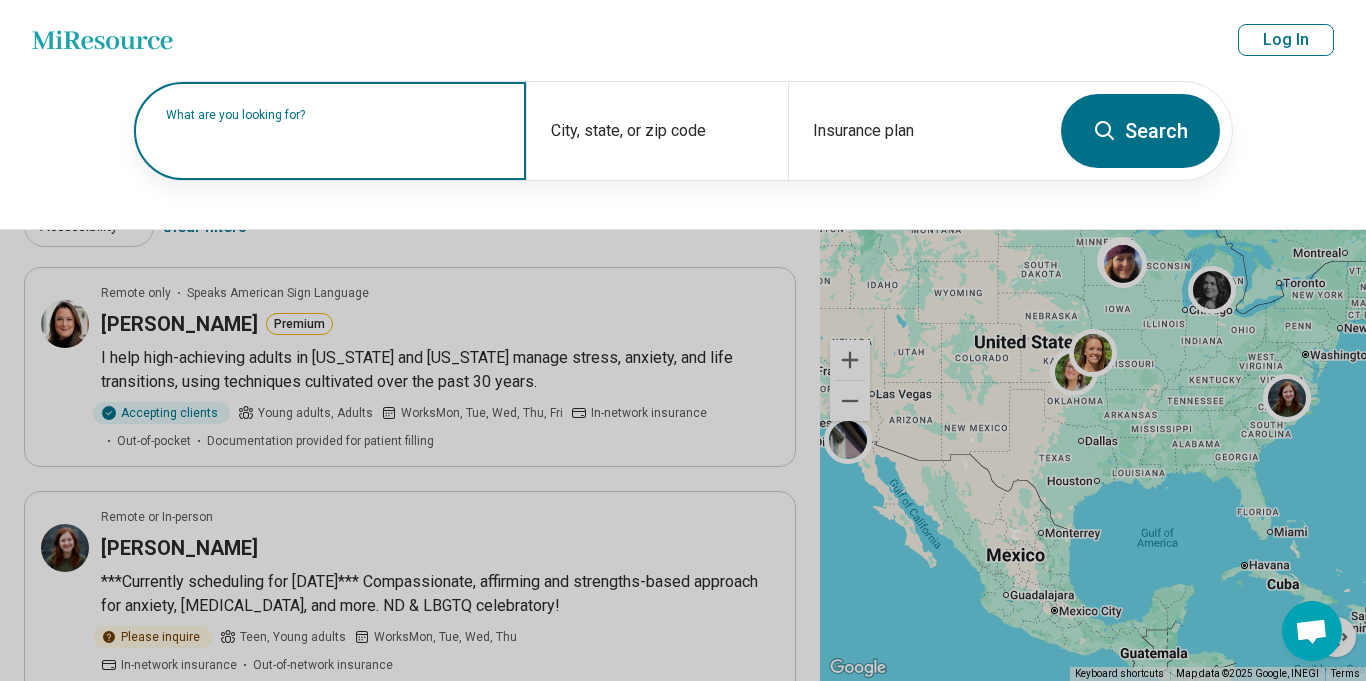 paste on "******" 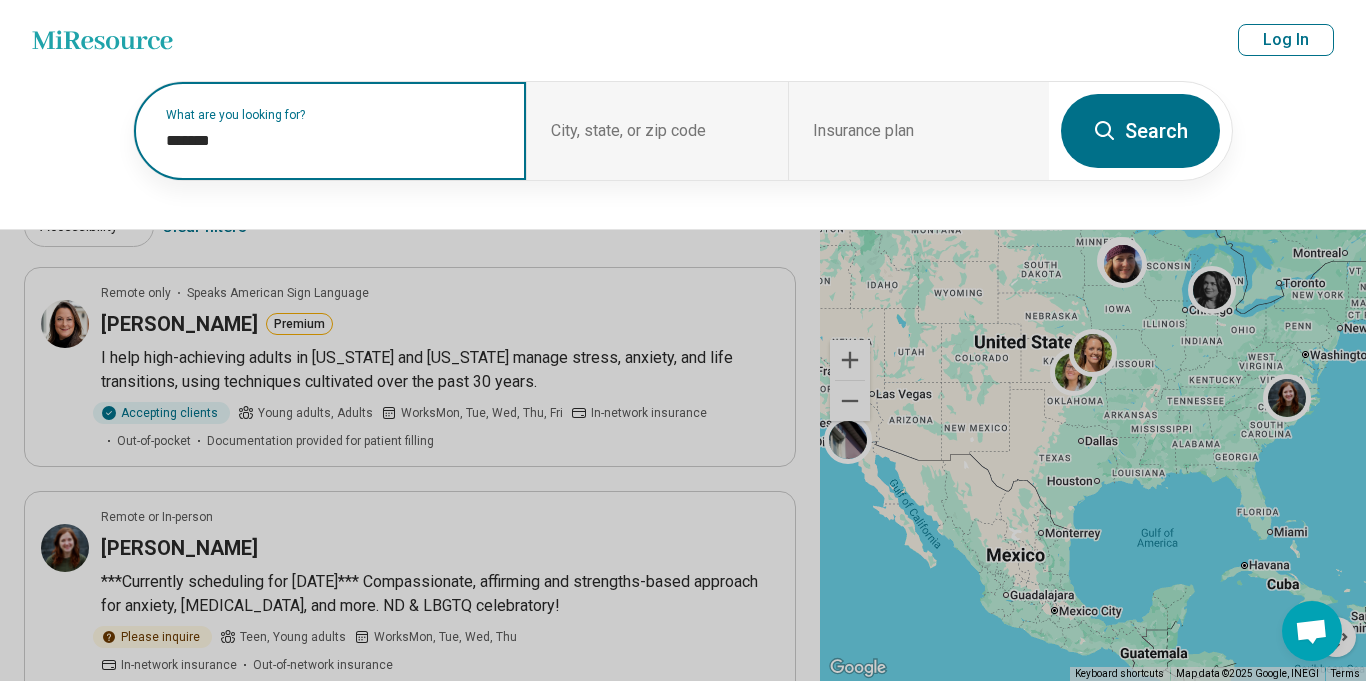 paste on "******" 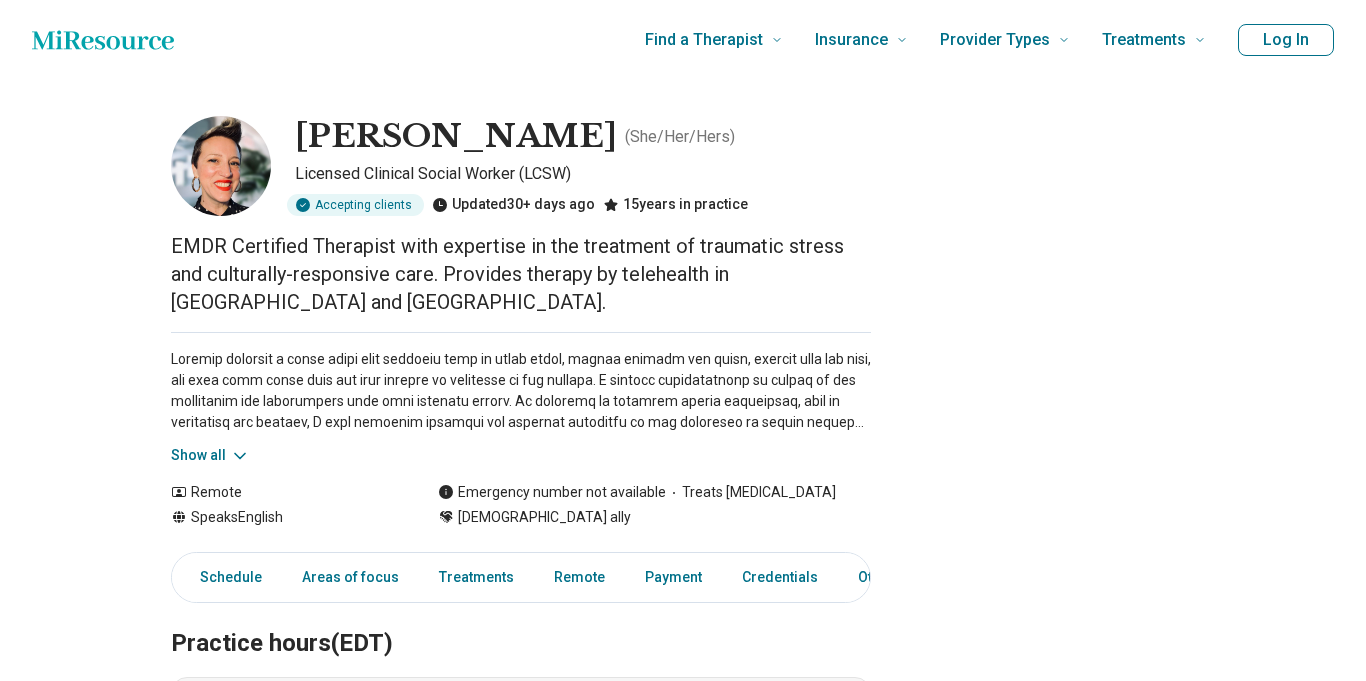 scroll, scrollTop: 0, scrollLeft: 0, axis: both 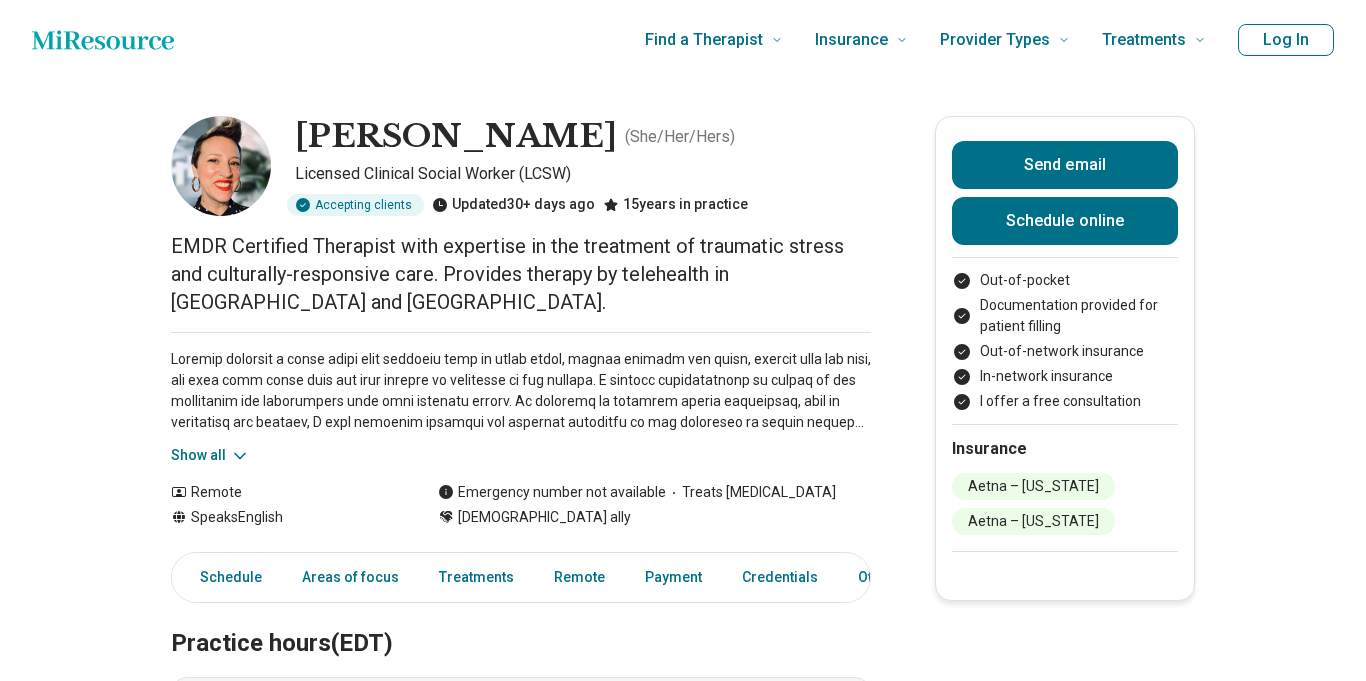 click on "Show all" at bounding box center [210, 455] 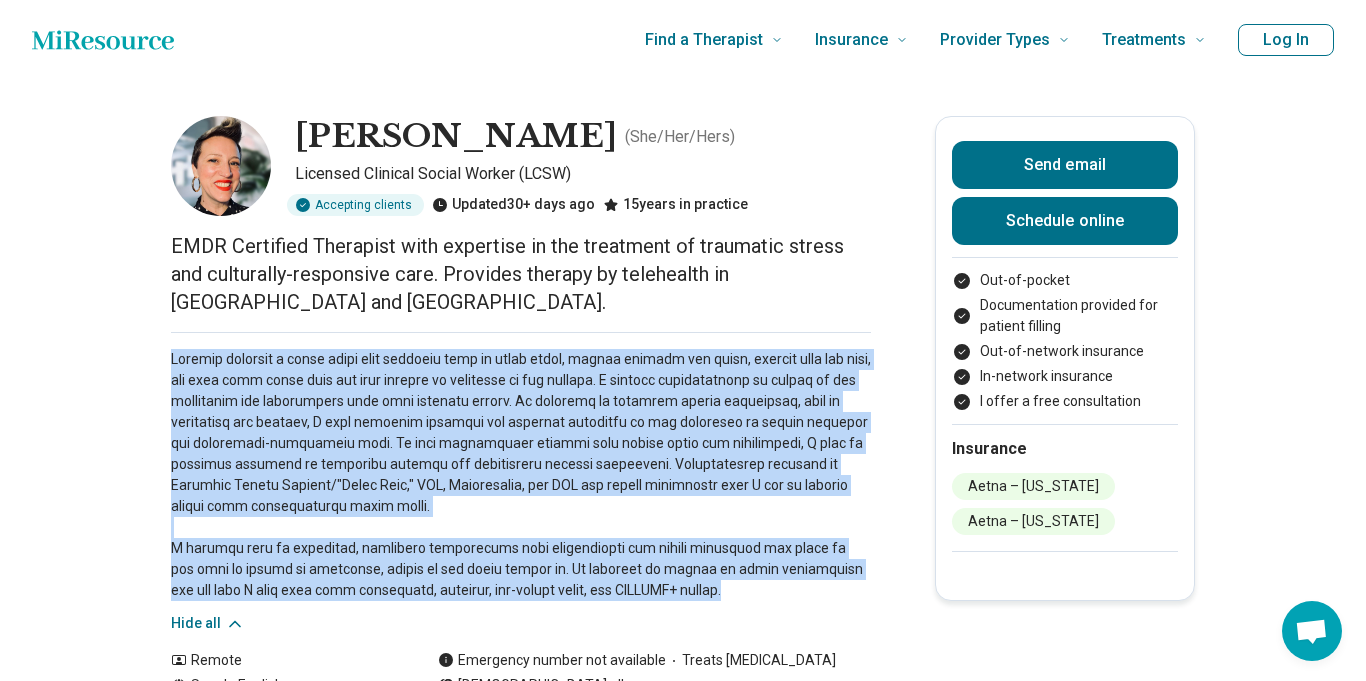drag, startPoint x: 170, startPoint y: 329, endPoint x: 719, endPoint y: 565, distance: 597.5759 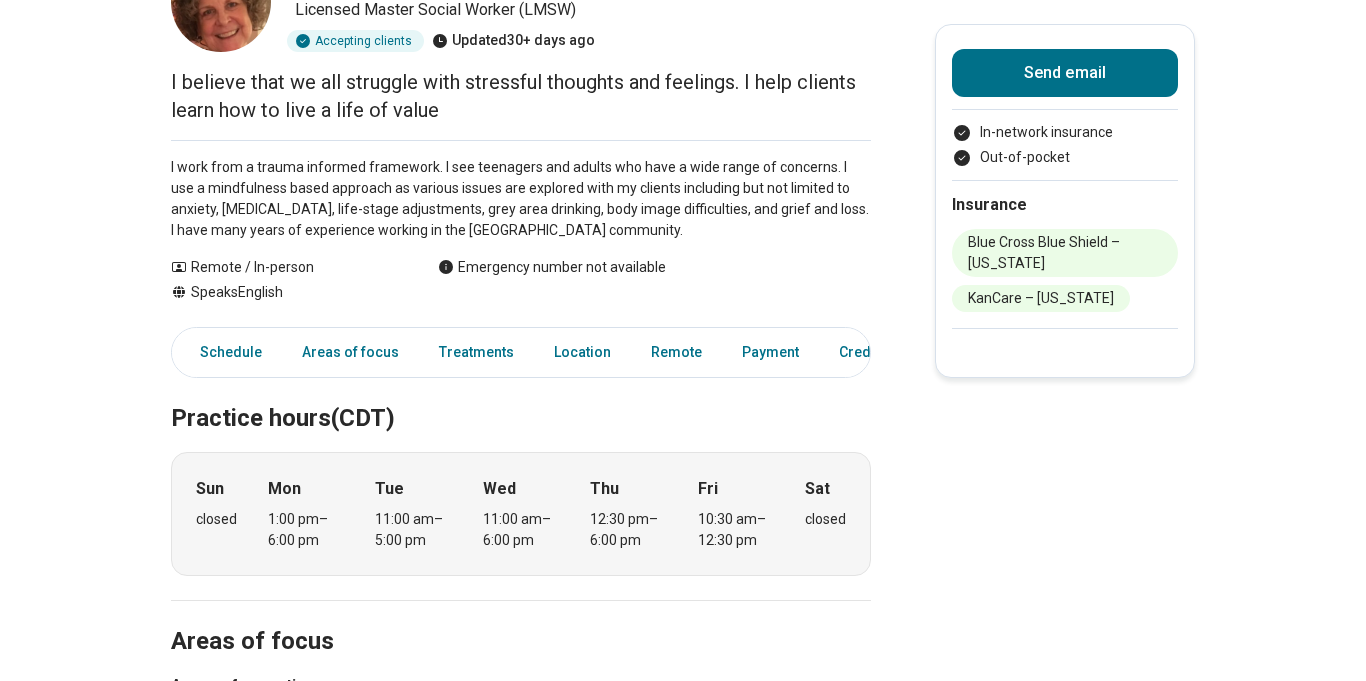 scroll, scrollTop: 178, scrollLeft: 0, axis: vertical 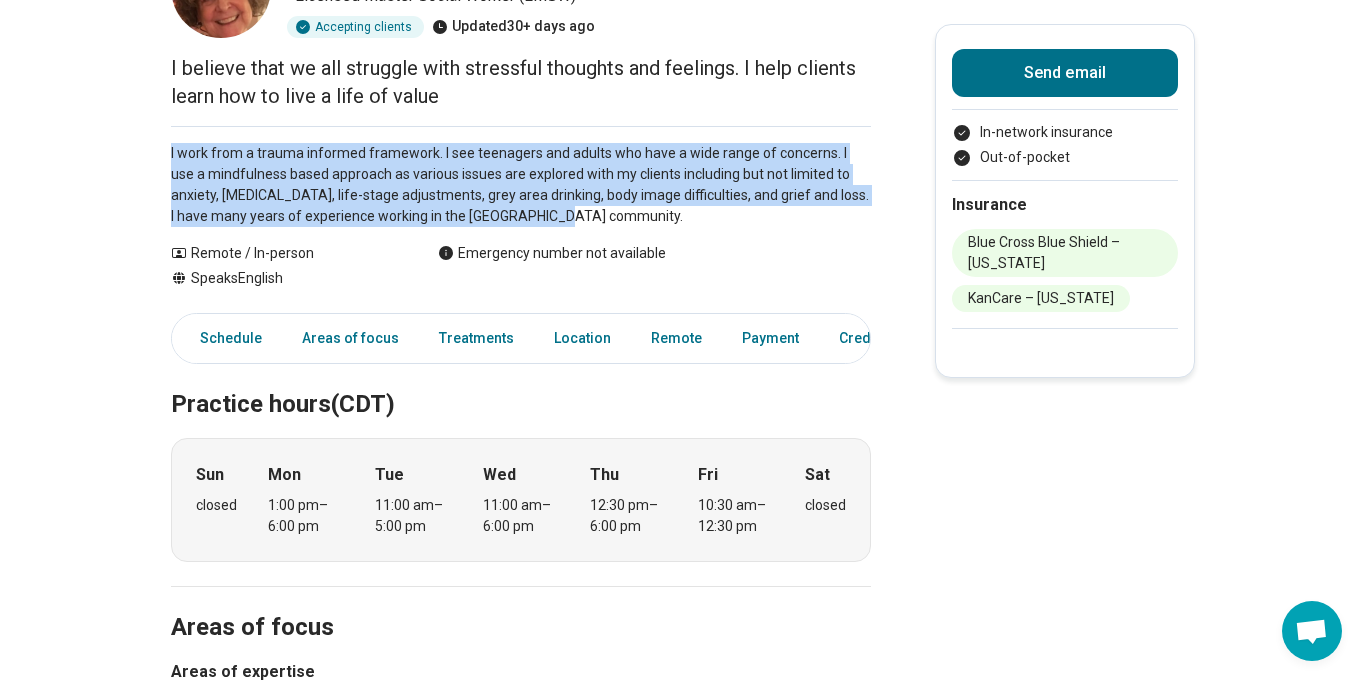 drag, startPoint x: 169, startPoint y: 149, endPoint x: 527, endPoint y: 213, distance: 363.6757 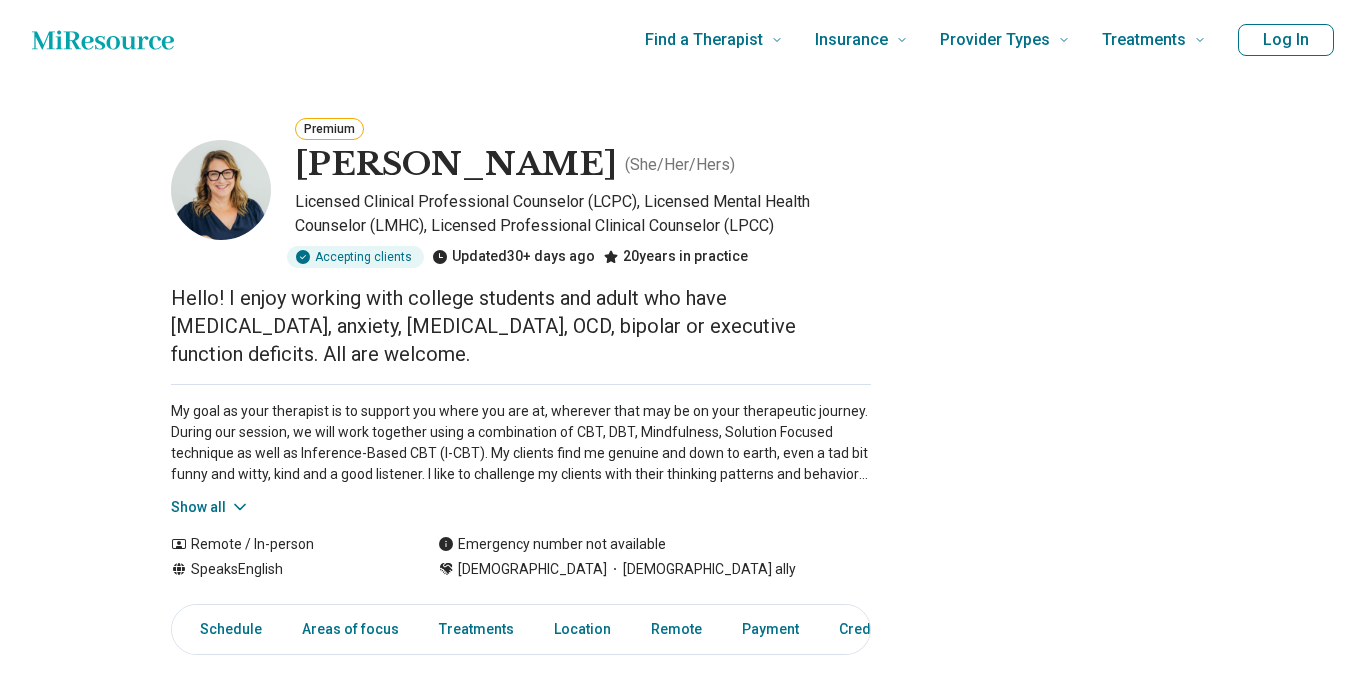 scroll, scrollTop: 0, scrollLeft: 0, axis: both 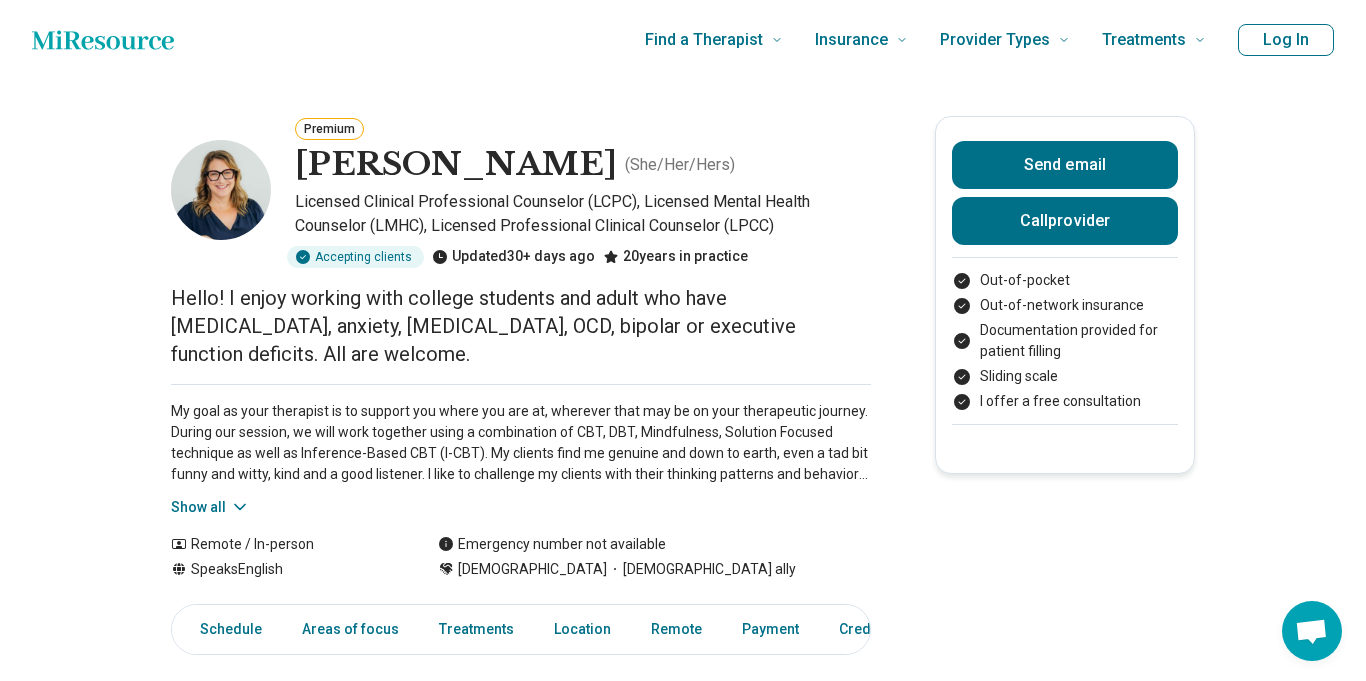 click on "Show all" at bounding box center [210, 507] 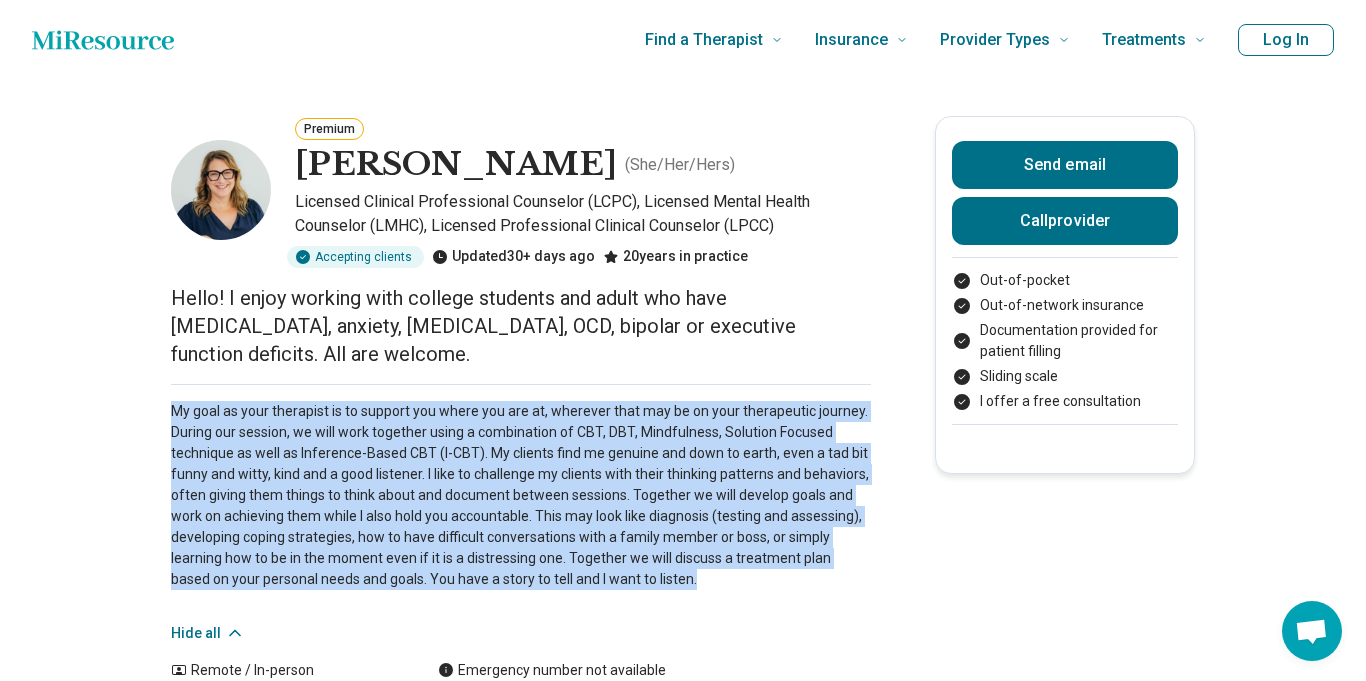 drag, startPoint x: 171, startPoint y: 376, endPoint x: 664, endPoint y: 556, distance: 524.83234 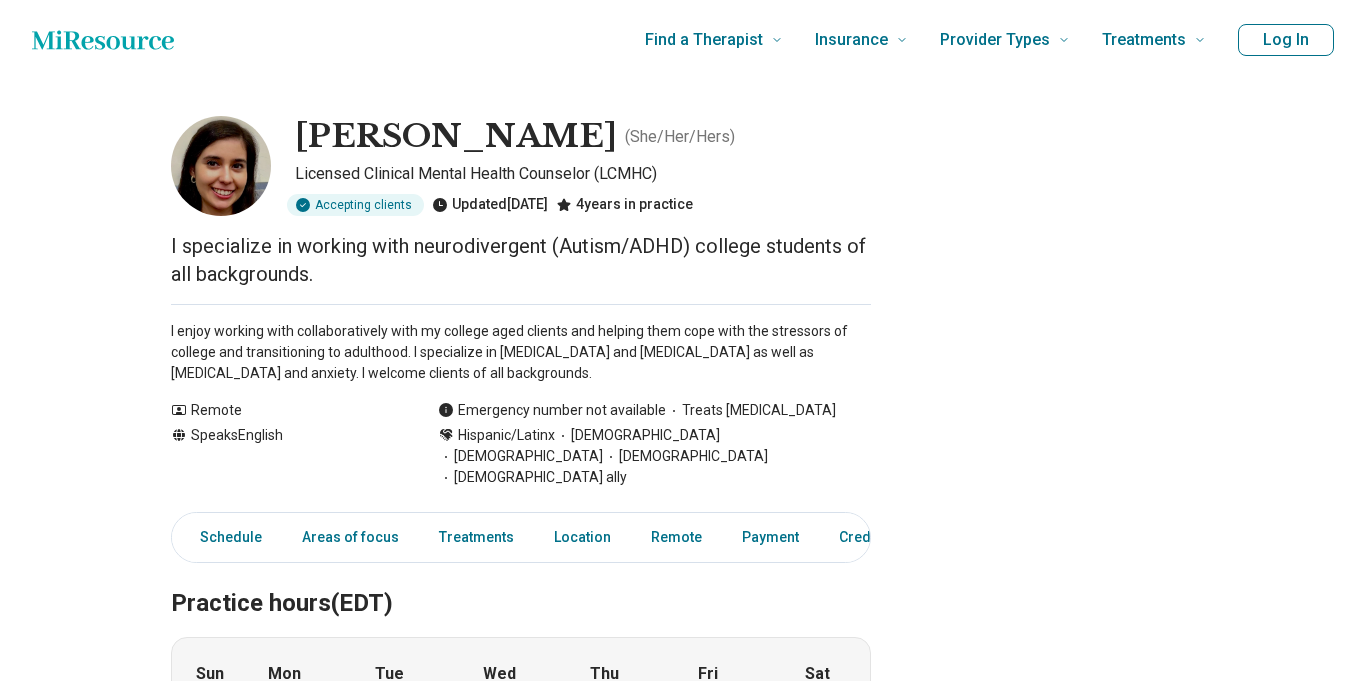 scroll, scrollTop: 0, scrollLeft: 0, axis: both 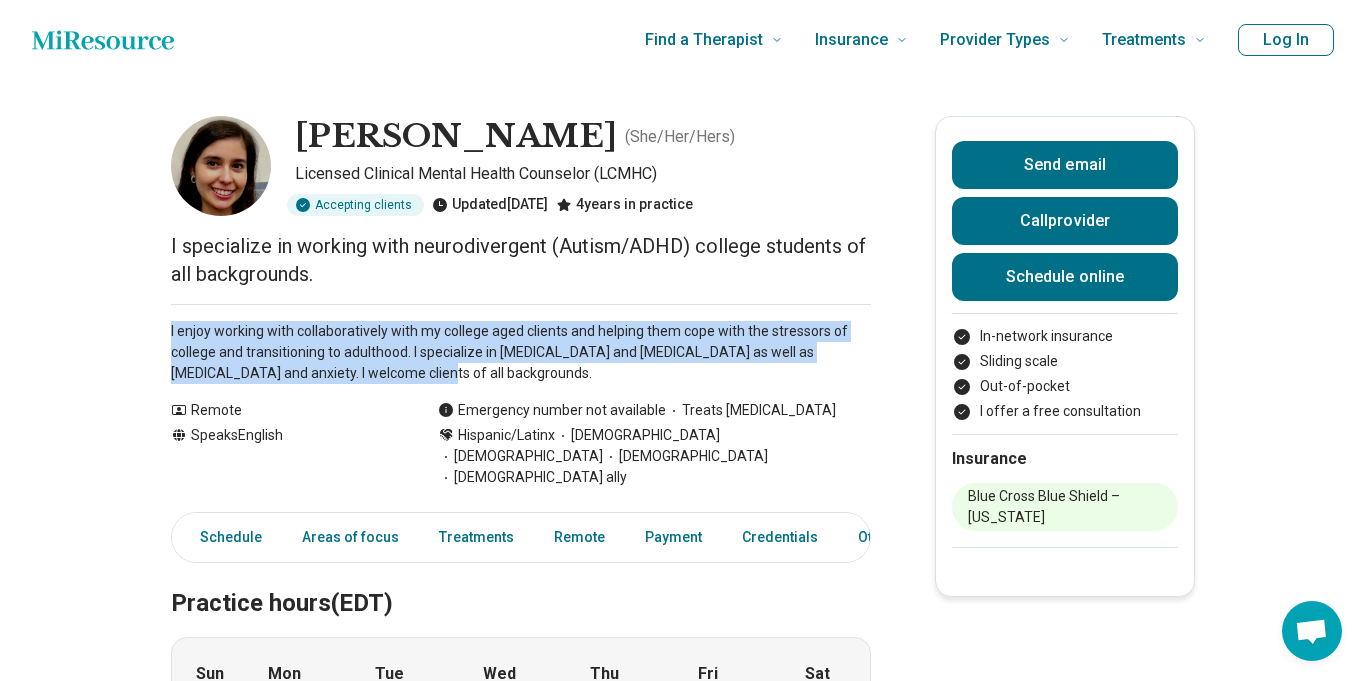 drag, startPoint x: 165, startPoint y: 332, endPoint x: 456, endPoint y: 378, distance: 294.6133 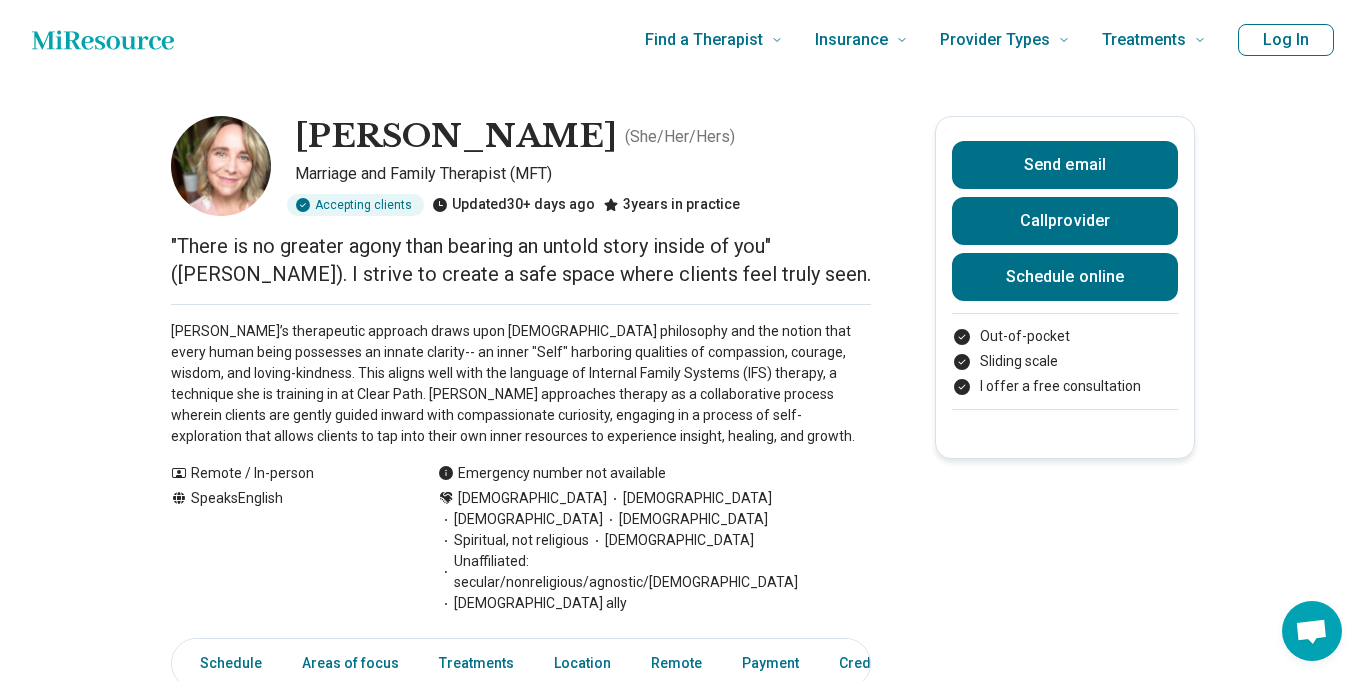 scroll, scrollTop: 0, scrollLeft: 0, axis: both 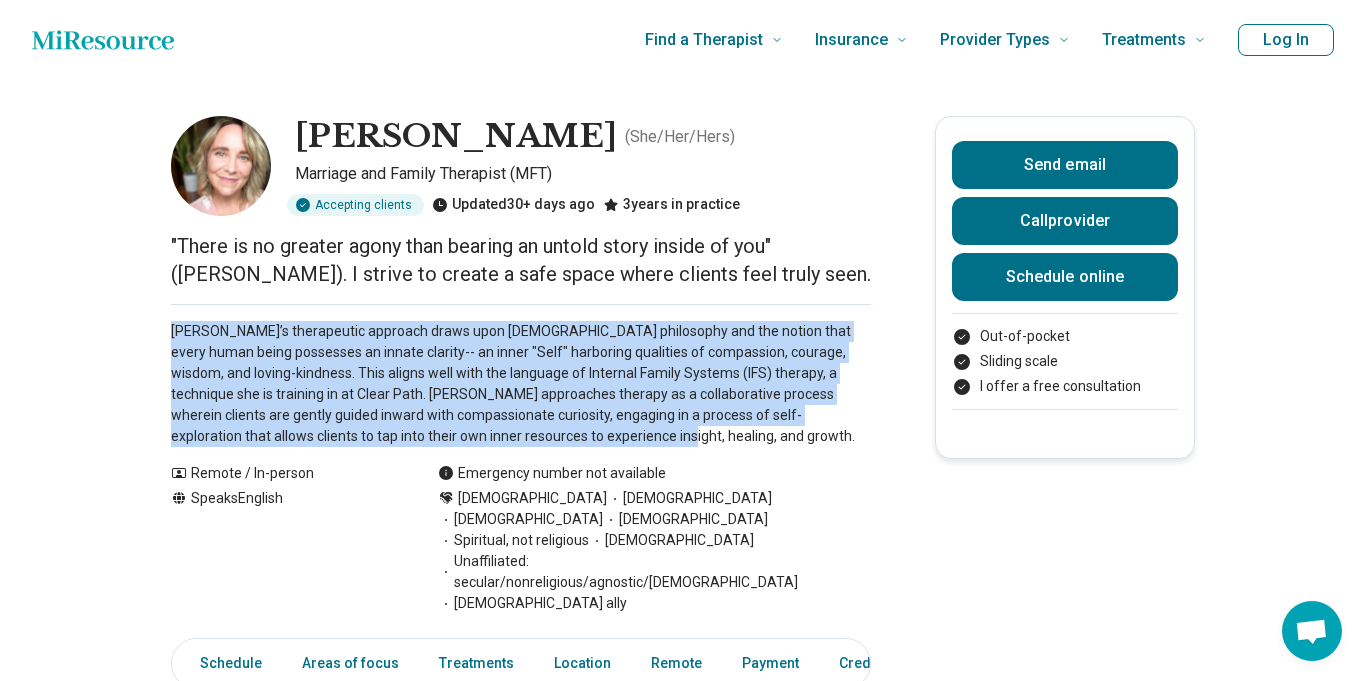 drag, startPoint x: 168, startPoint y: 328, endPoint x: 546, endPoint y: 445, distance: 395.69305 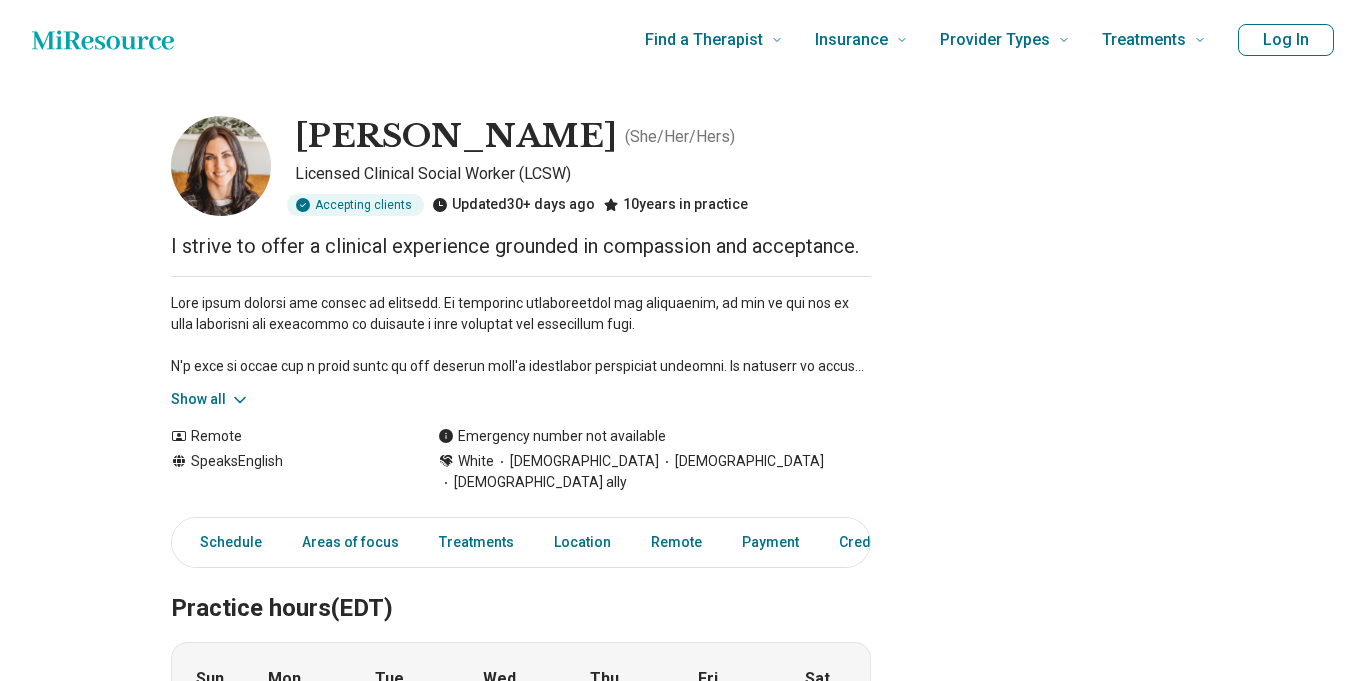 scroll, scrollTop: 0, scrollLeft: 0, axis: both 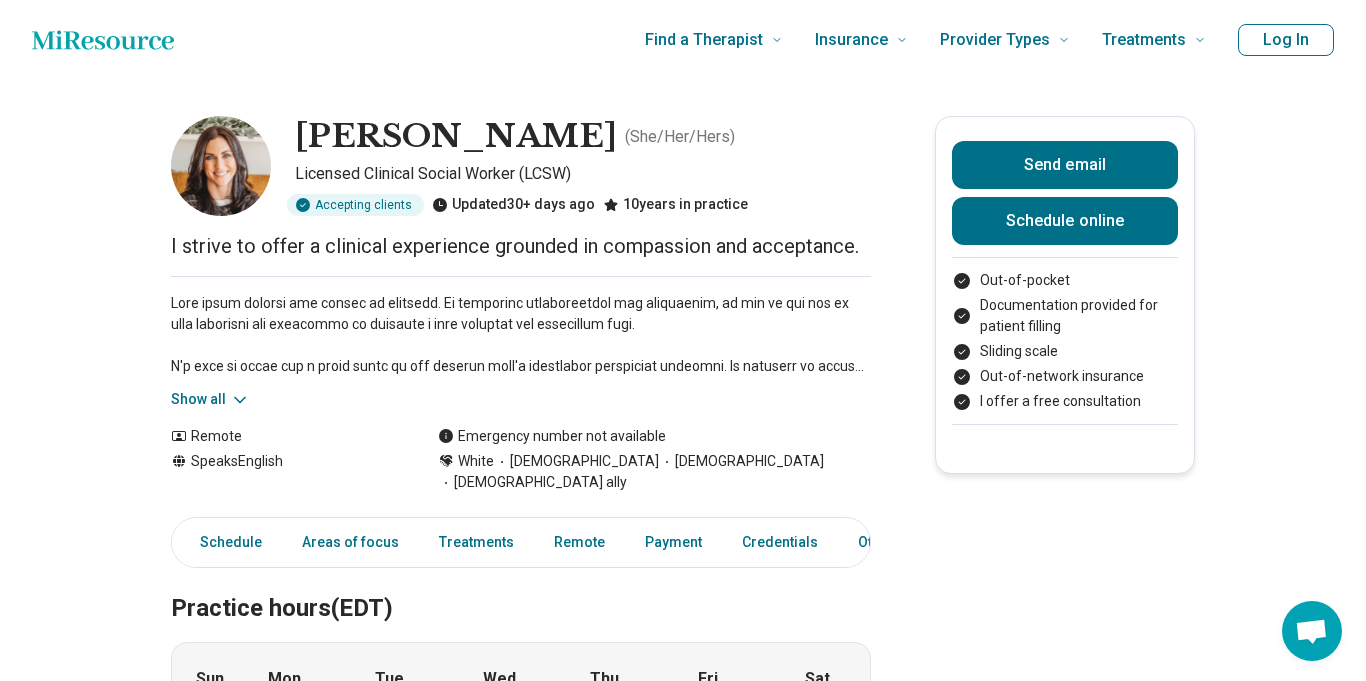 click on "Show all" at bounding box center (210, 399) 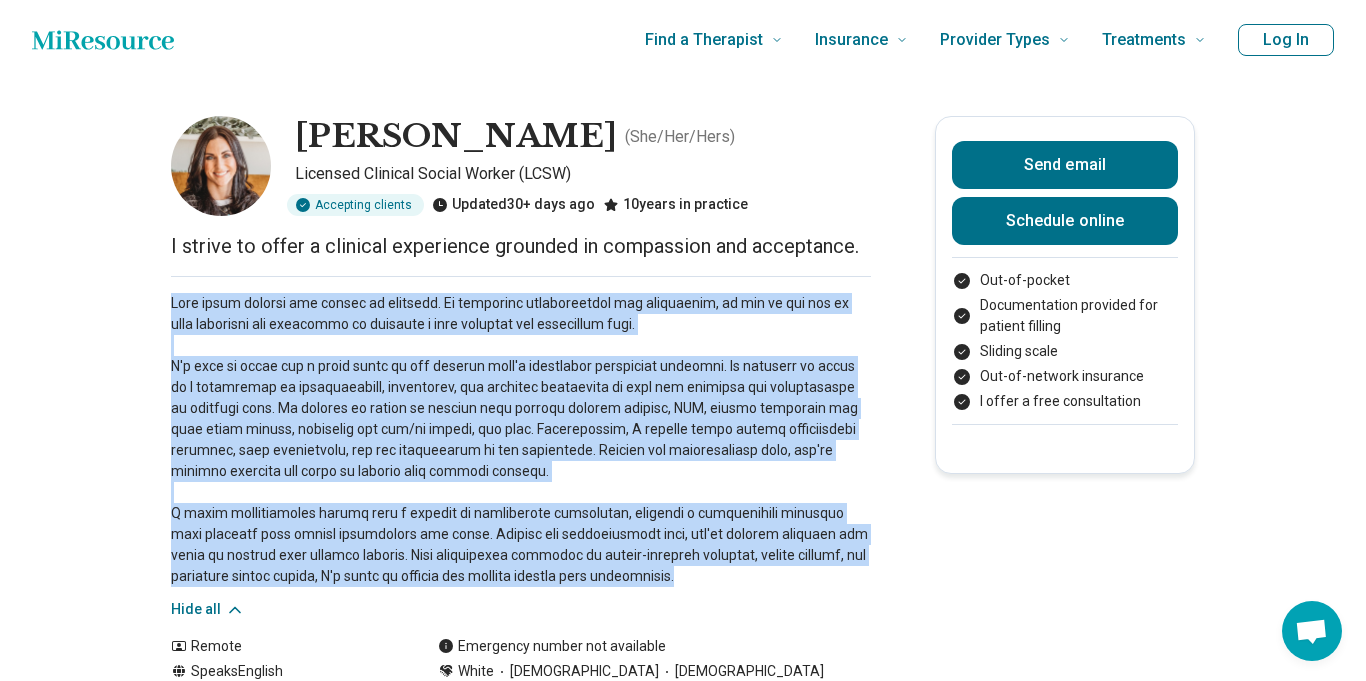 drag, startPoint x: 172, startPoint y: 304, endPoint x: 636, endPoint y: 578, distance: 538.86176 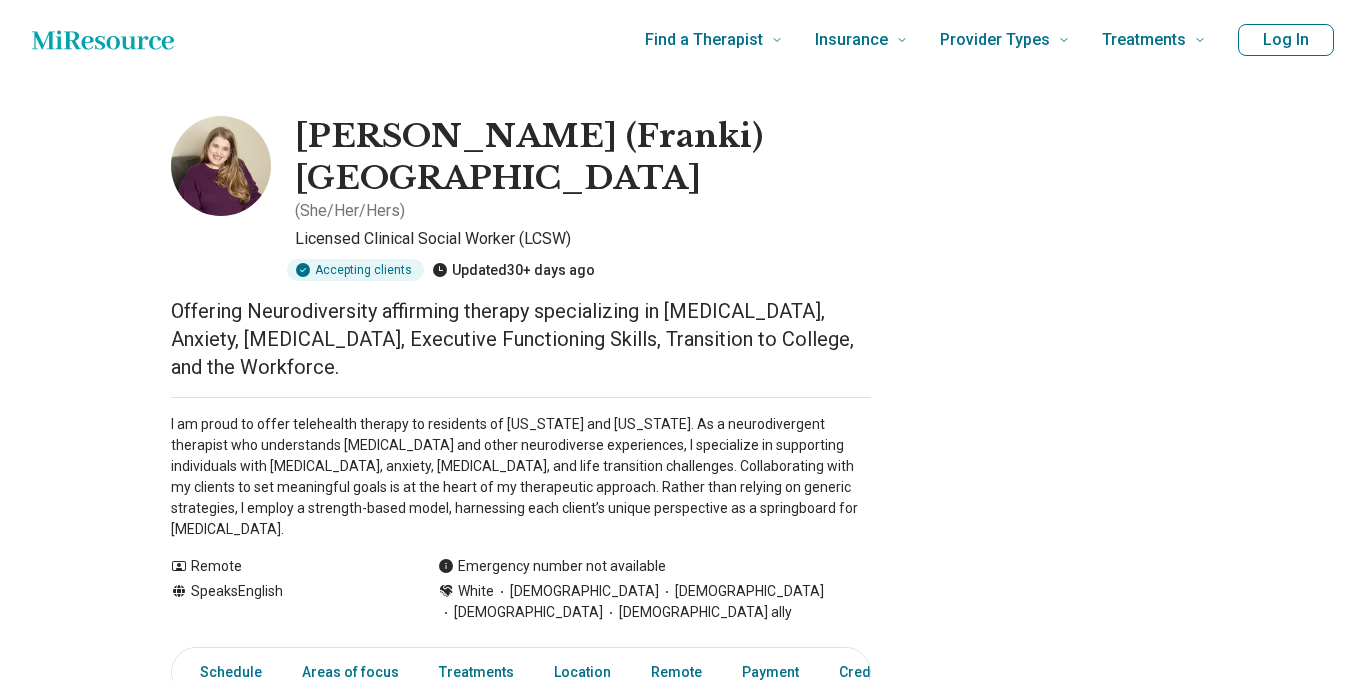 scroll, scrollTop: 0, scrollLeft: 0, axis: both 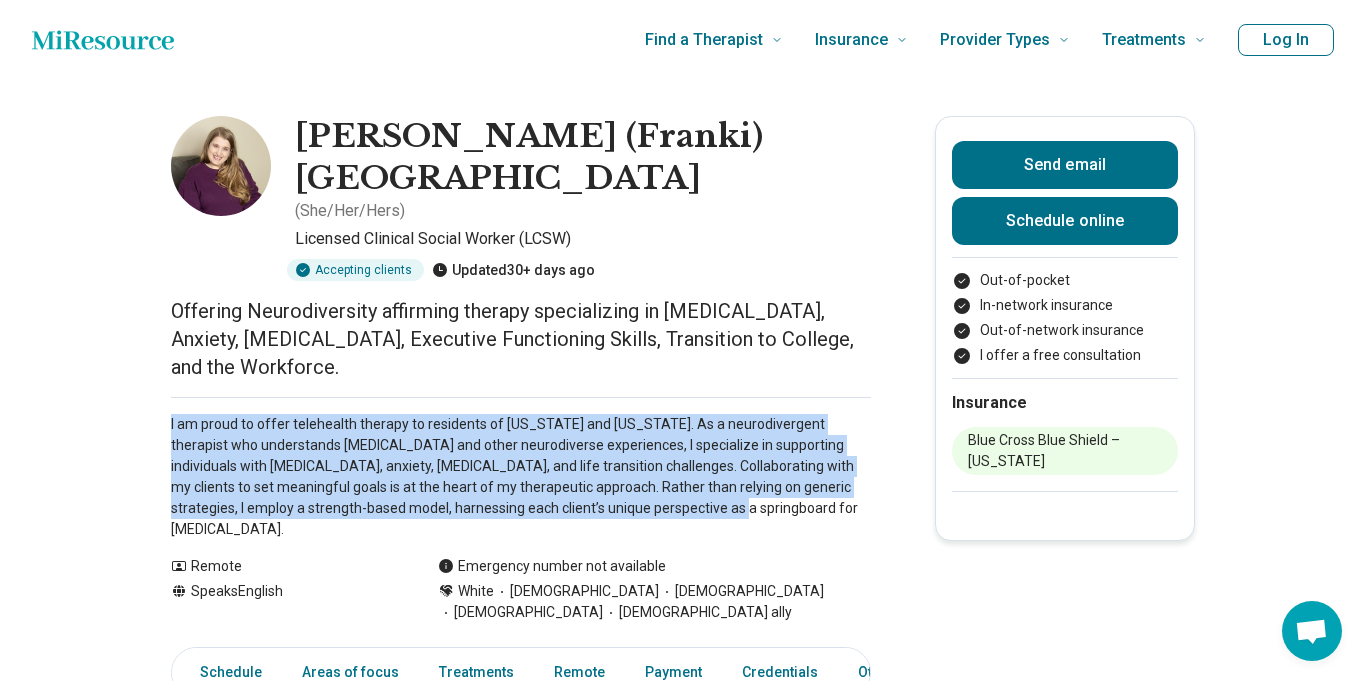drag, startPoint x: 169, startPoint y: 351, endPoint x: 603, endPoint y: 451, distance: 445.37177 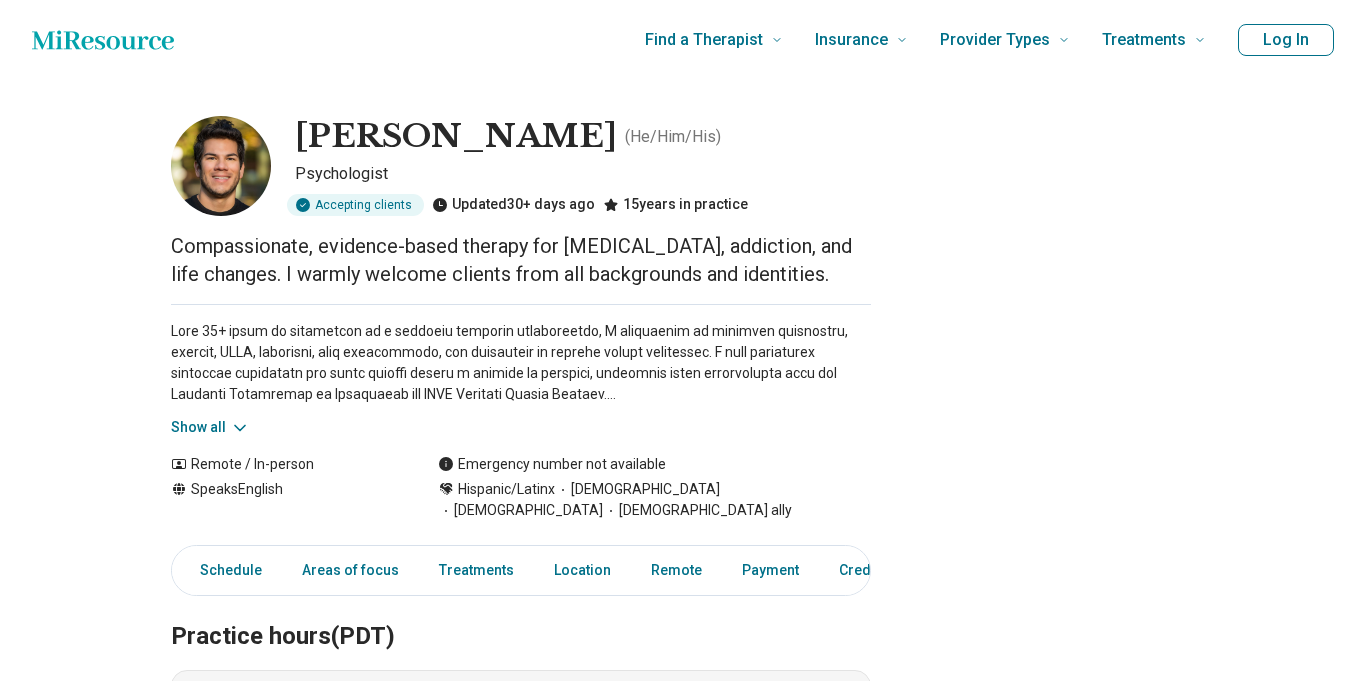 scroll, scrollTop: 0, scrollLeft: 0, axis: both 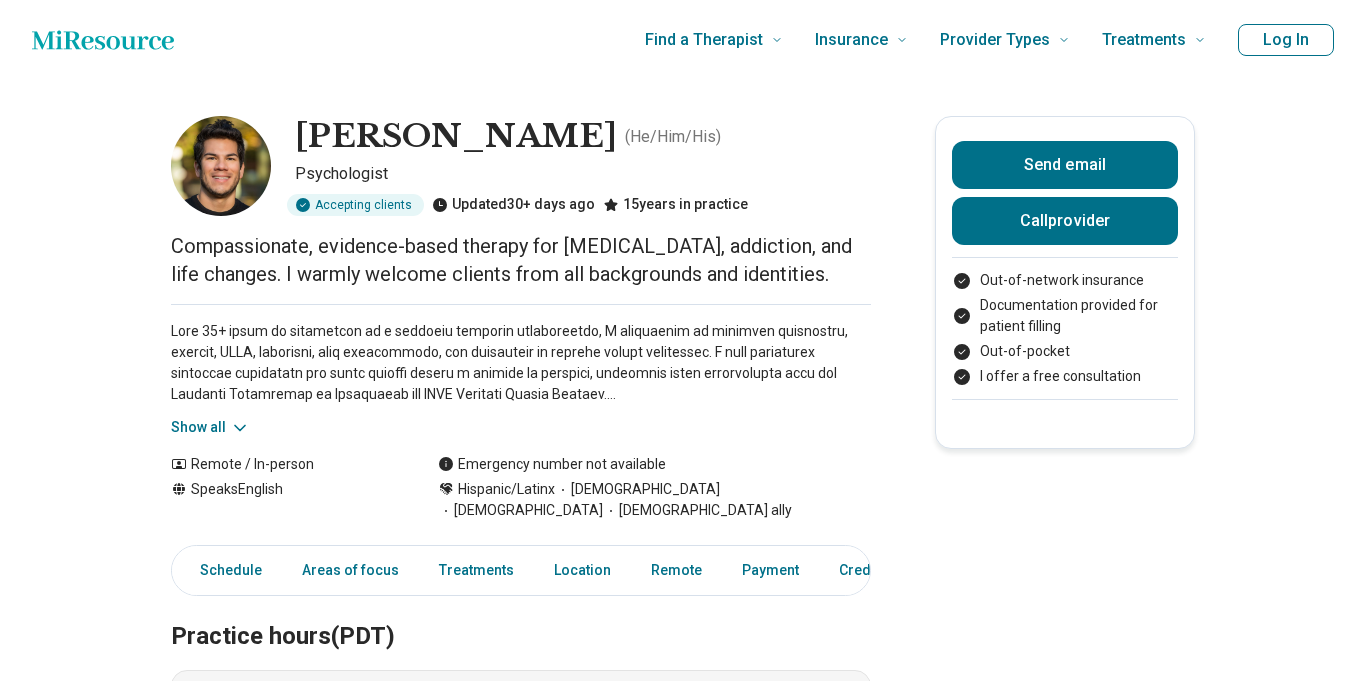 click on "Show all" at bounding box center (210, 427) 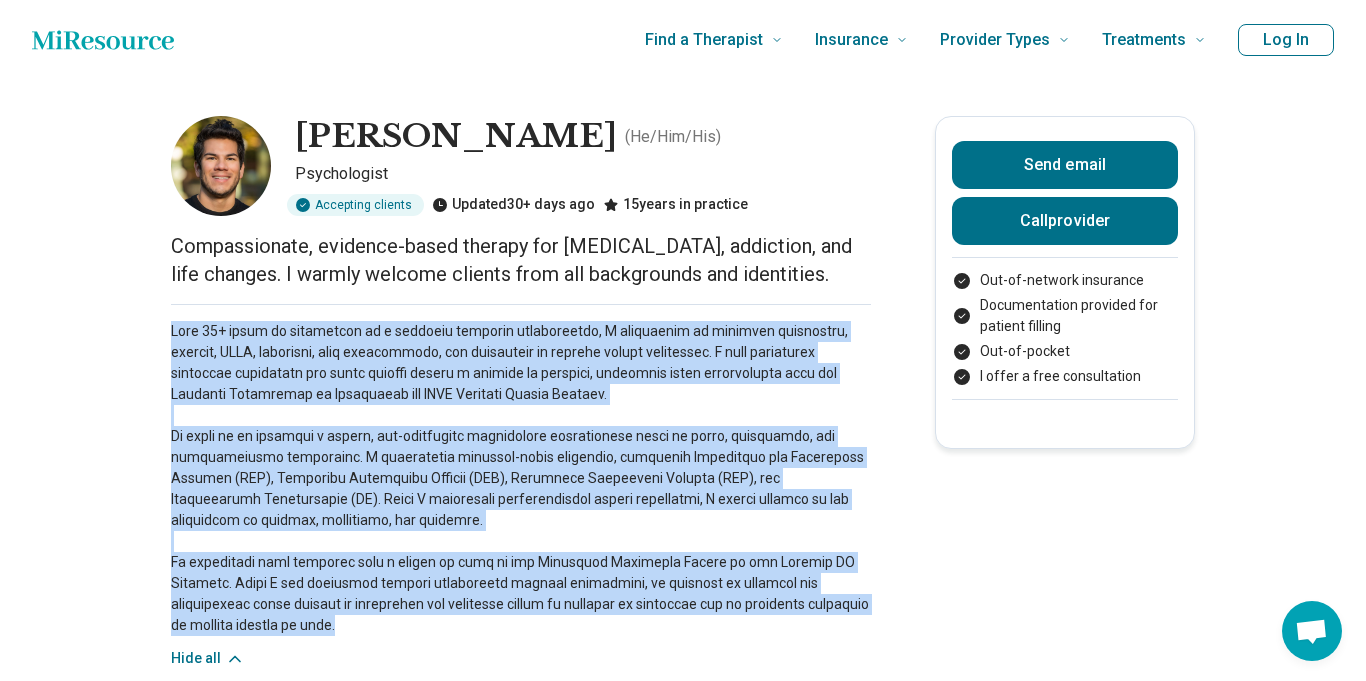 drag, startPoint x: 170, startPoint y: 325, endPoint x: 484, endPoint y: 624, distance: 433.5862 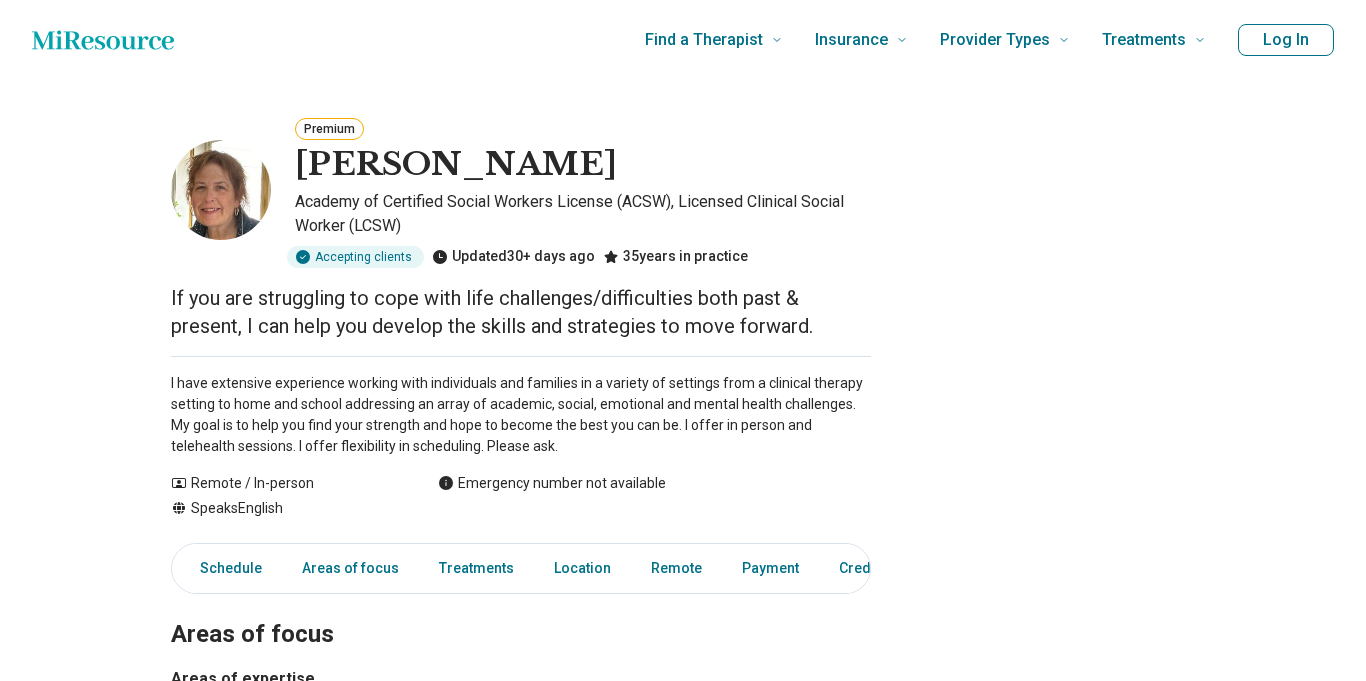 scroll, scrollTop: 0, scrollLeft: 0, axis: both 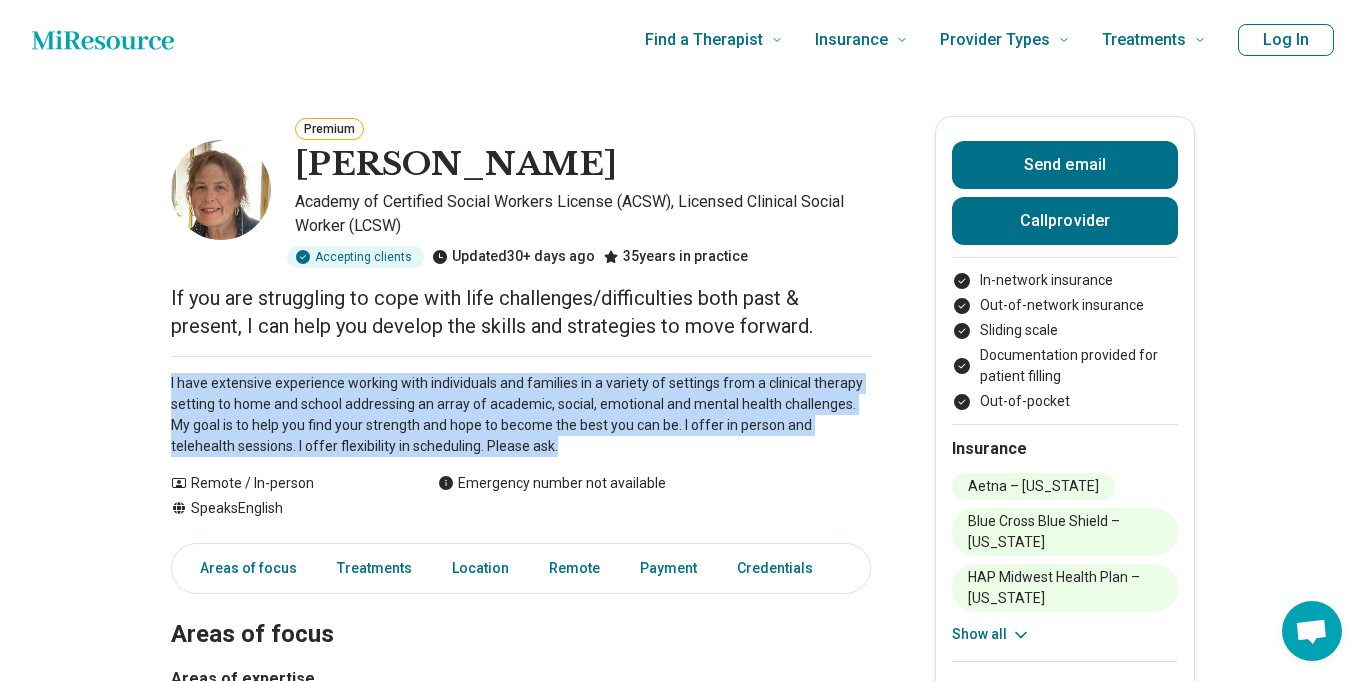 drag, startPoint x: 165, startPoint y: 384, endPoint x: 544, endPoint y: 455, distance: 385.59305 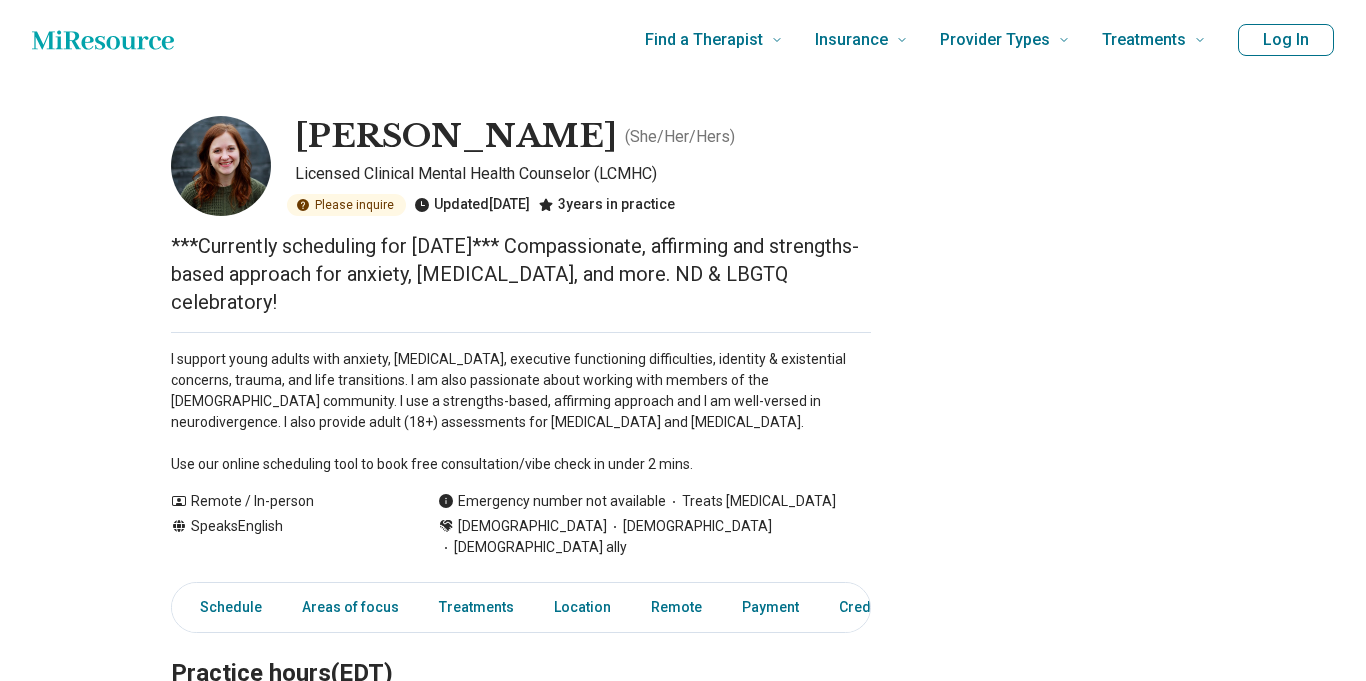 scroll, scrollTop: 0, scrollLeft: 0, axis: both 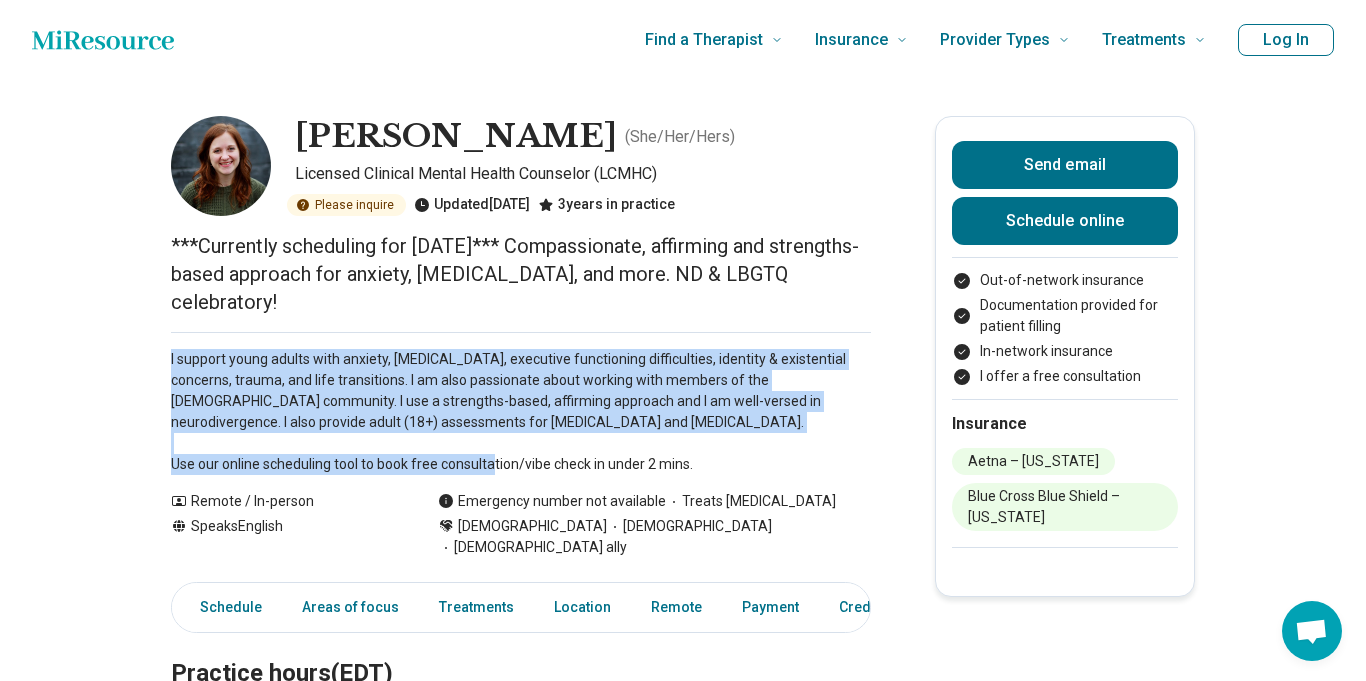 drag, startPoint x: 168, startPoint y: 355, endPoint x: 724, endPoint y: 475, distance: 568.80225 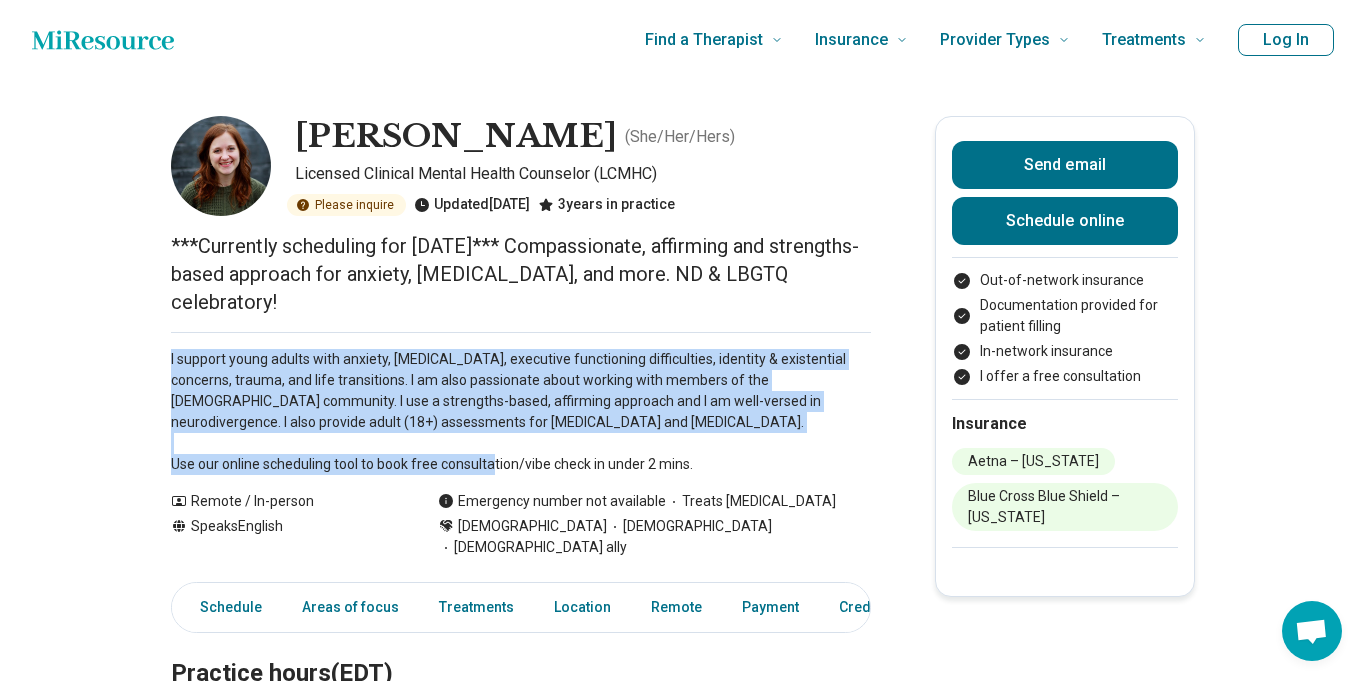 copy on "I support young adults with anxiety, [MEDICAL_DATA], executive functioning difficulties, identity & existential concerns, trauma, and life transitions. I am also passionate about working with members of the [DEMOGRAPHIC_DATA] community. I use a strengths-based, affirming approach and I am well-versed in neurodivergence. I also provide adult (18+) assessments for [MEDICAL_DATA] and [MEDICAL_DATA].
Use our online scheduling tool to book free consultation/vibe check in under 2 mins." 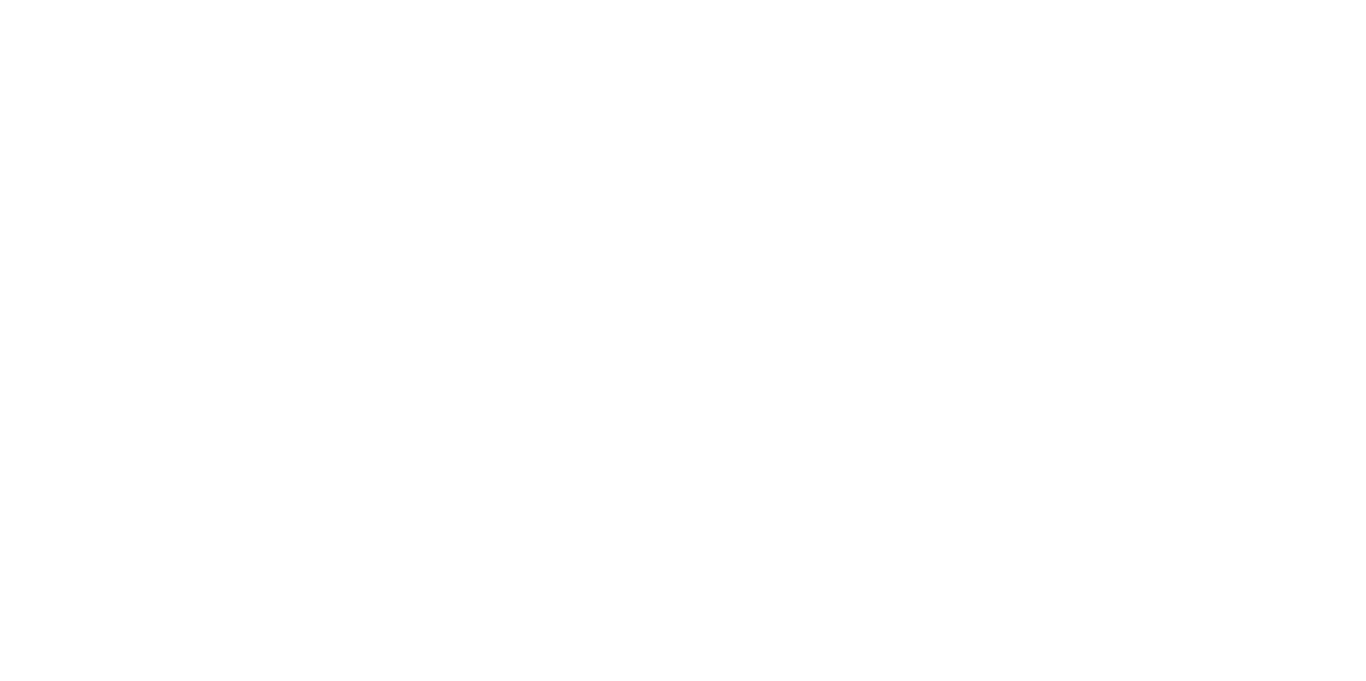 scroll, scrollTop: 0, scrollLeft: 0, axis: both 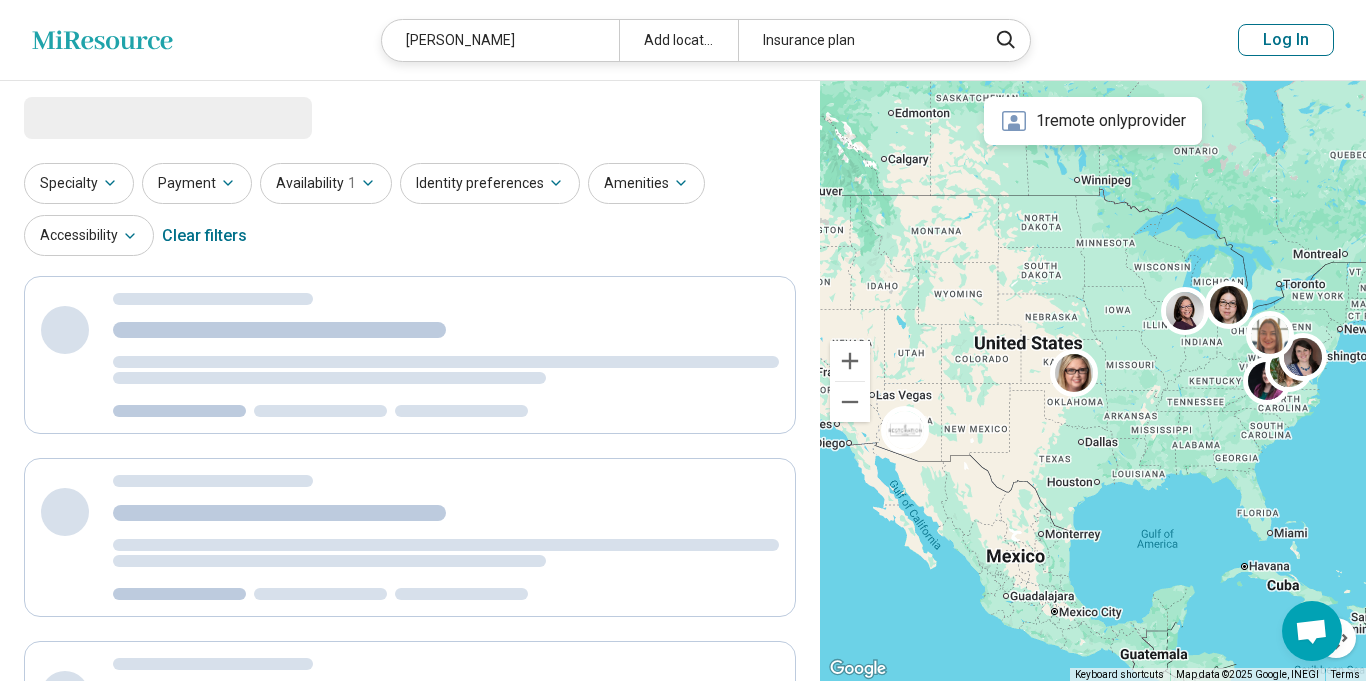 select on "***" 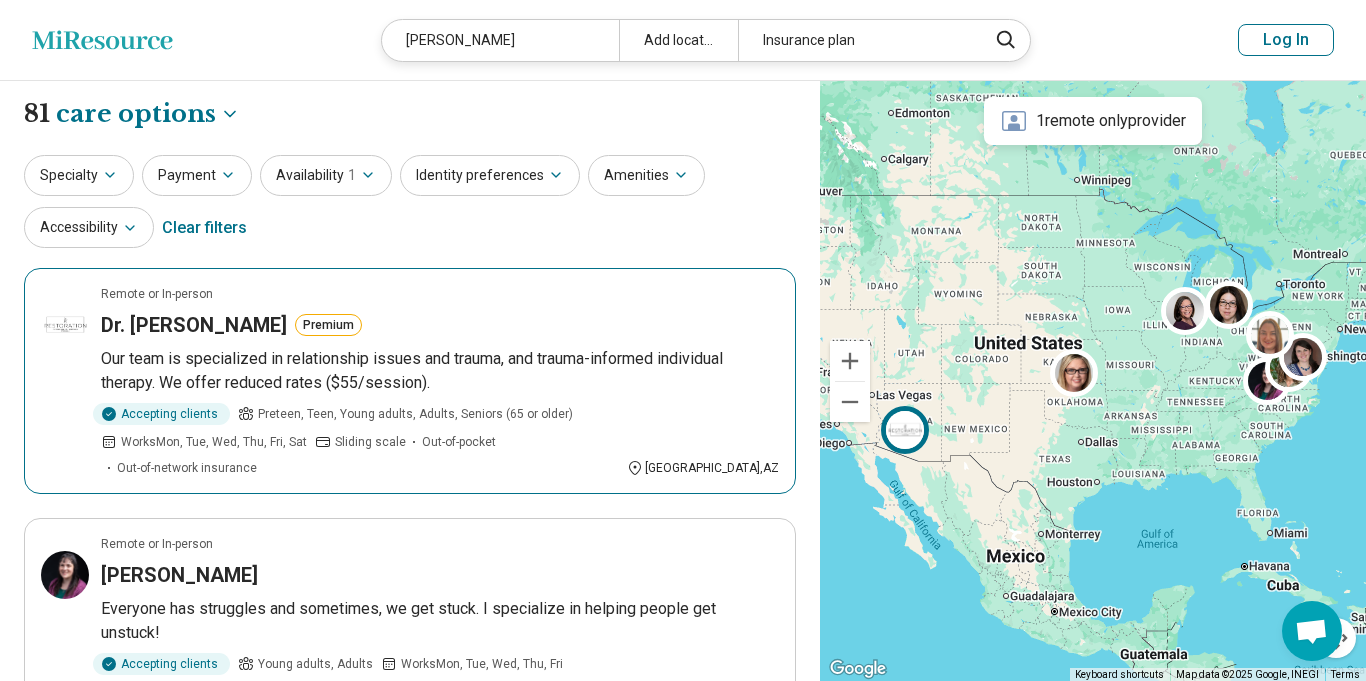 click on "Our team is specialized in relationship issues and trauma, and trauma-informed individual therapy.  We offer reduced rates ($55/session)." at bounding box center (440, 371) 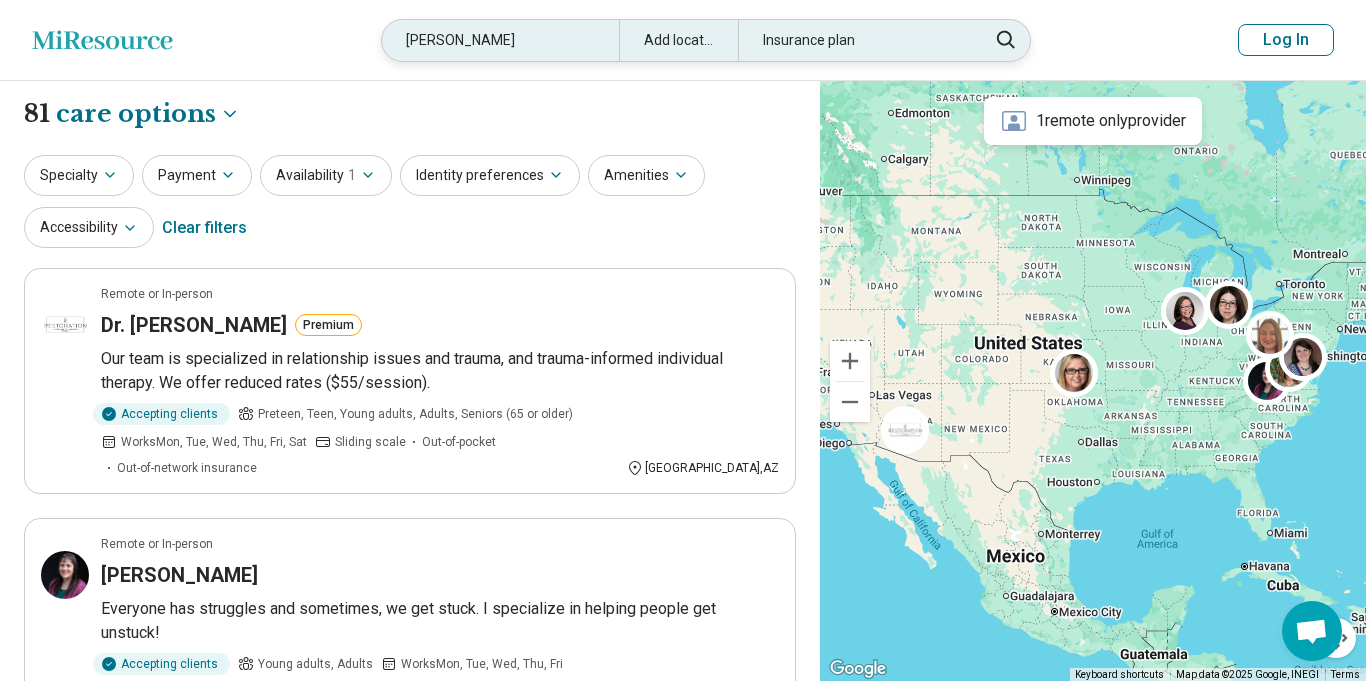 click on "Rachel White" at bounding box center [500, 40] 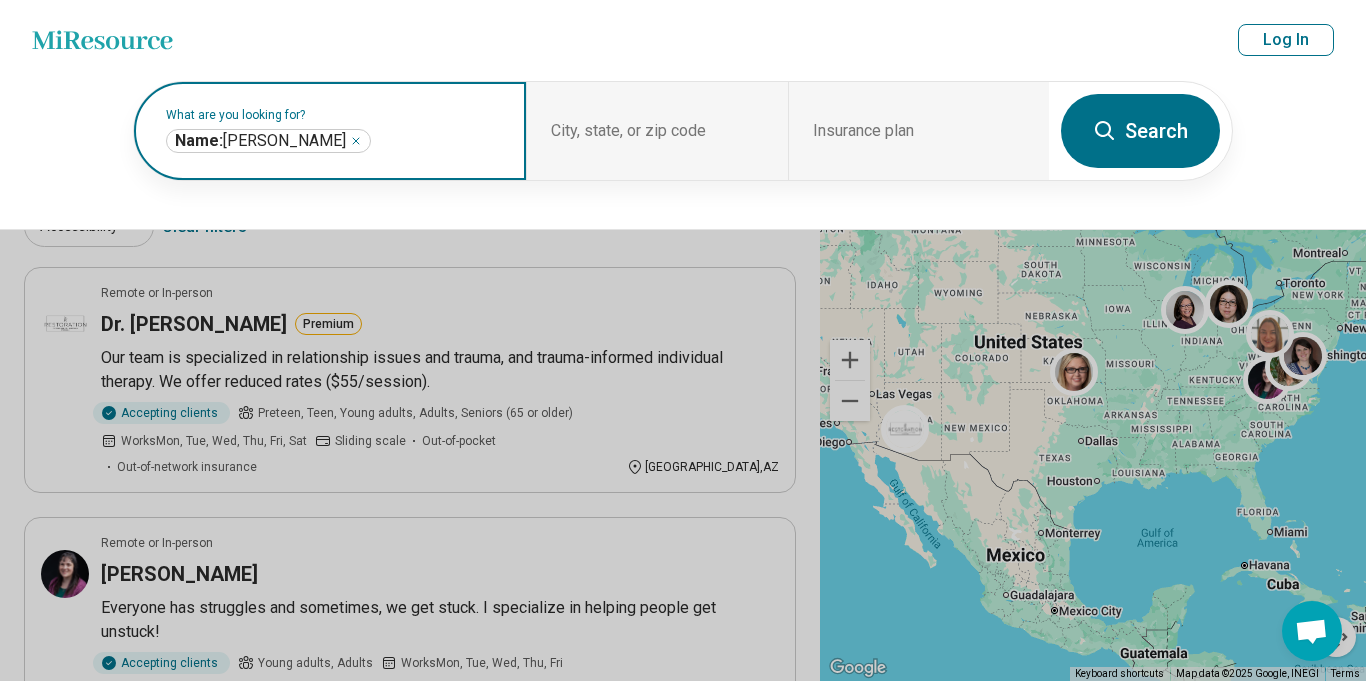 click 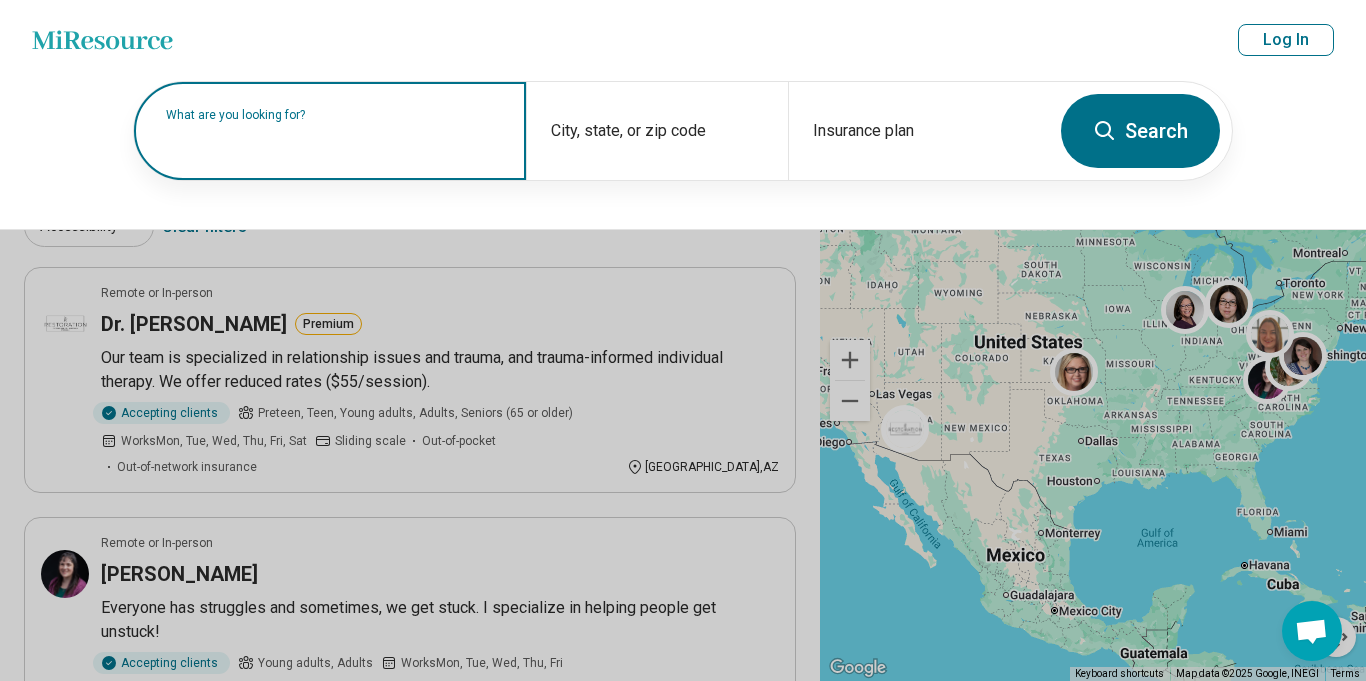 click on "What are you looking for?" at bounding box center (330, 131) 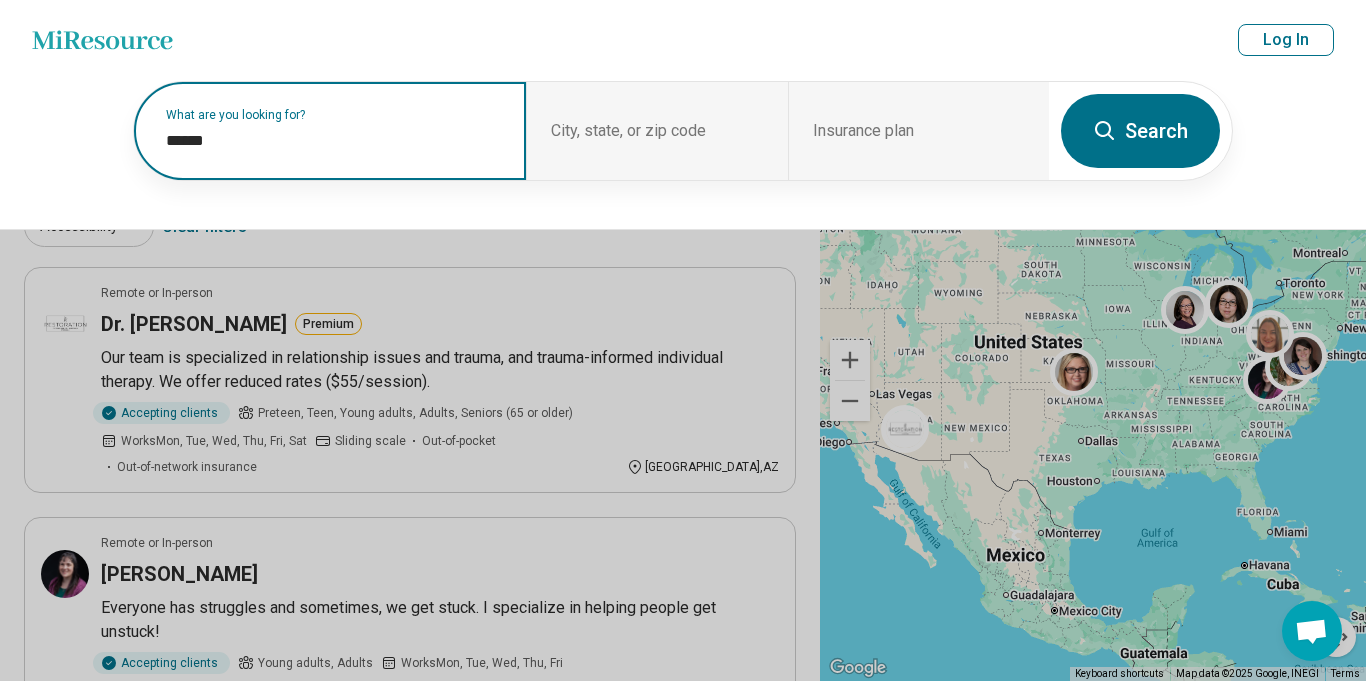 paste on "********" 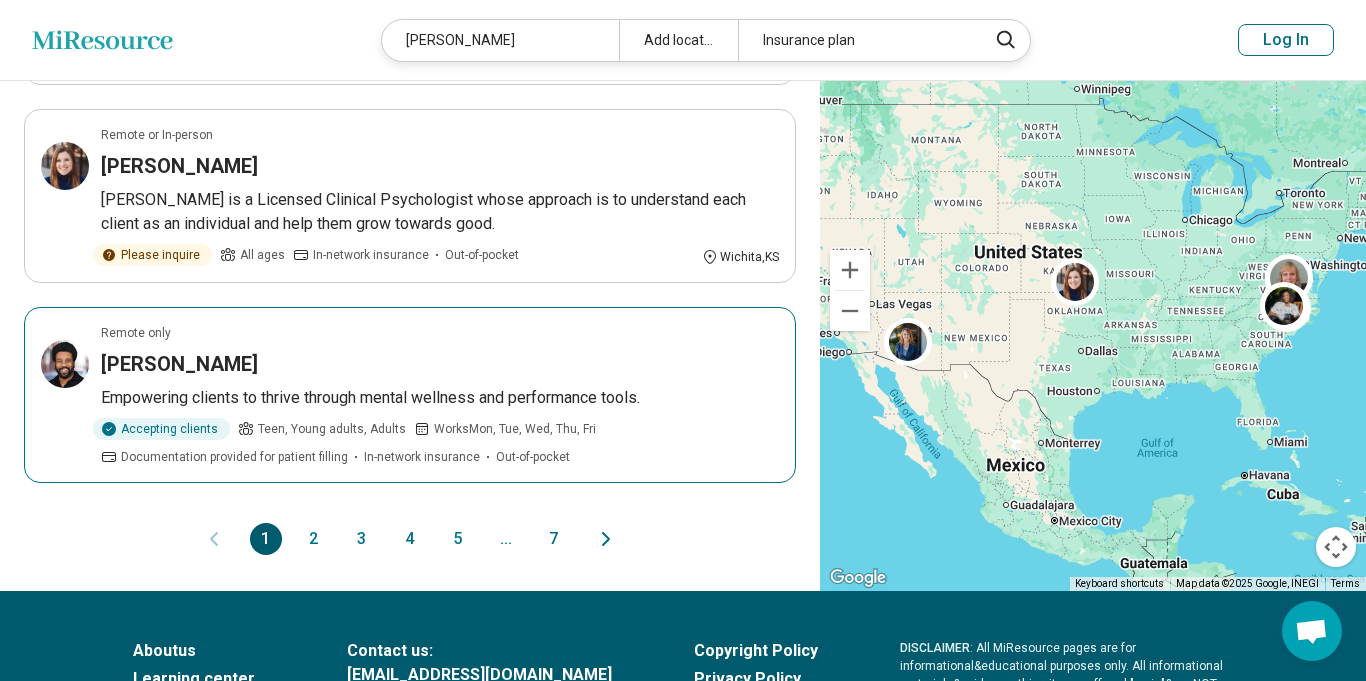 scroll, scrollTop: 1848, scrollLeft: 0, axis: vertical 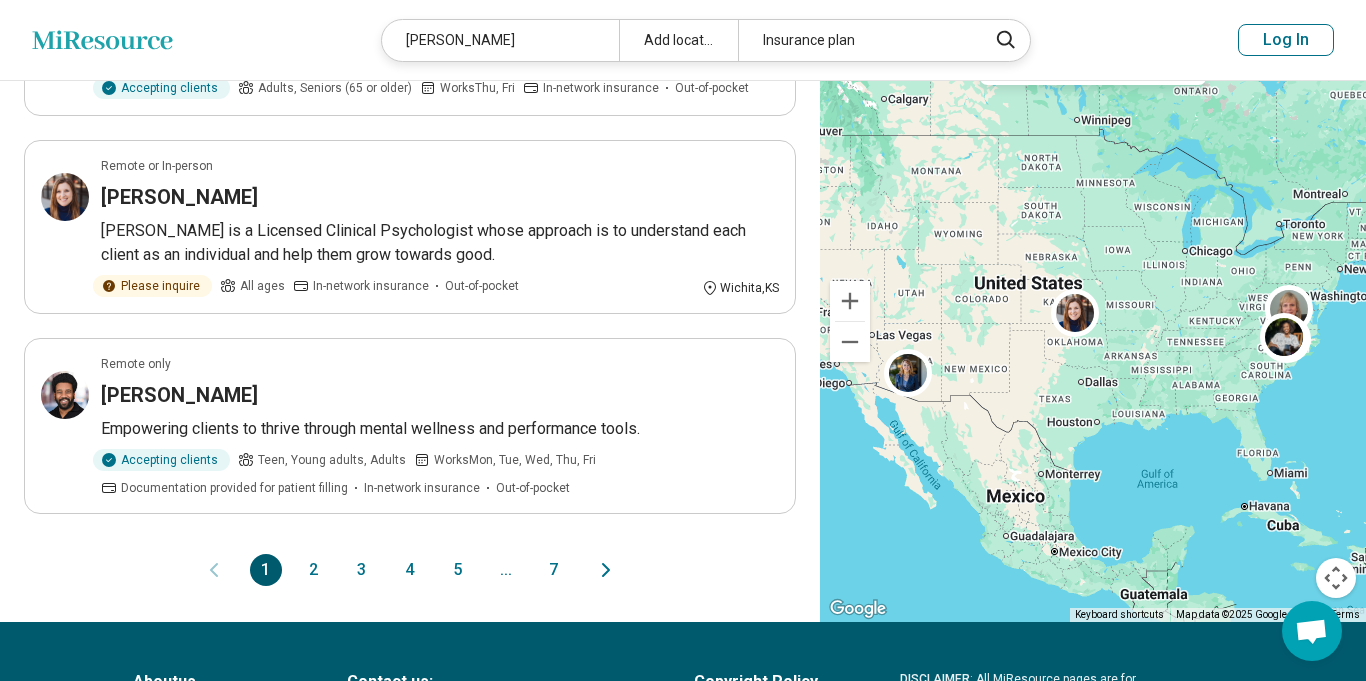 click on "2" at bounding box center [314, 570] 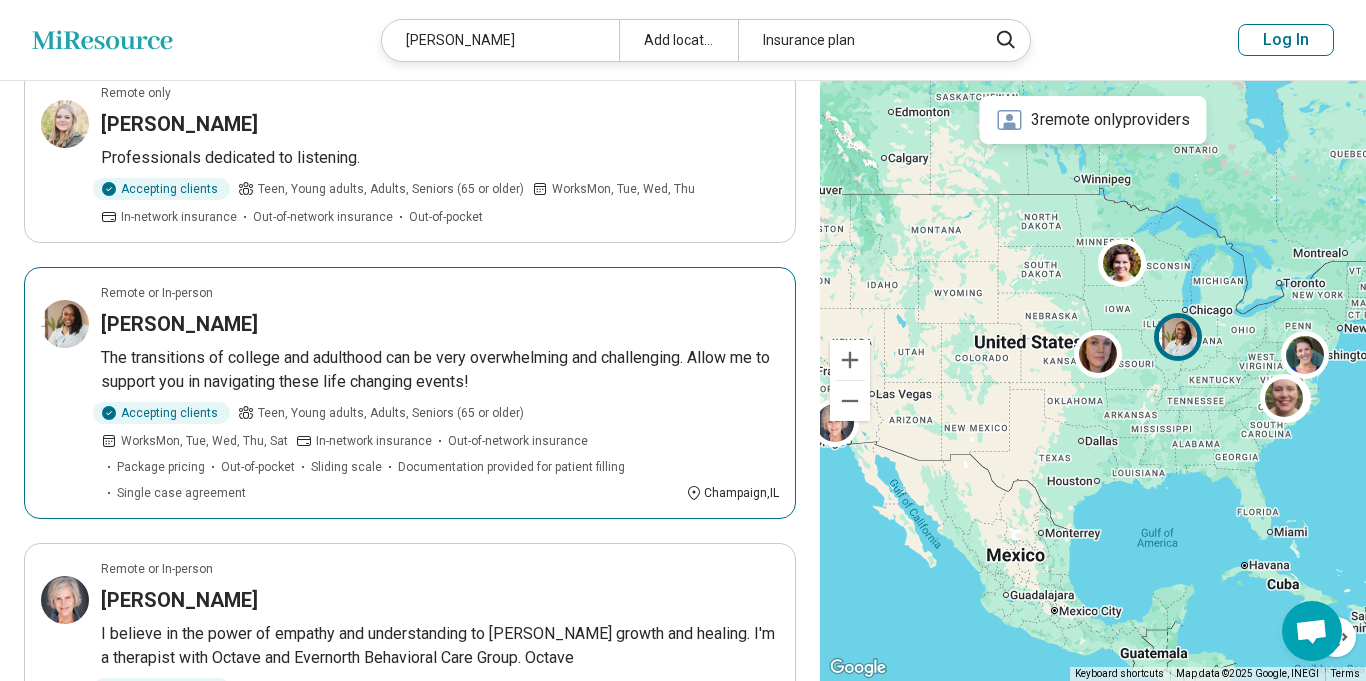 scroll, scrollTop: 1789, scrollLeft: 0, axis: vertical 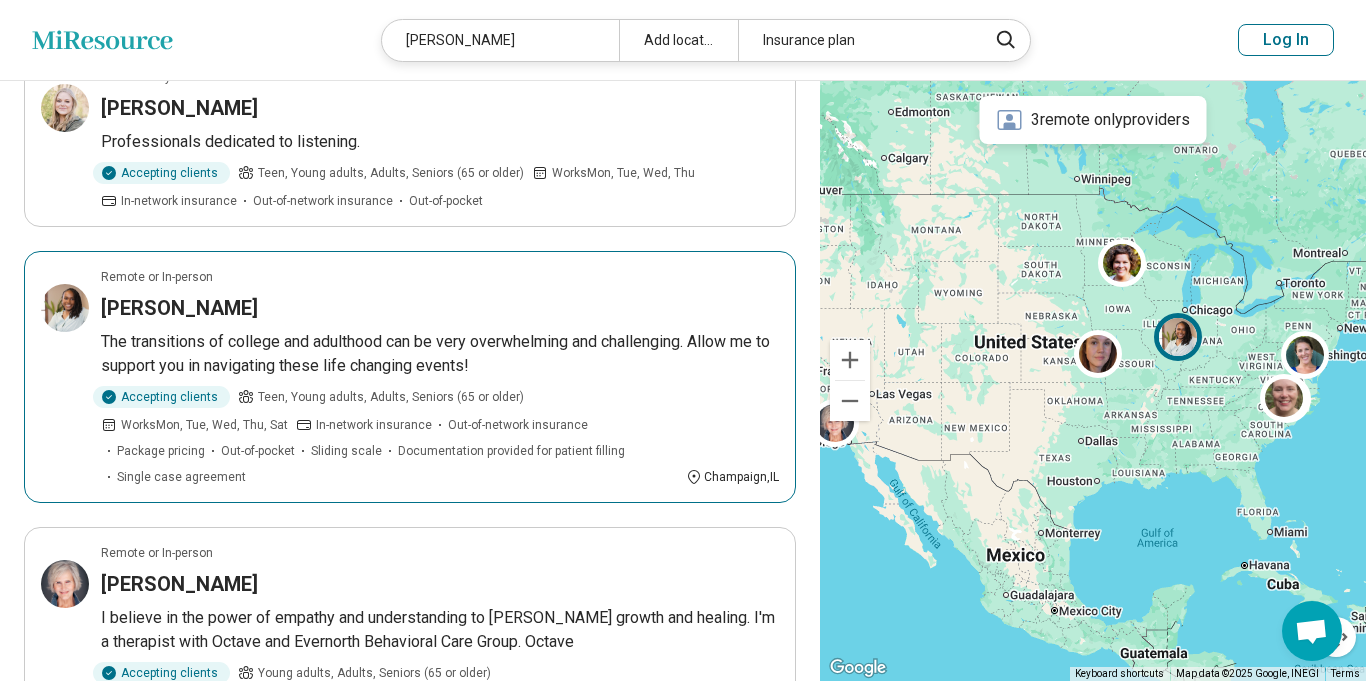 click on "[PERSON_NAME]" at bounding box center (179, 308) 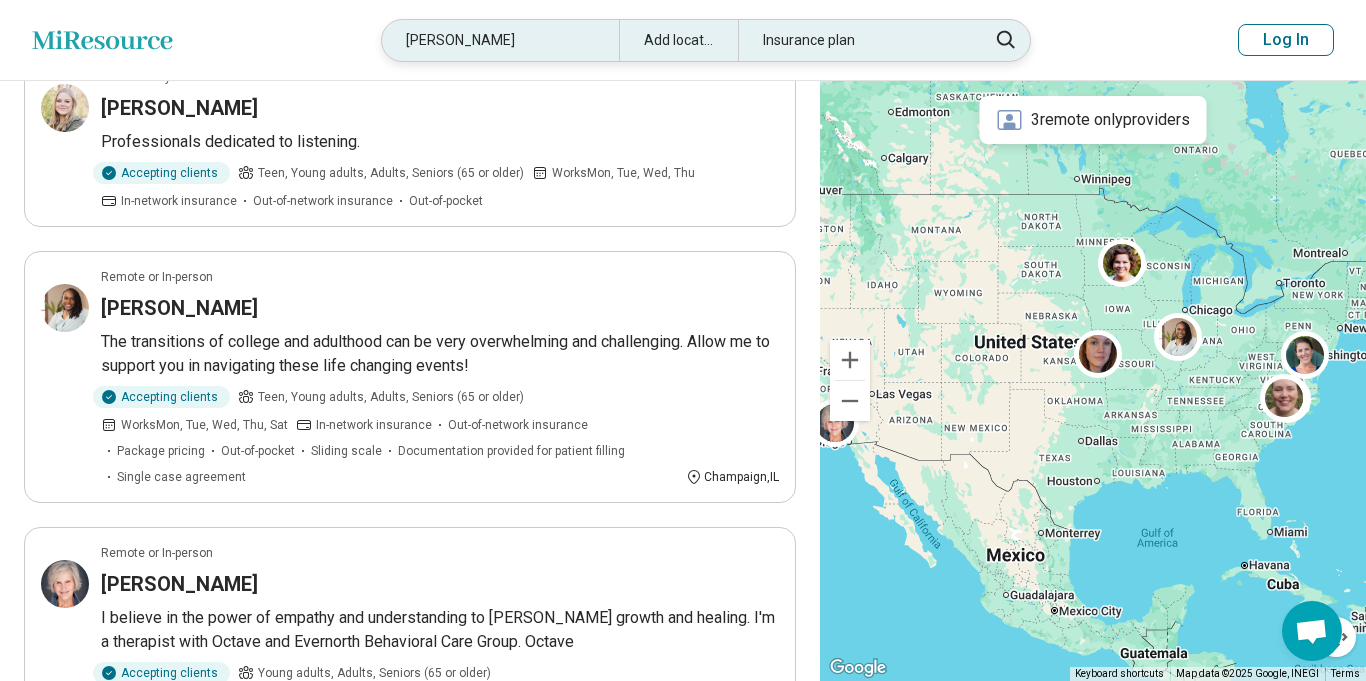 click on "[PERSON_NAME]" at bounding box center (500, 40) 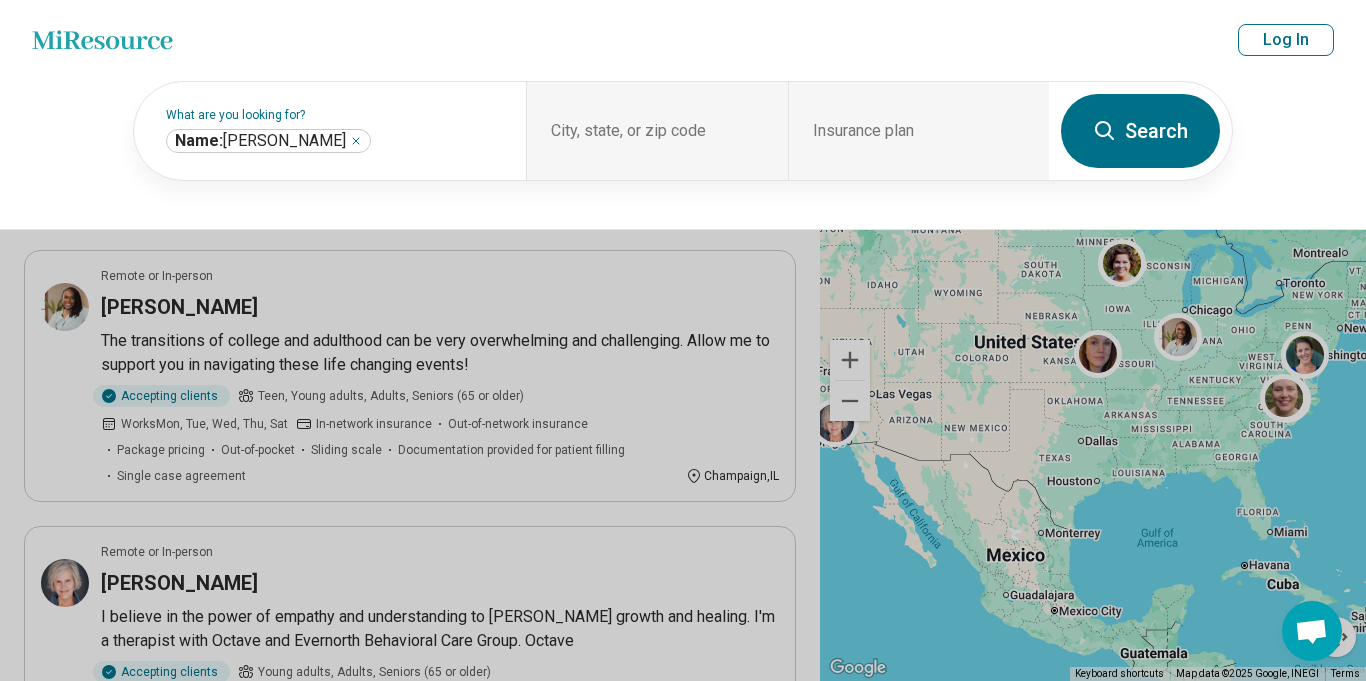 scroll, scrollTop: 1788, scrollLeft: 0, axis: vertical 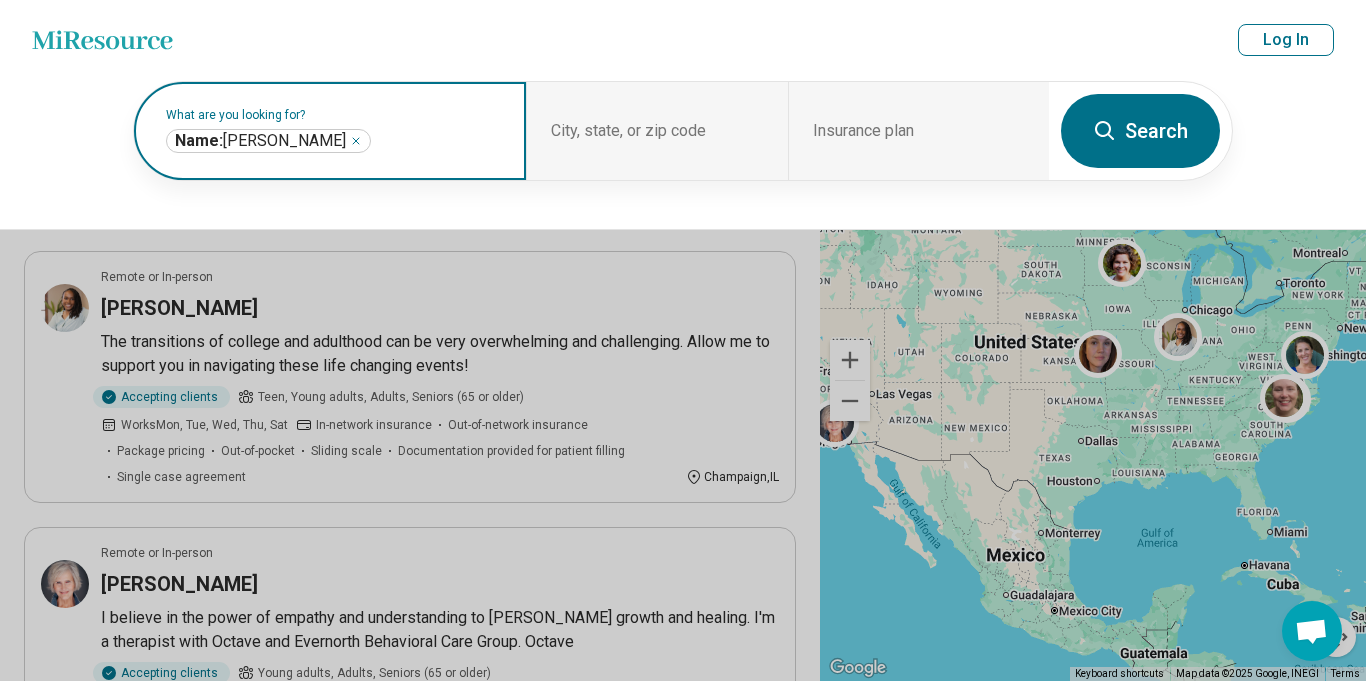 click 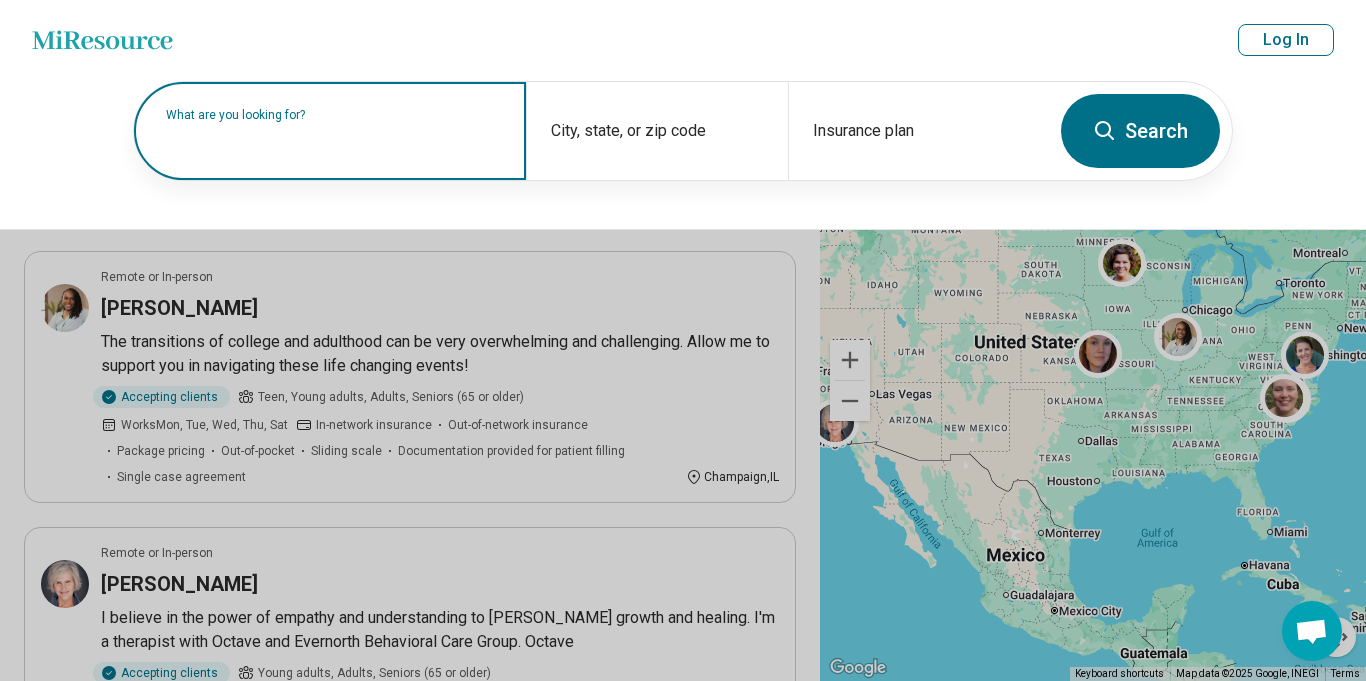 click on "What are you looking for?" at bounding box center [334, 115] 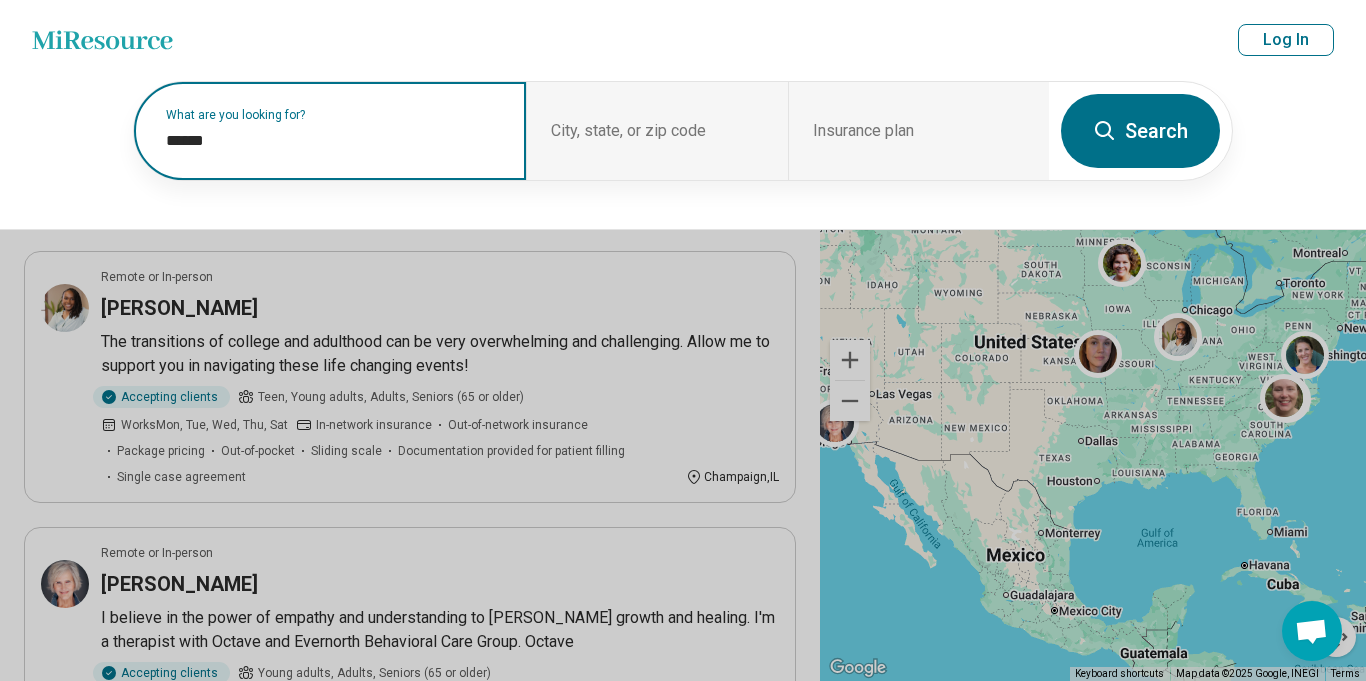 paste on "**********" 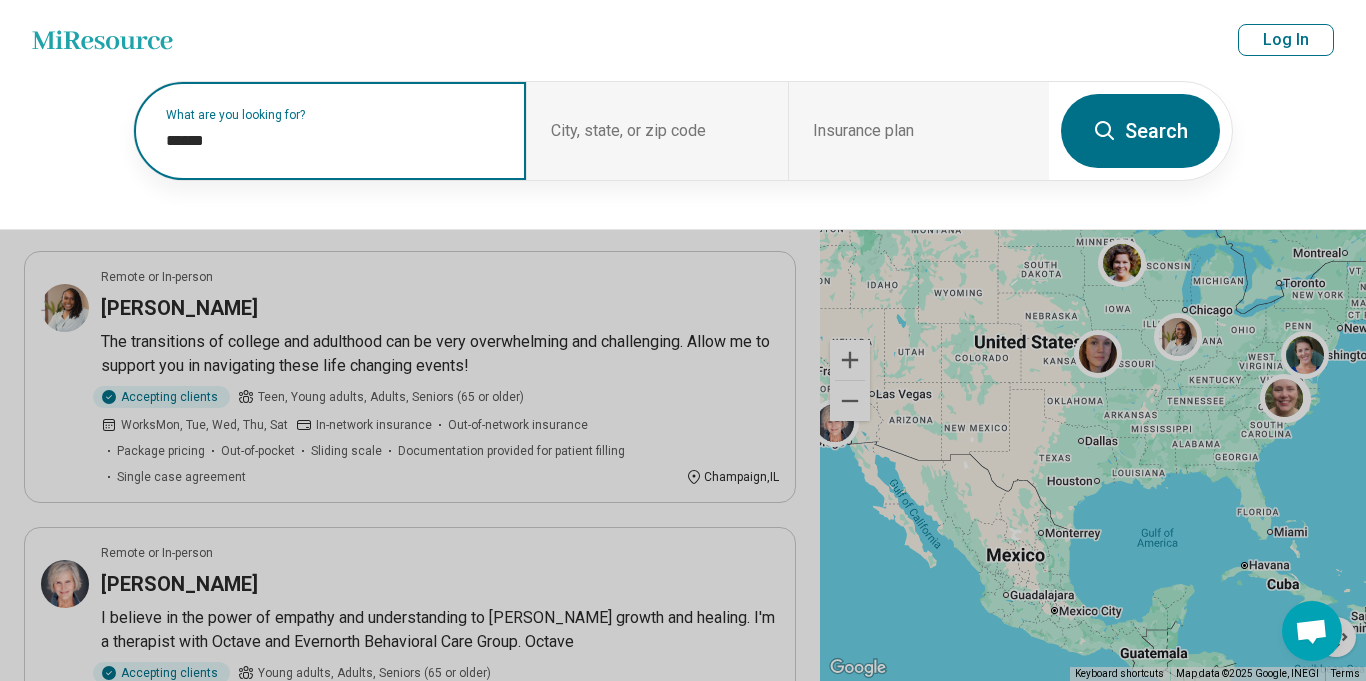 type on "**********" 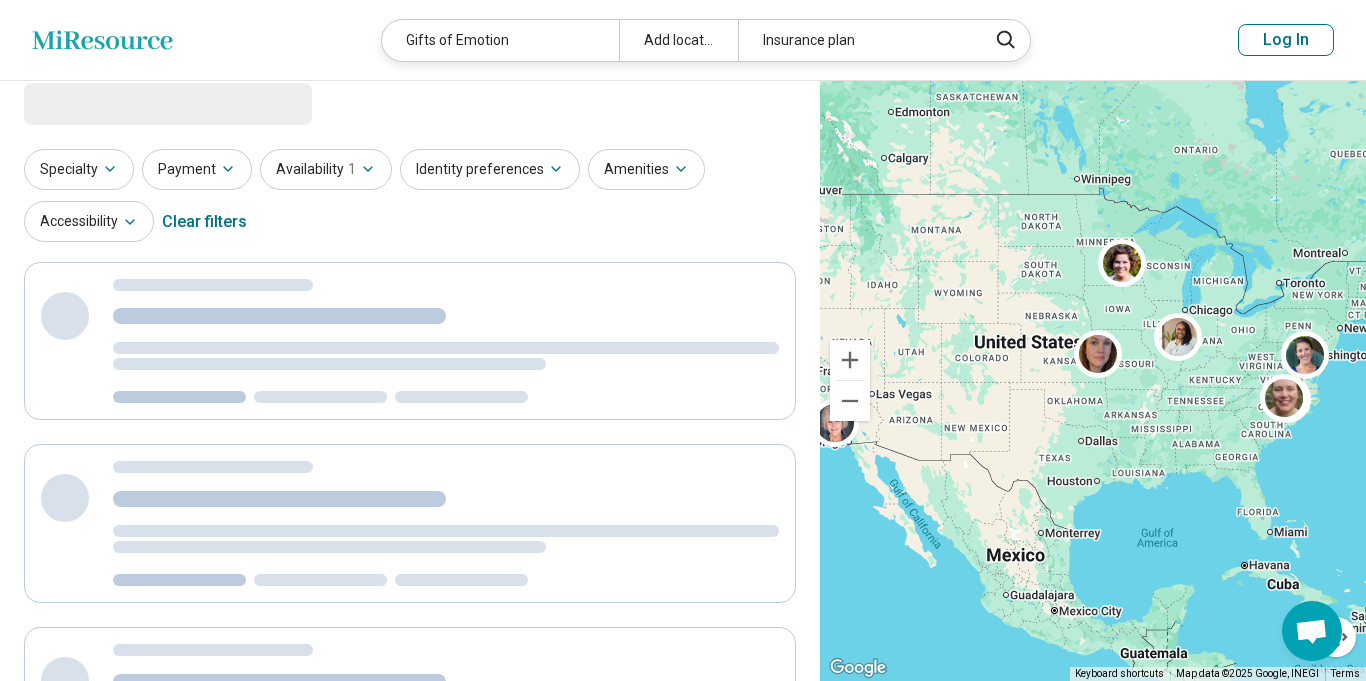 scroll, scrollTop: 0, scrollLeft: 0, axis: both 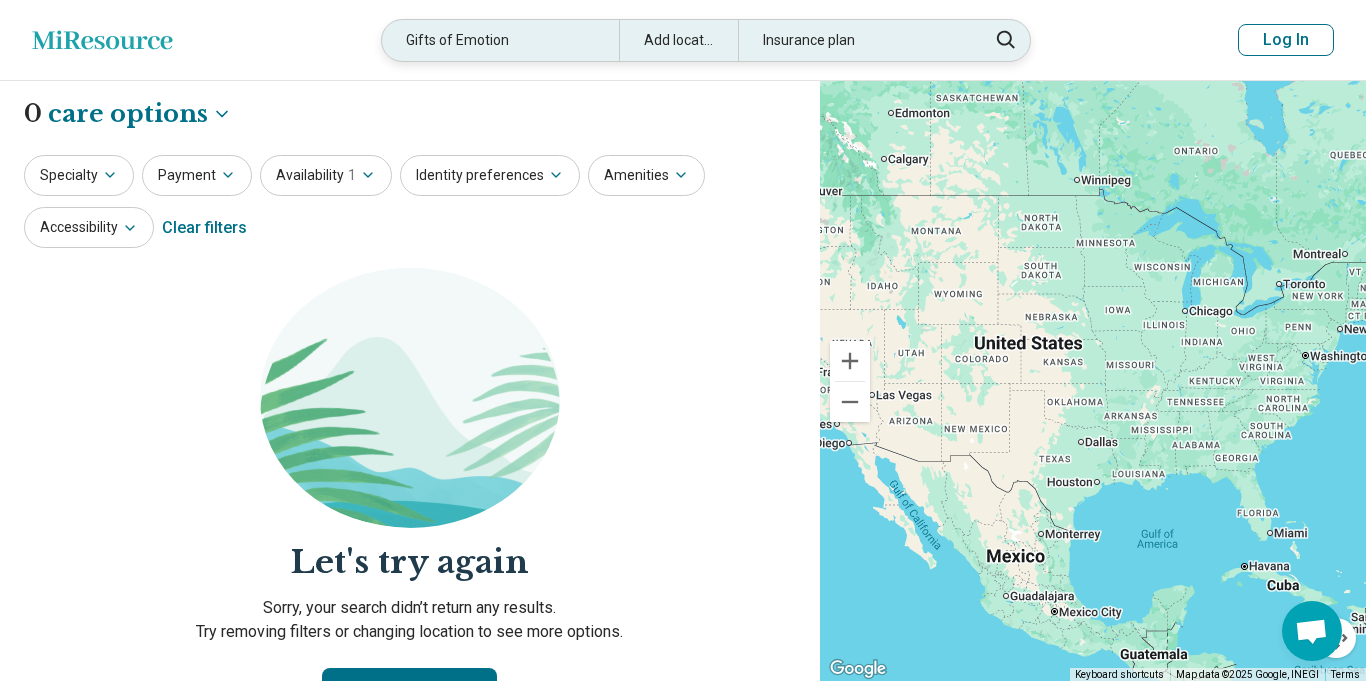 click on "Gifts of Emotion" at bounding box center [500, 40] 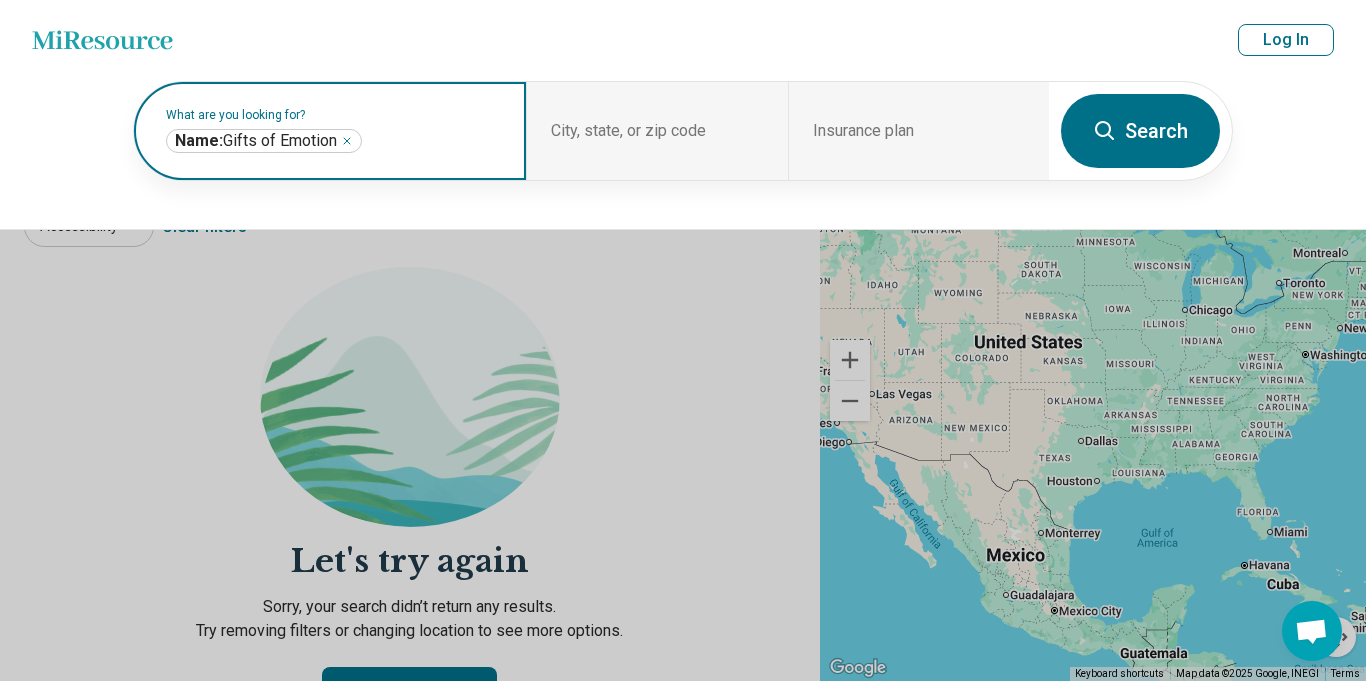 click 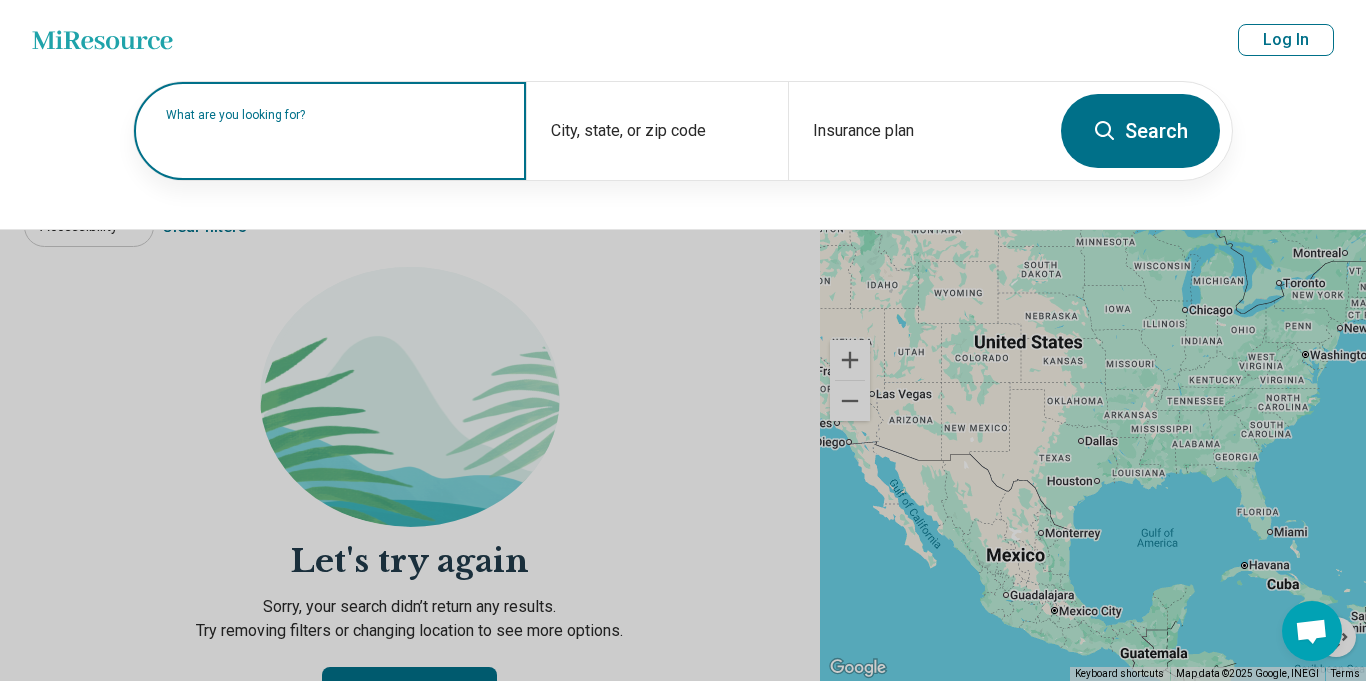 click on "What are you looking for?" at bounding box center [334, 115] 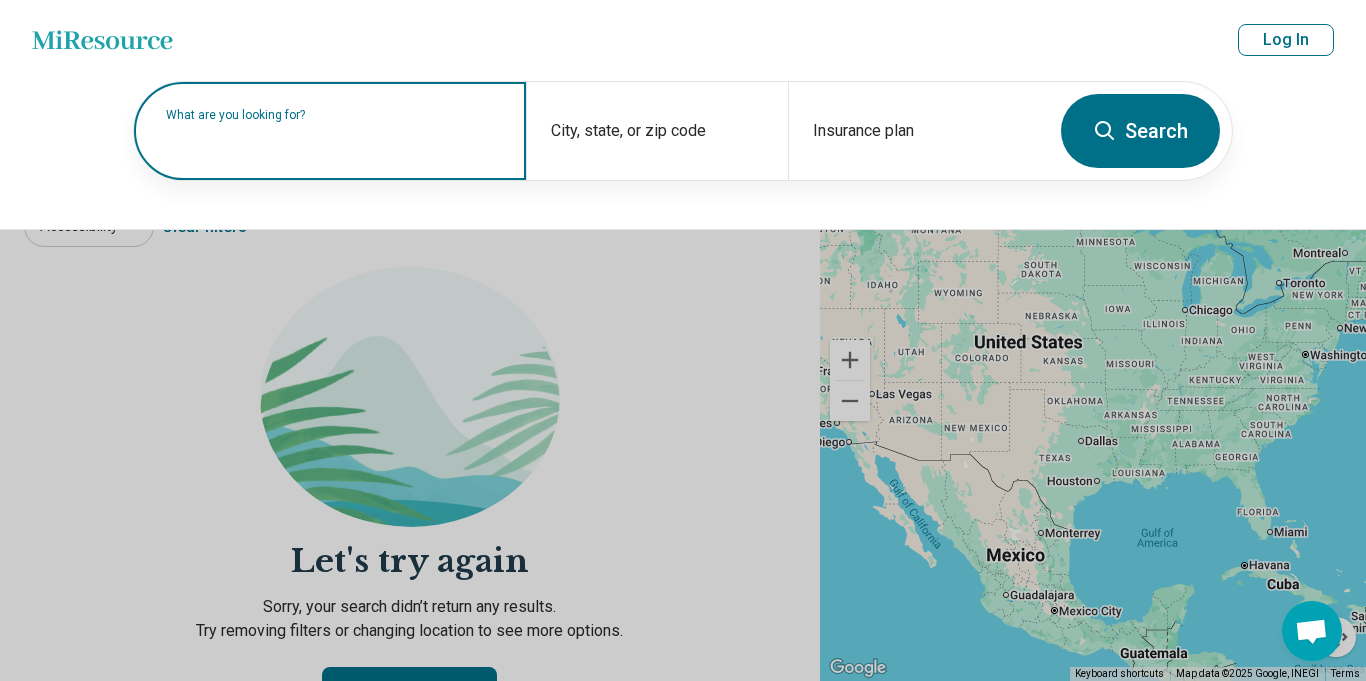 paste on "*********" 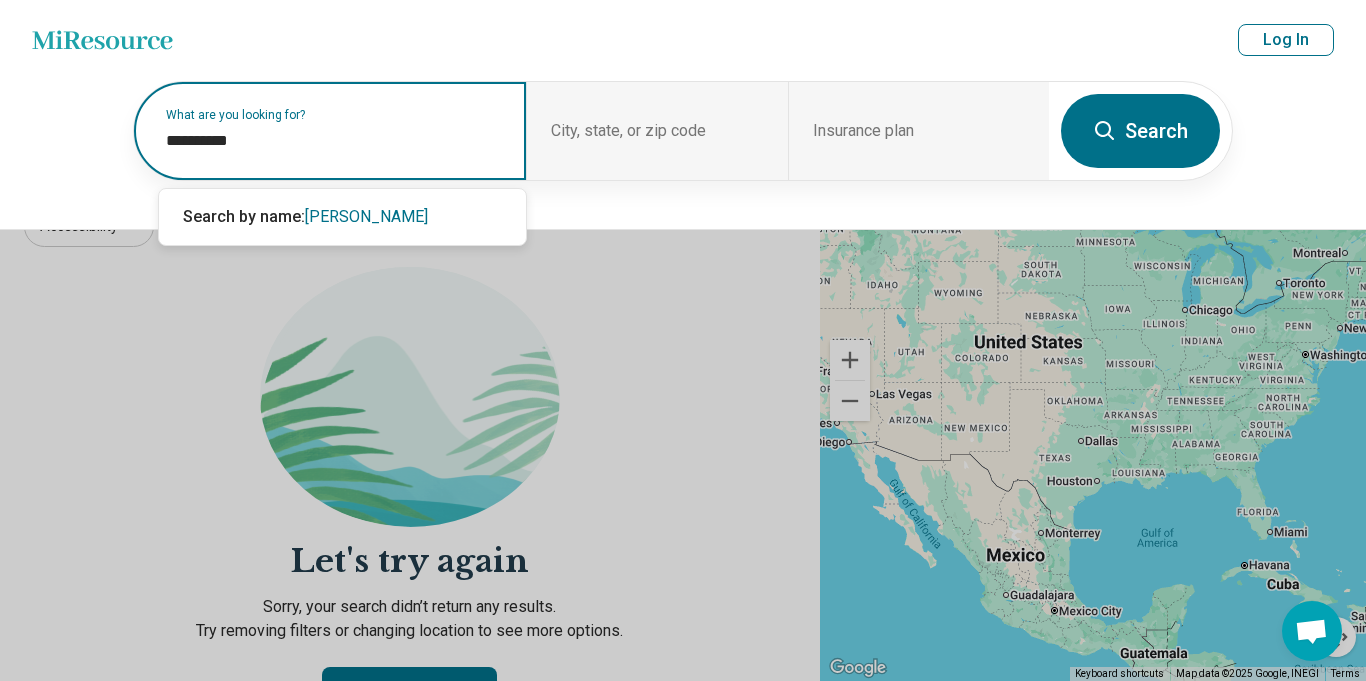 paste on "*********" 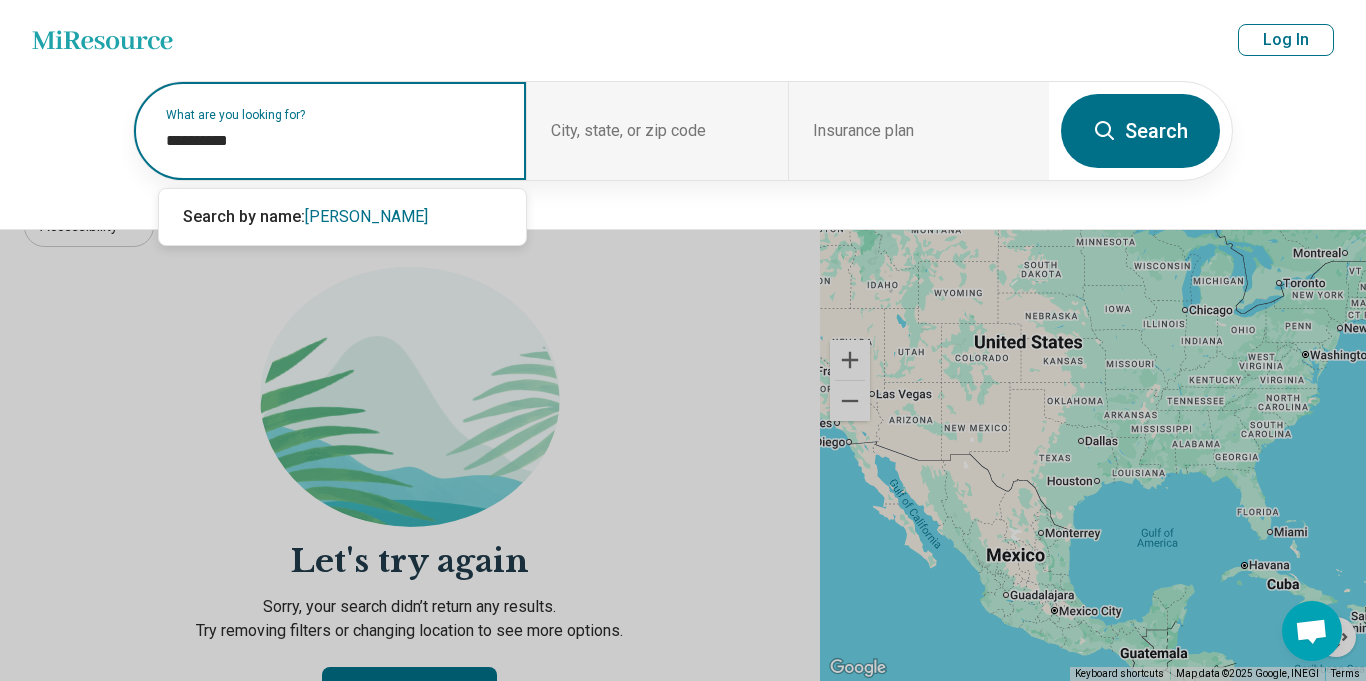 type on "**********" 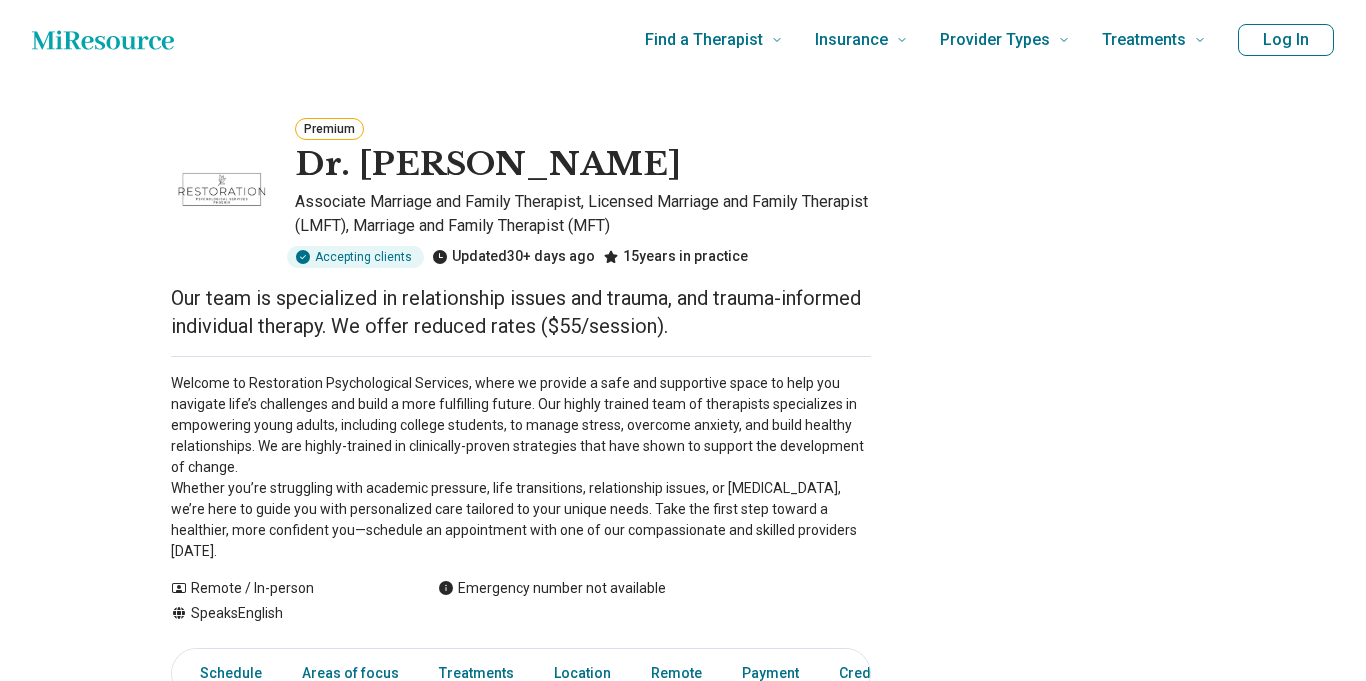 scroll, scrollTop: 59, scrollLeft: 0, axis: vertical 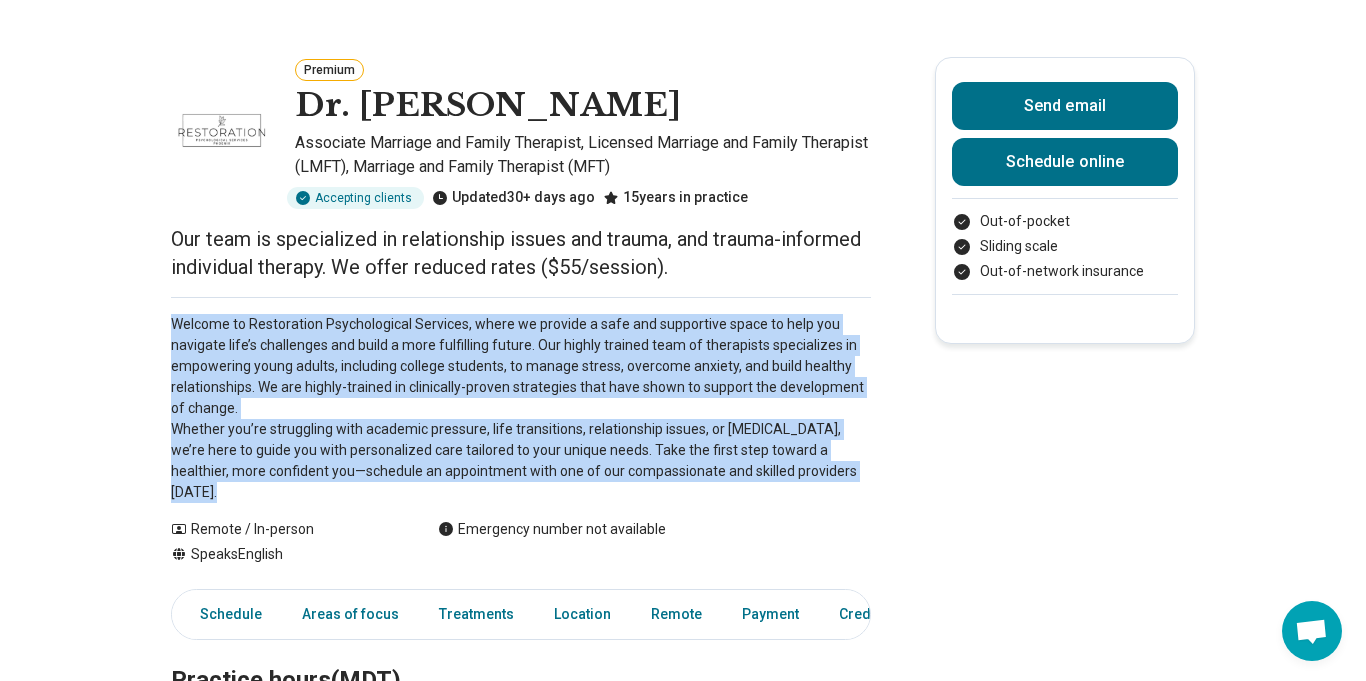drag, startPoint x: 166, startPoint y: 320, endPoint x: 870, endPoint y: 476, distance: 721.07697 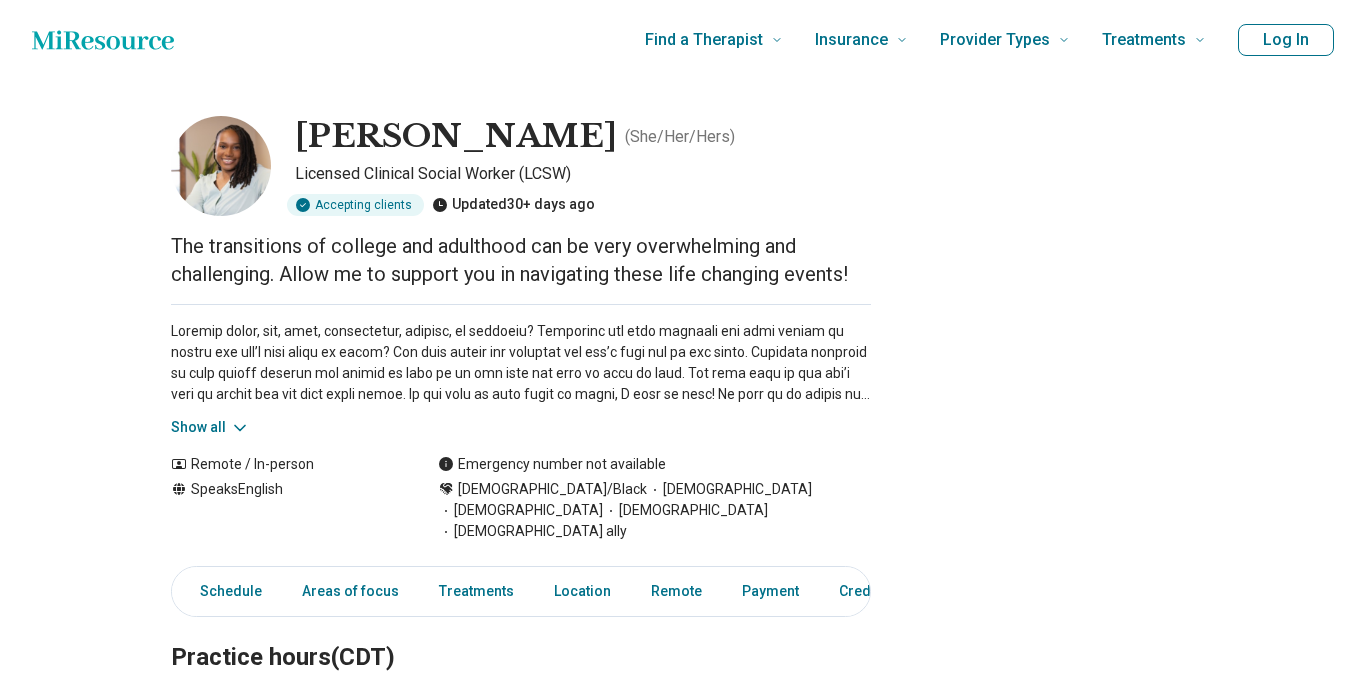 scroll, scrollTop: 0, scrollLeft: 0, axis: both 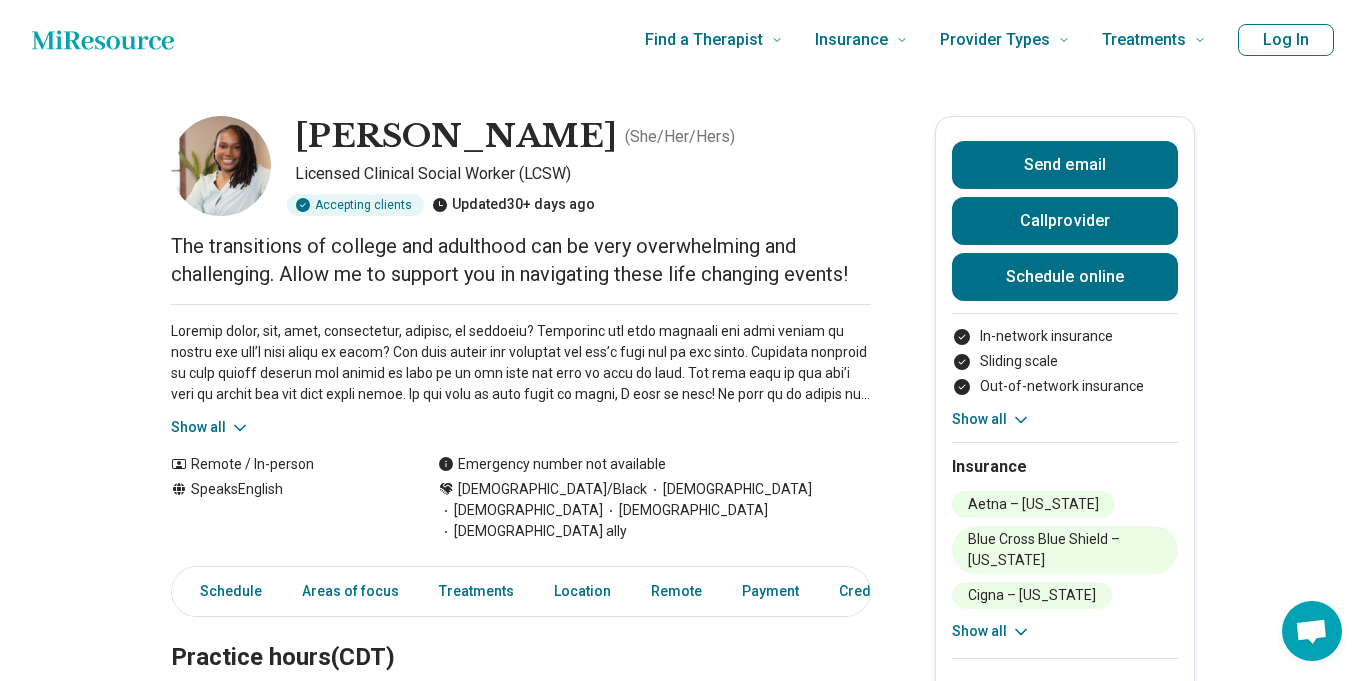 click on "Show all" at bounding box center [210, 427] 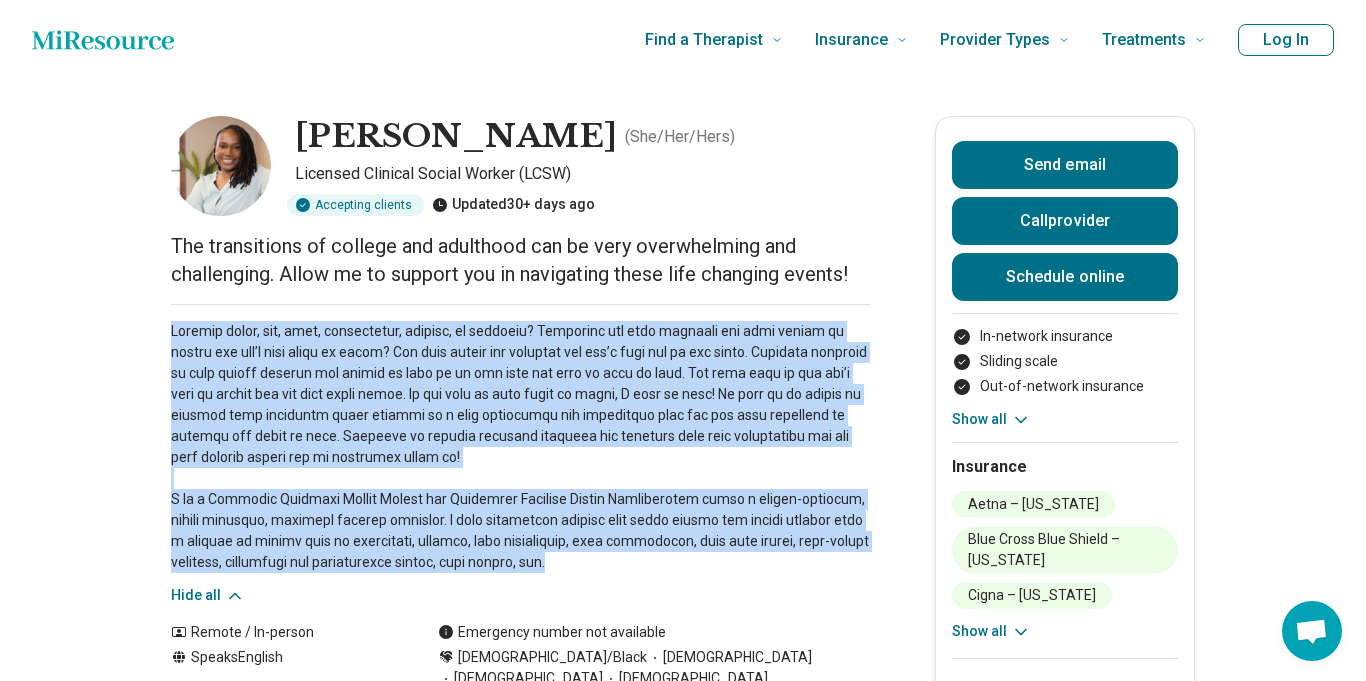 drag, startPoint x: 165, startPoint y: 331, endPoint x: 606, endPoint y: 562, distance: 497.8373 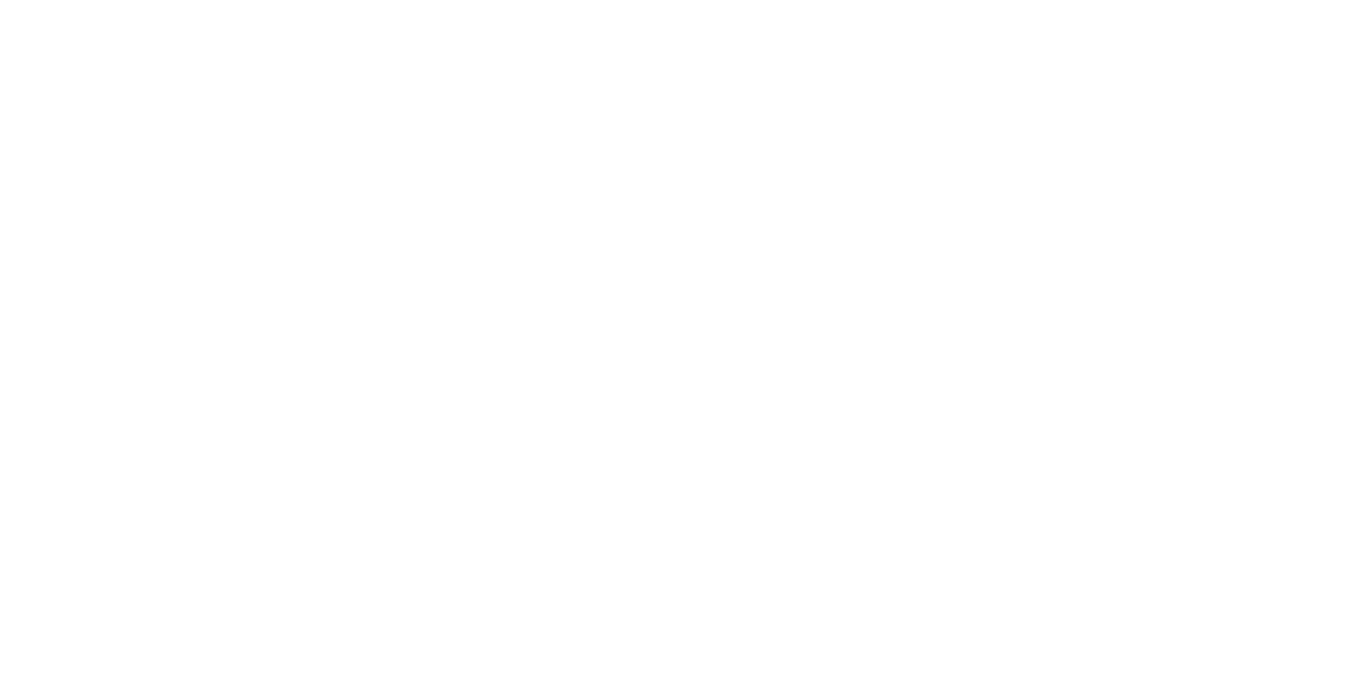 scroll, scrollTop: 0, scrollLeft: 0, axis: both 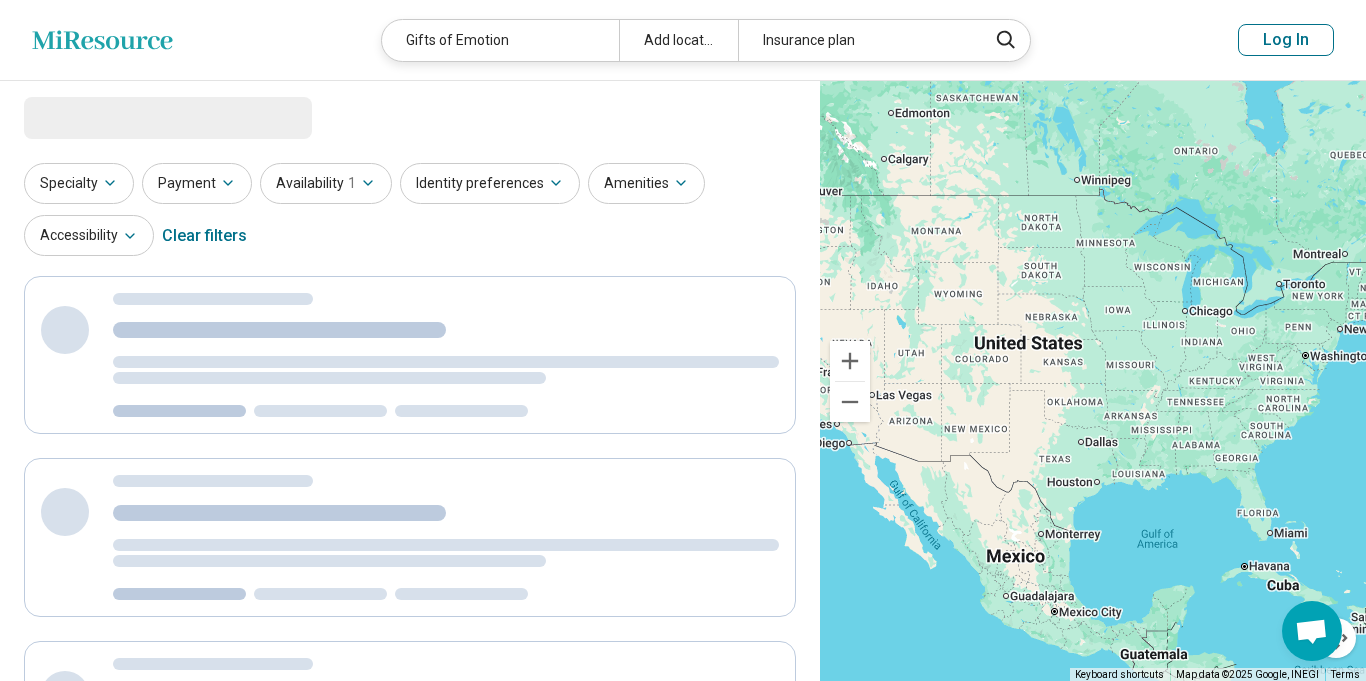 select on "***" 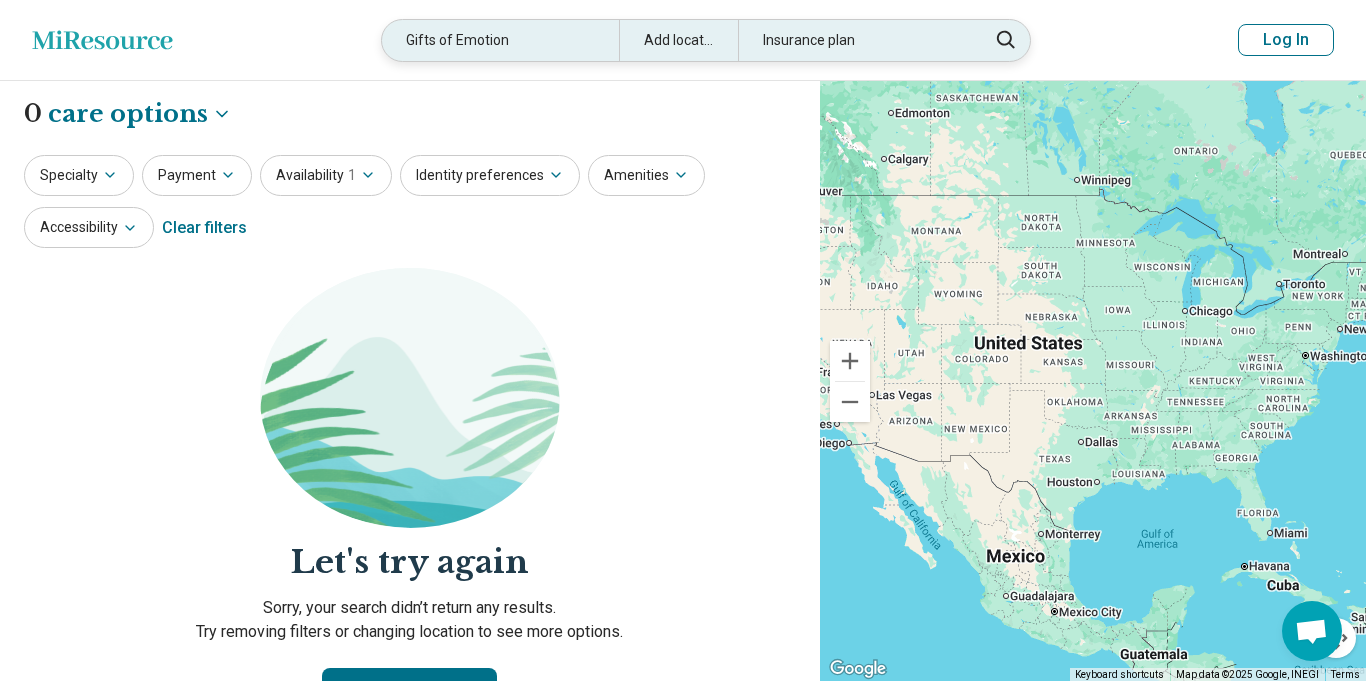 click on "Gifts of Emotion" at bounding box center (500, 40) 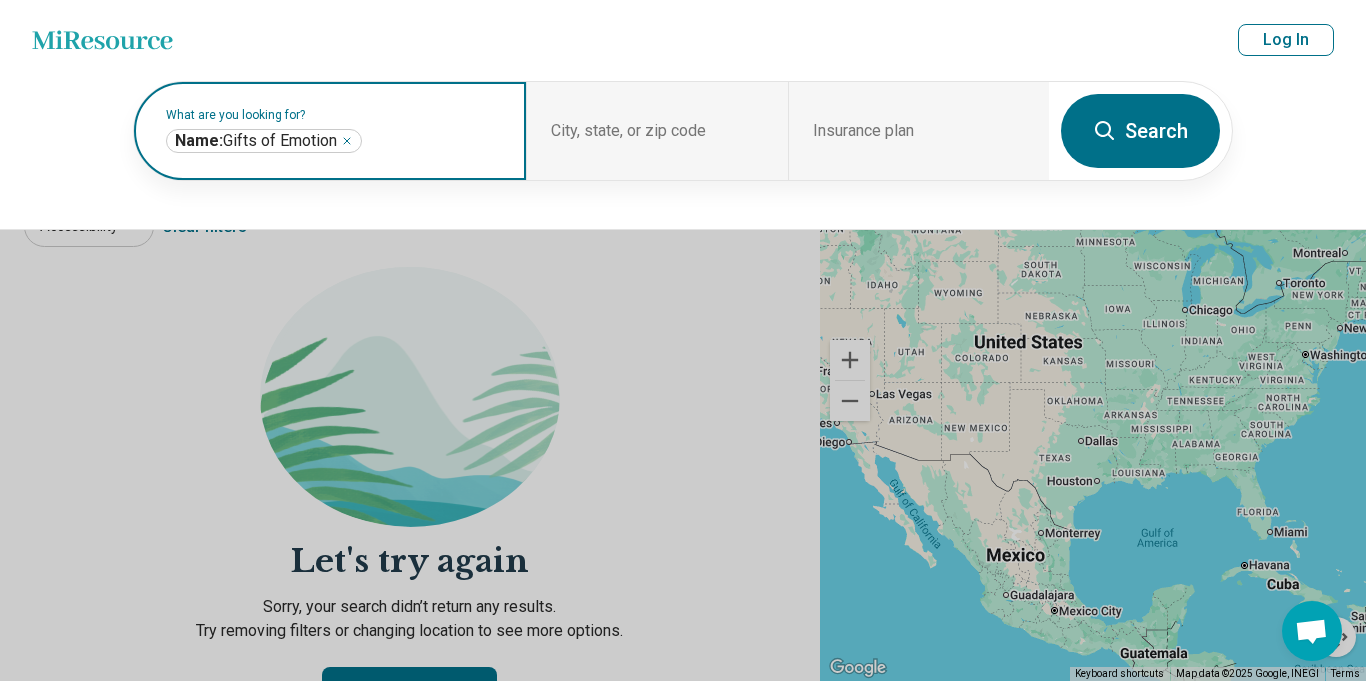 click 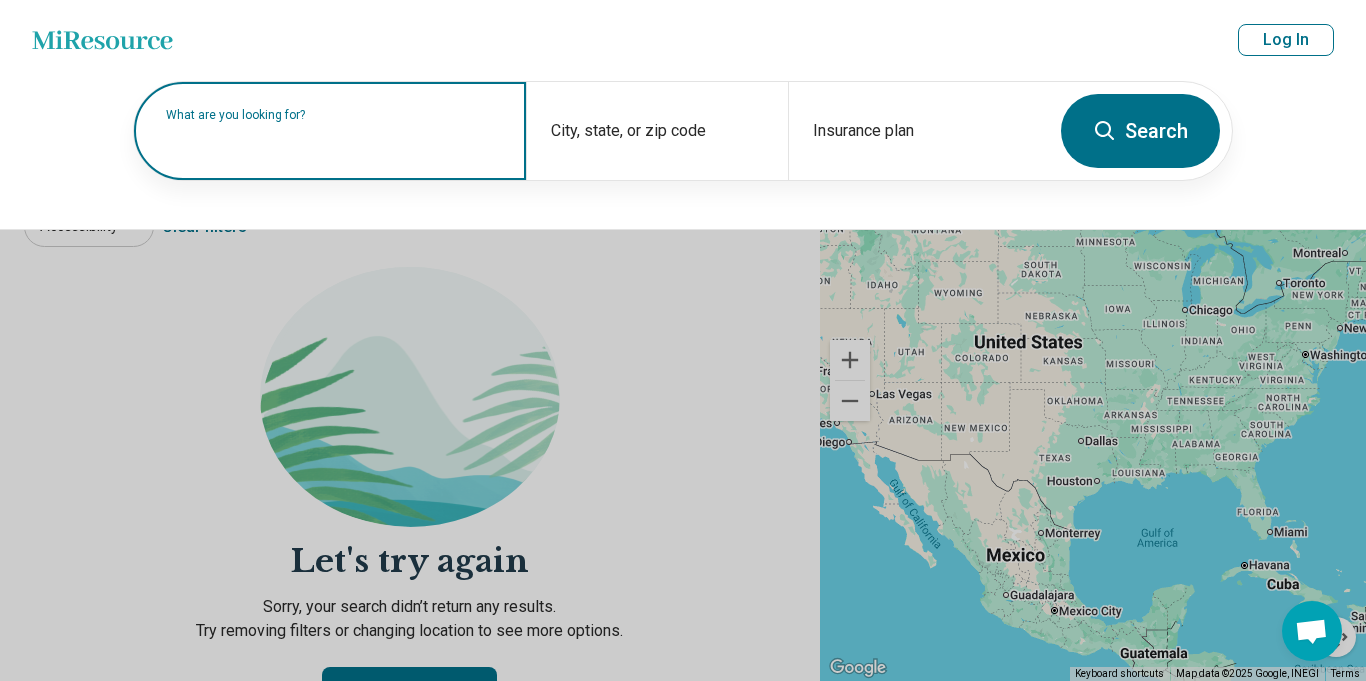 click on "What are you looking for?" at bounding box center [334, 115] 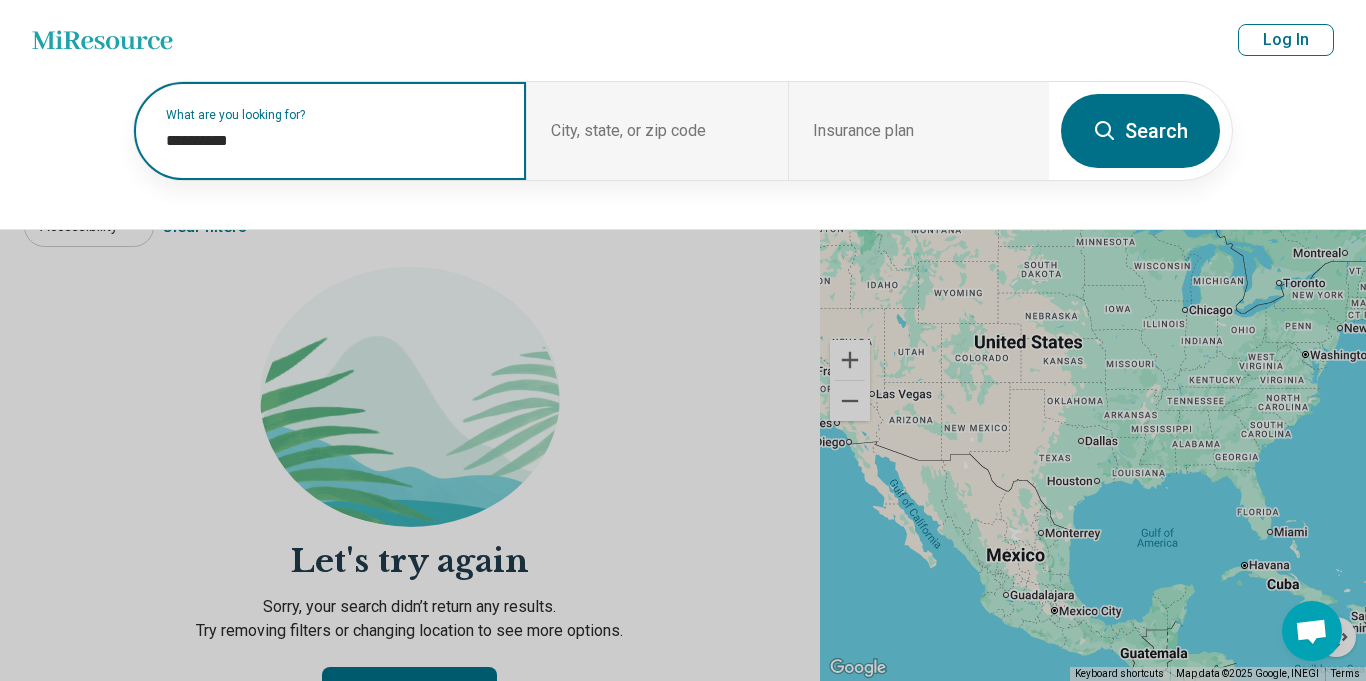 paste on "*********" 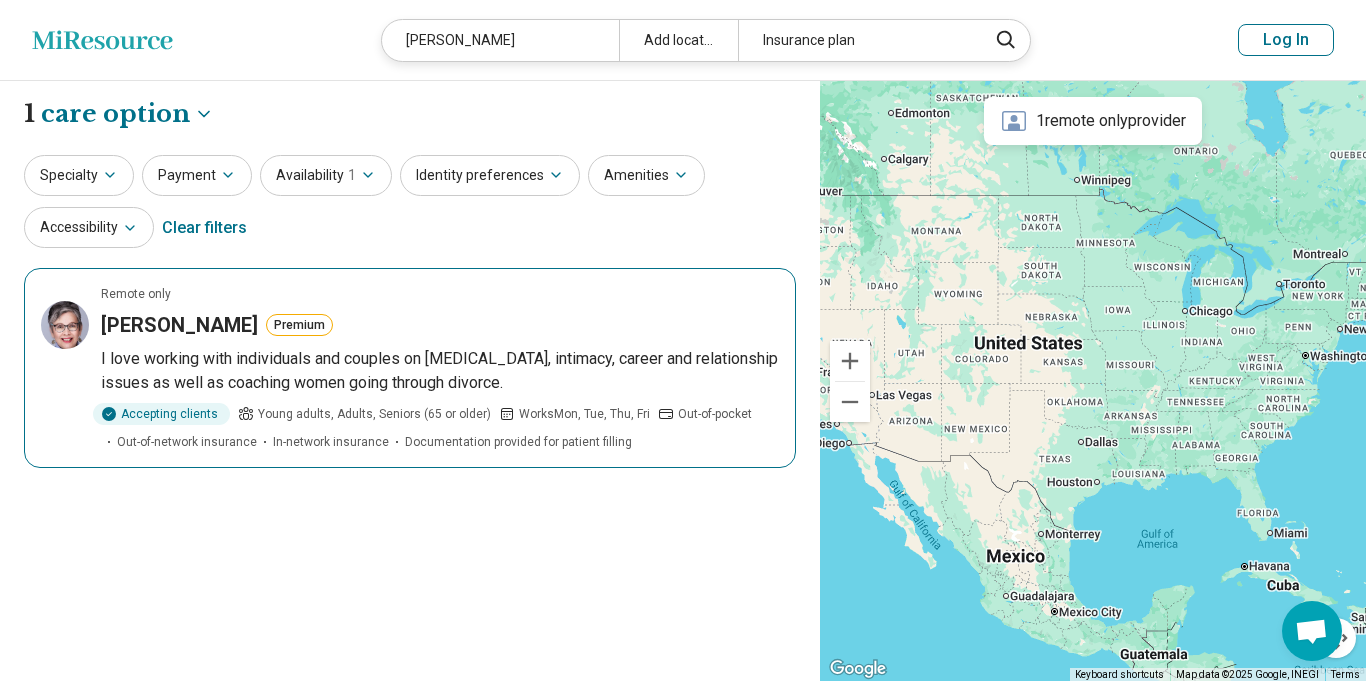 click on "I love working with individuals and couples on personal growth, intimacy, career and relationship issues as well as coaching women going through divorce." at bounding box center (440, 371) 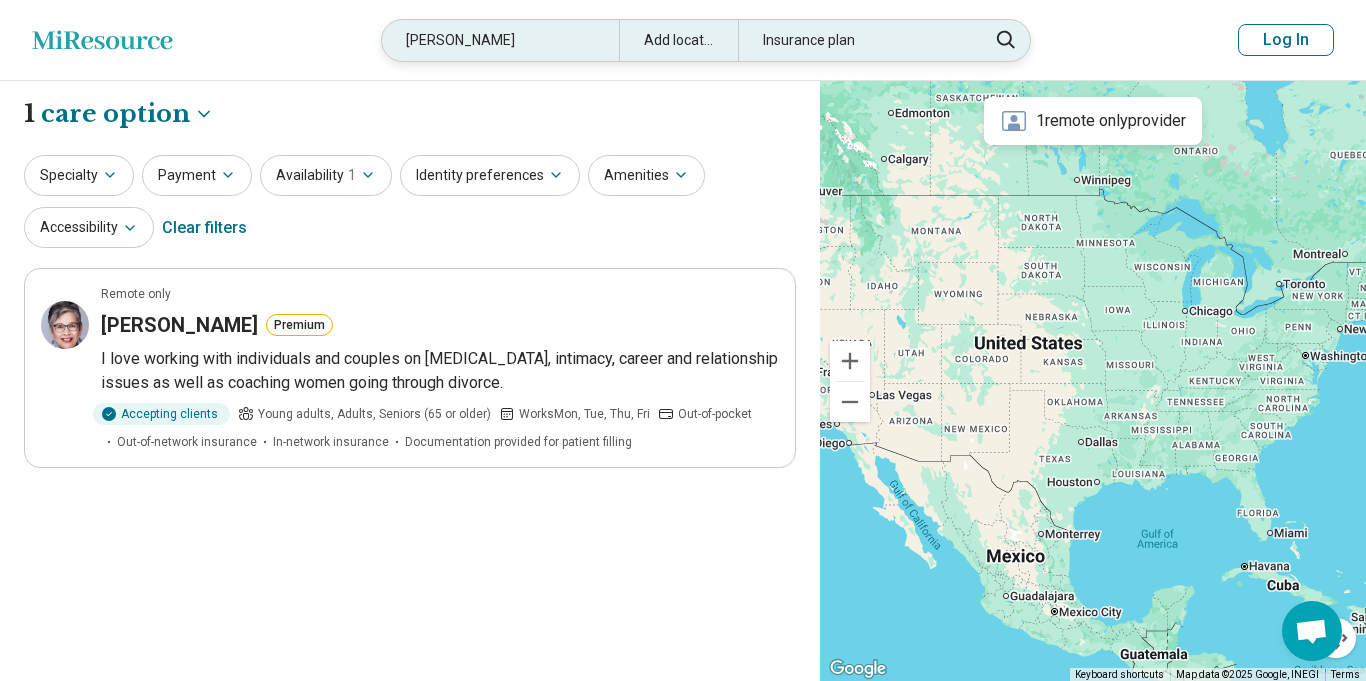 click on "Johanna R Nauraine" at bounding box center (500, 40) 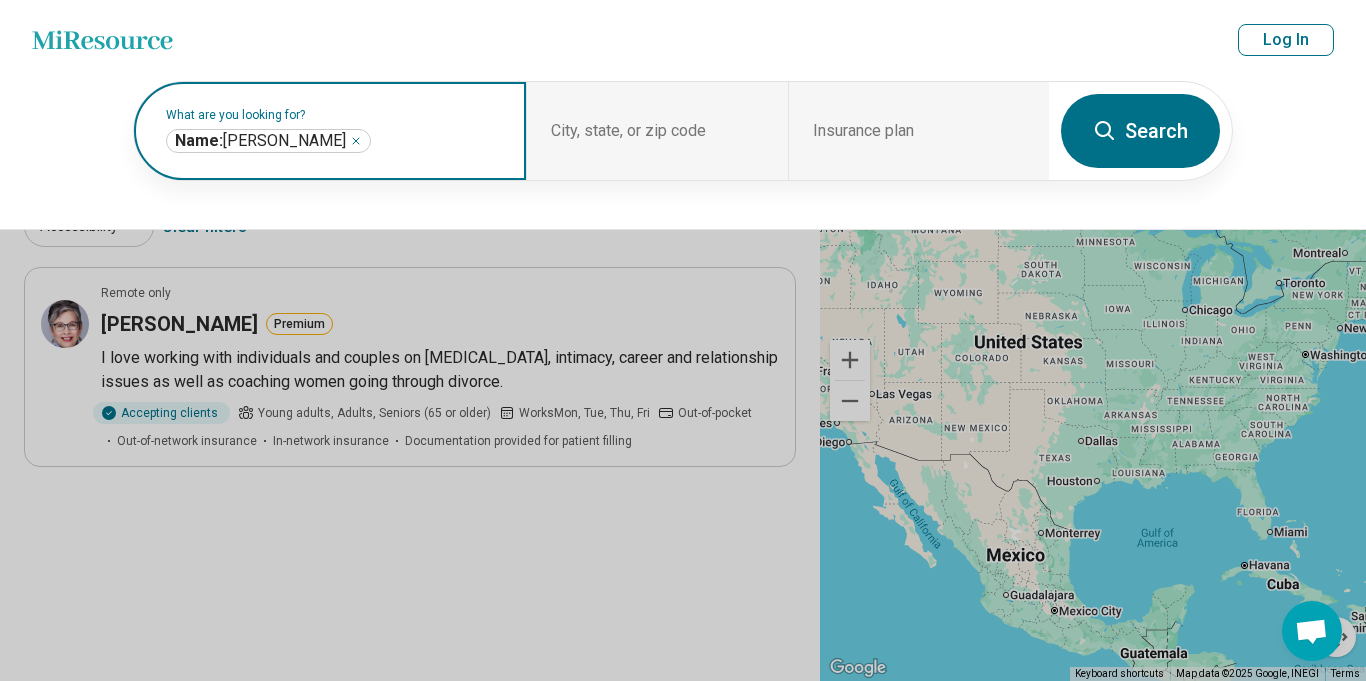 click 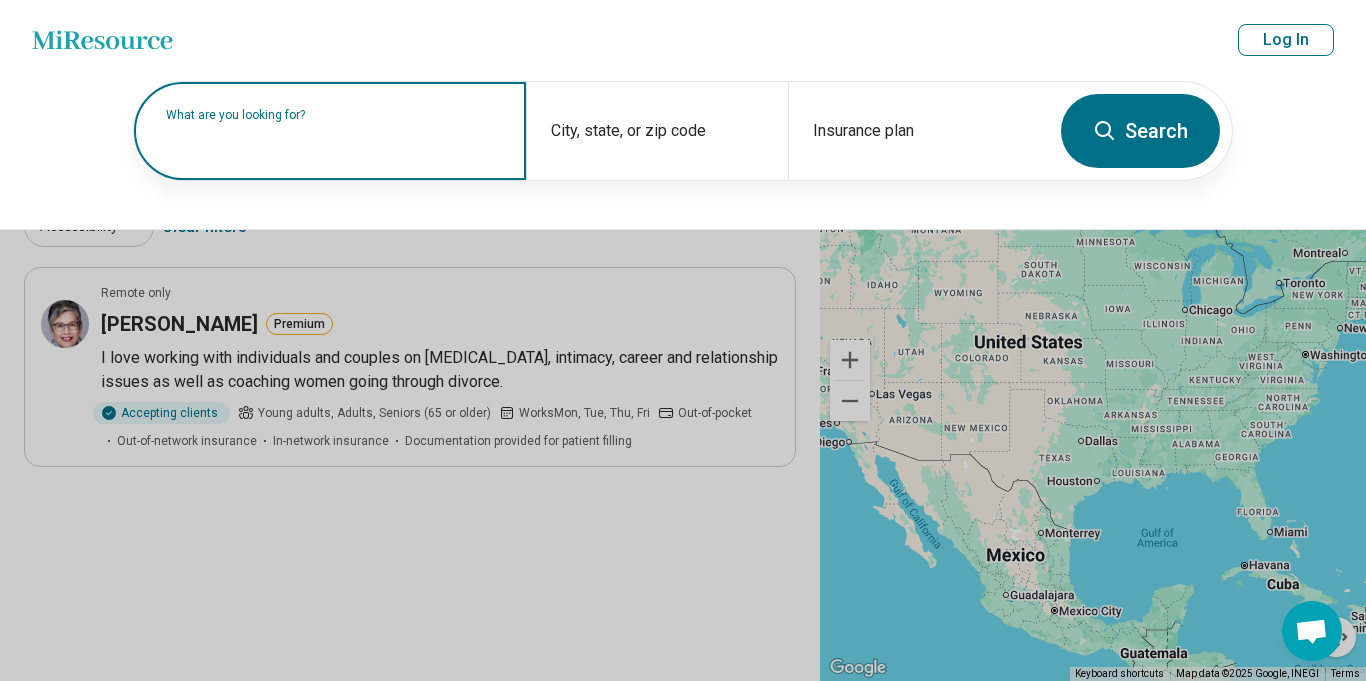 click at bounding box center (334, 141) 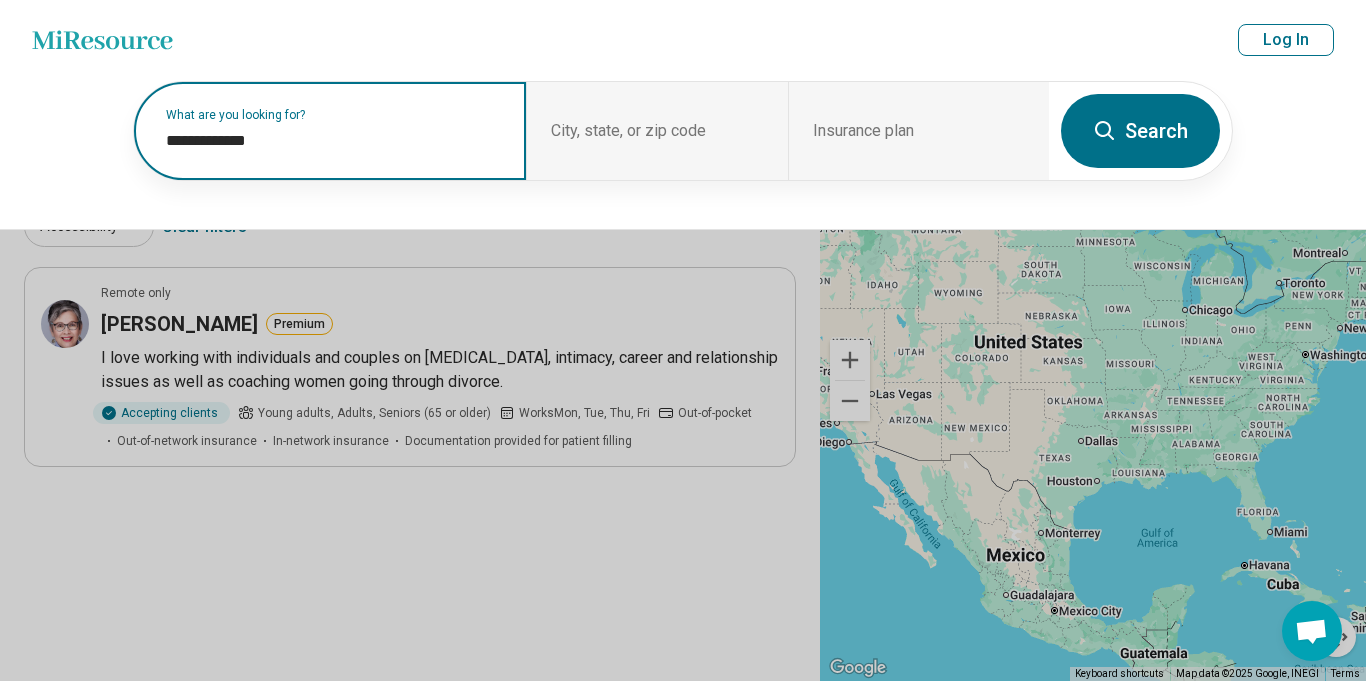 paste on "*********" 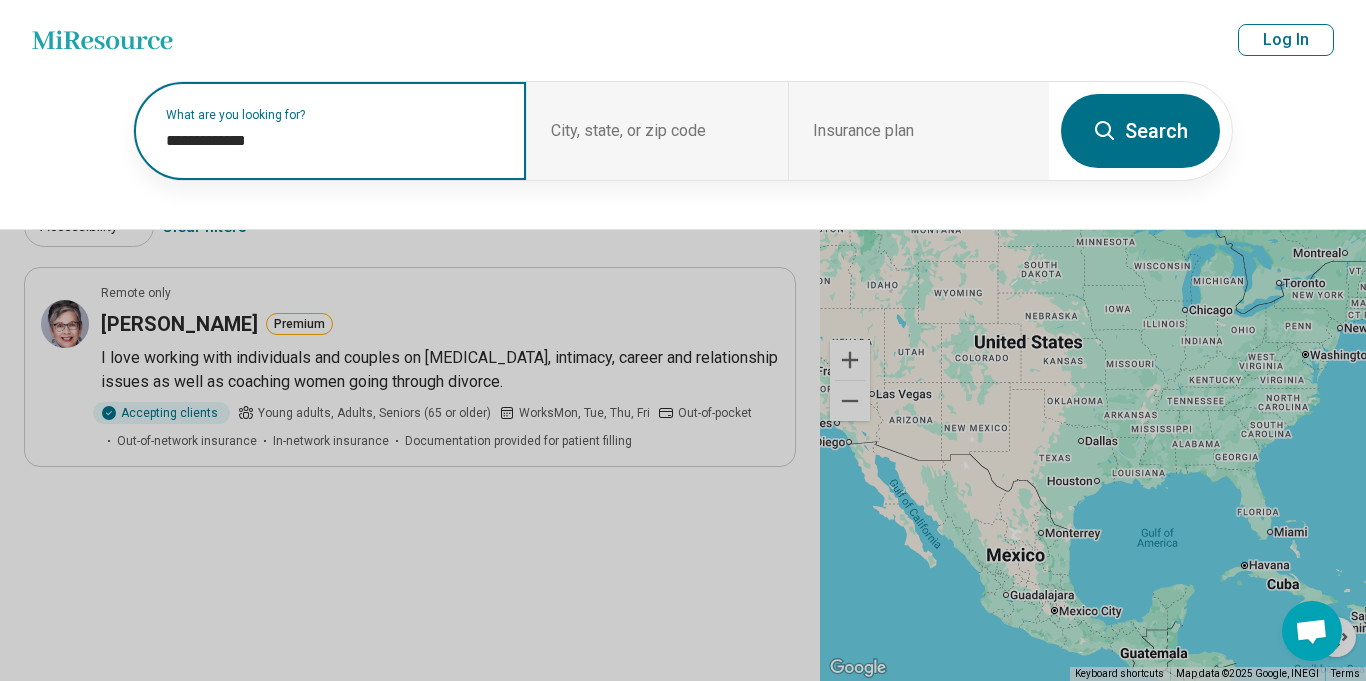 type on "**********" 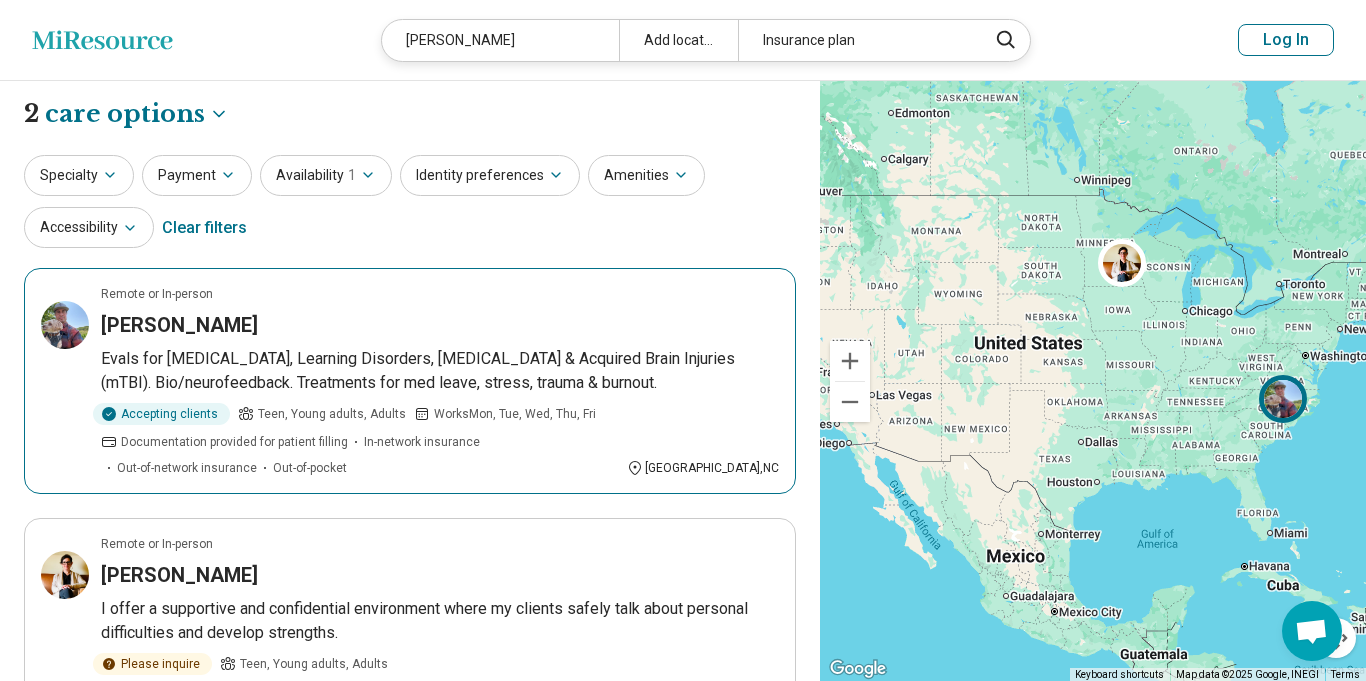 click on "Evals for [MEDICAL_DATA], Learning Disorders, [MEDICAL_DATA] & Acquired Brain Injuries (mTBI).
Bio/neurofeedback. Treatments for med leave, stress, trauma & burnout." at bounding box center (440, 371) 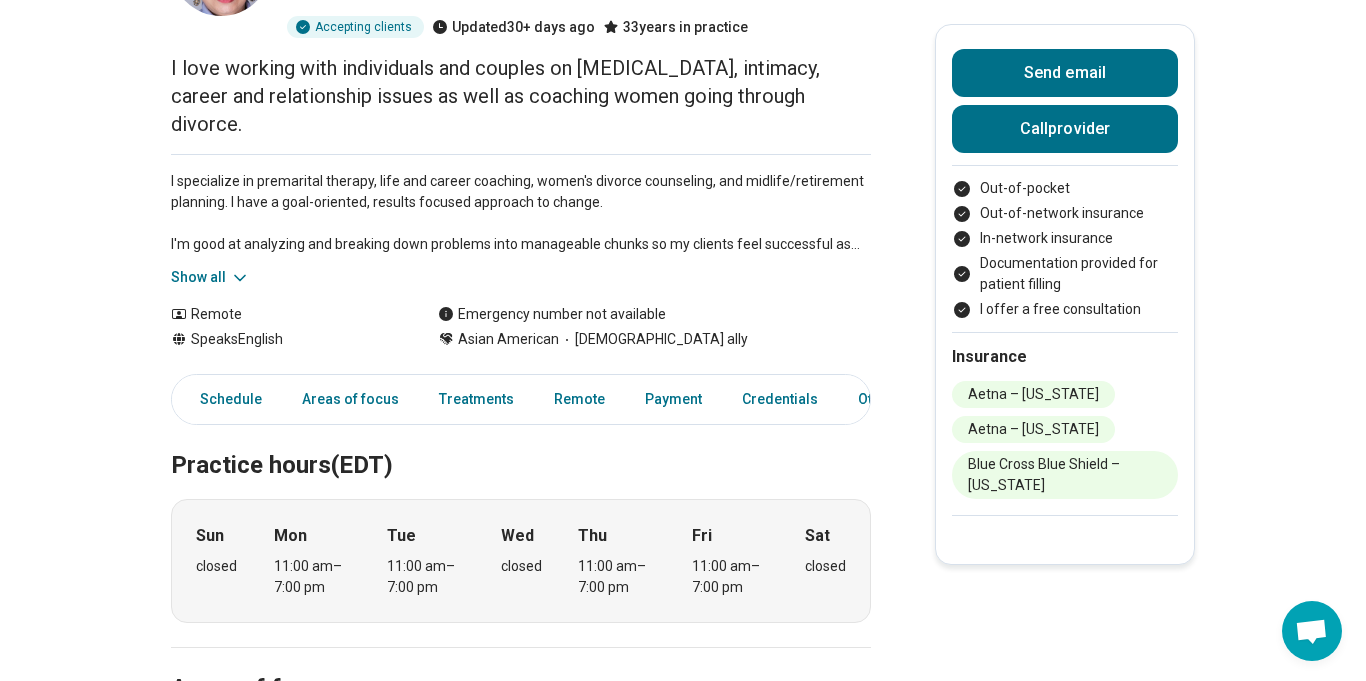 scroll, scrollTop: 232, scrollLeft: 0, axis: vertical 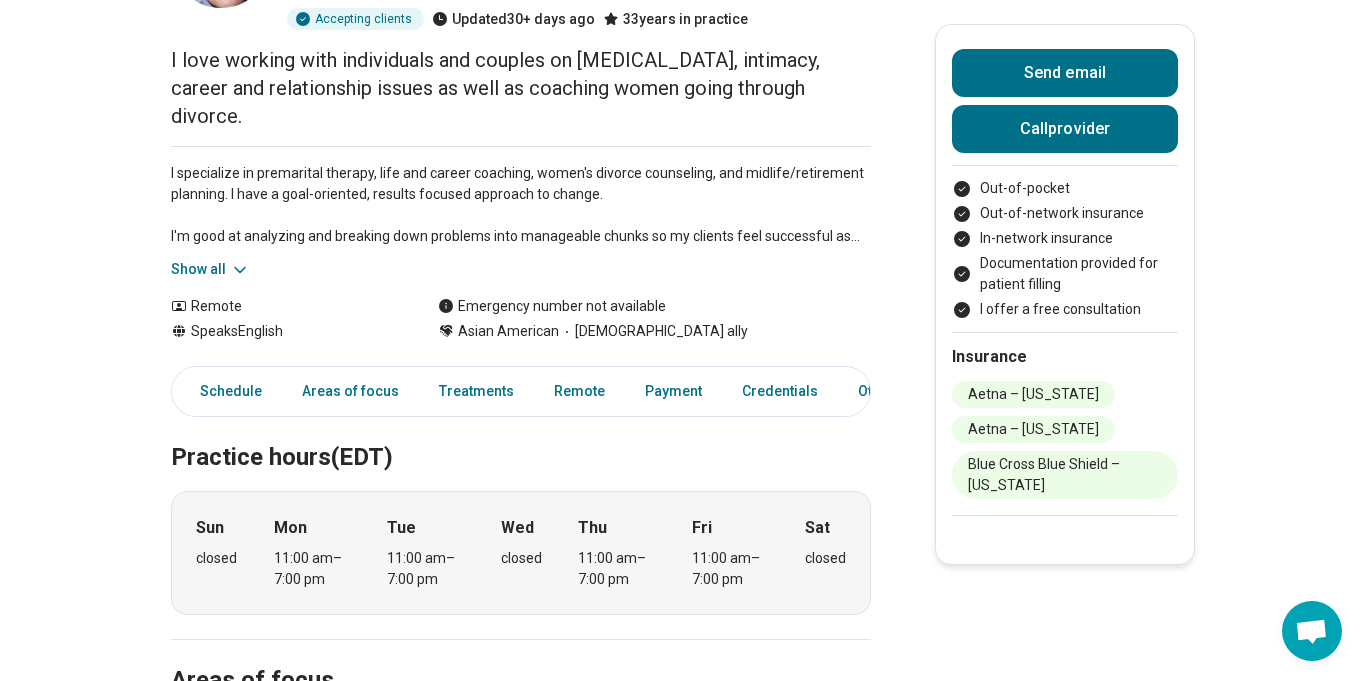 click 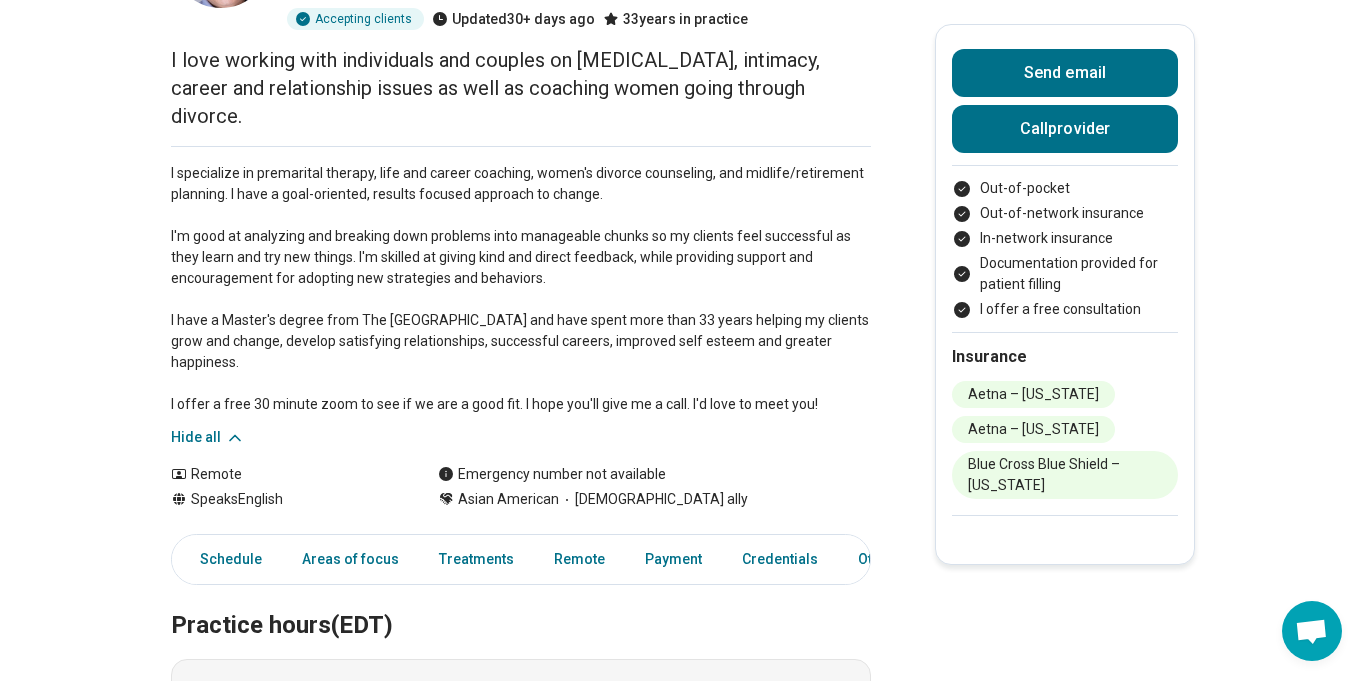 drag, startPoint x: 169, startPoint y: 171, endPoint x: 860, endPoint y: 403, distance: 728.90674 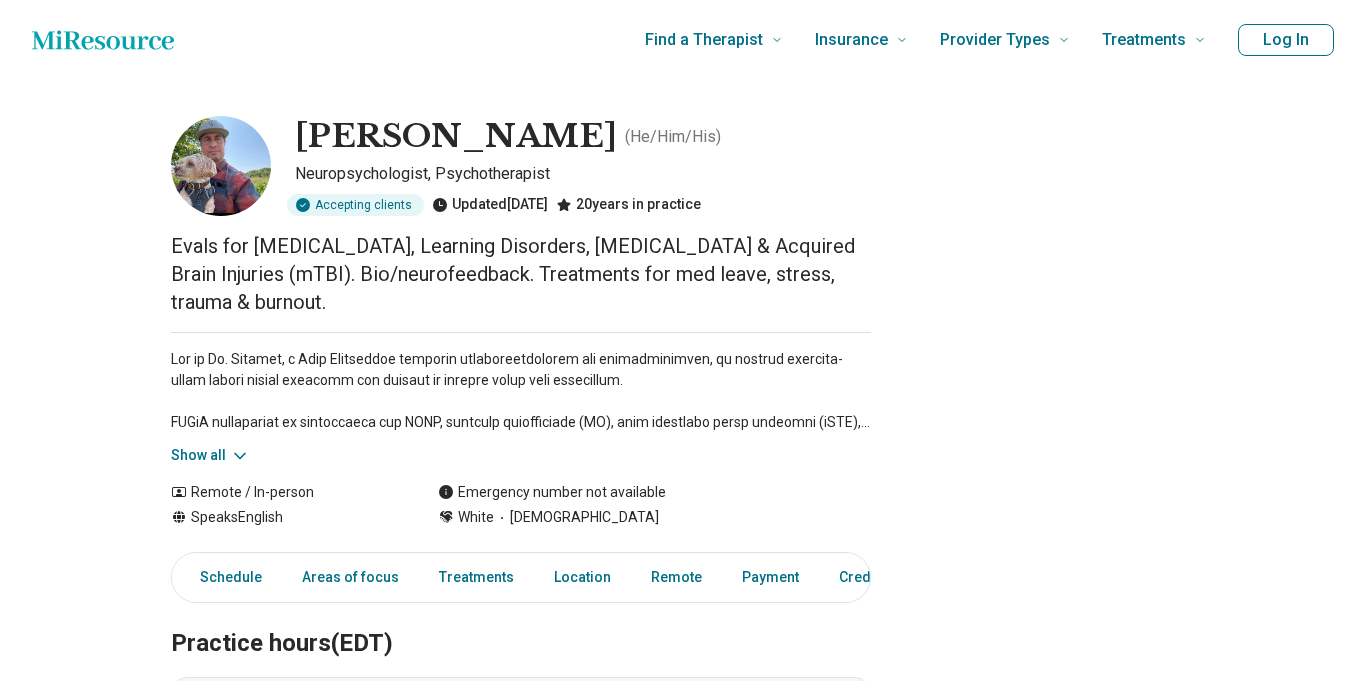 scroll, scrollTop: 0, scrollLeft: 0, axis: both 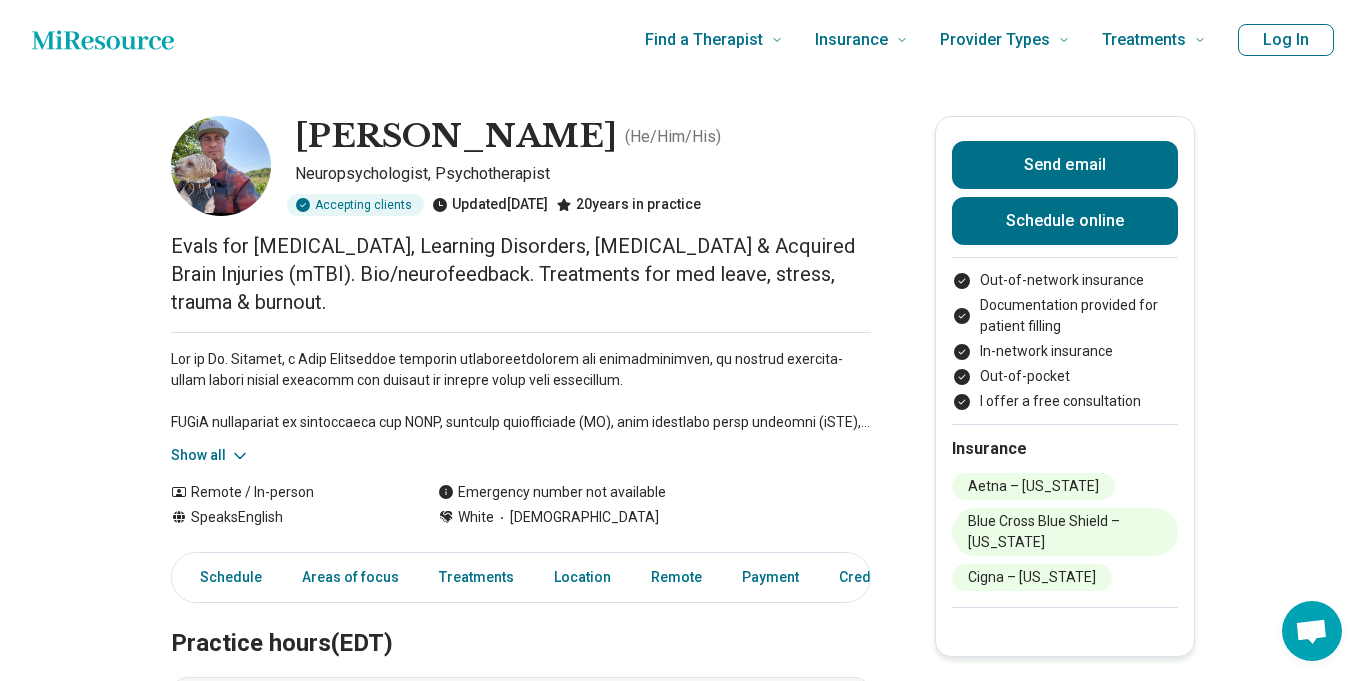 click 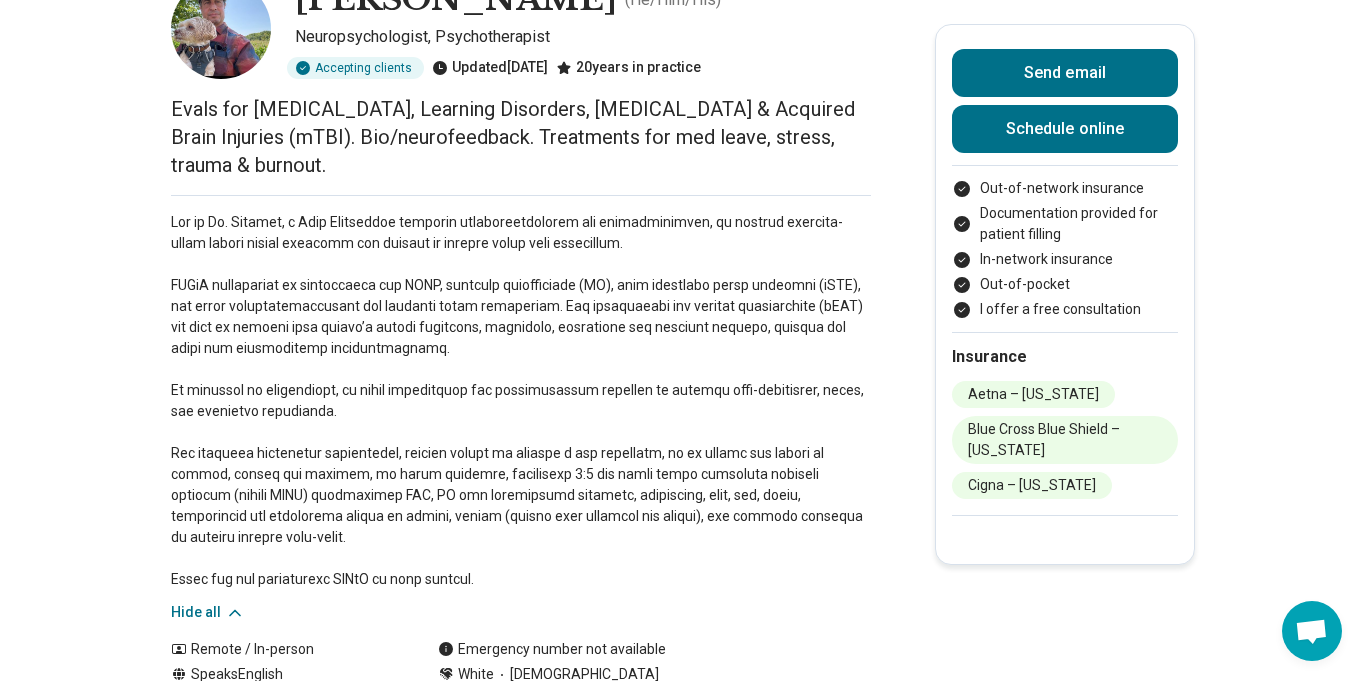 scroll, scrollTop: 138, scrollLeft: 0, axis: vertical 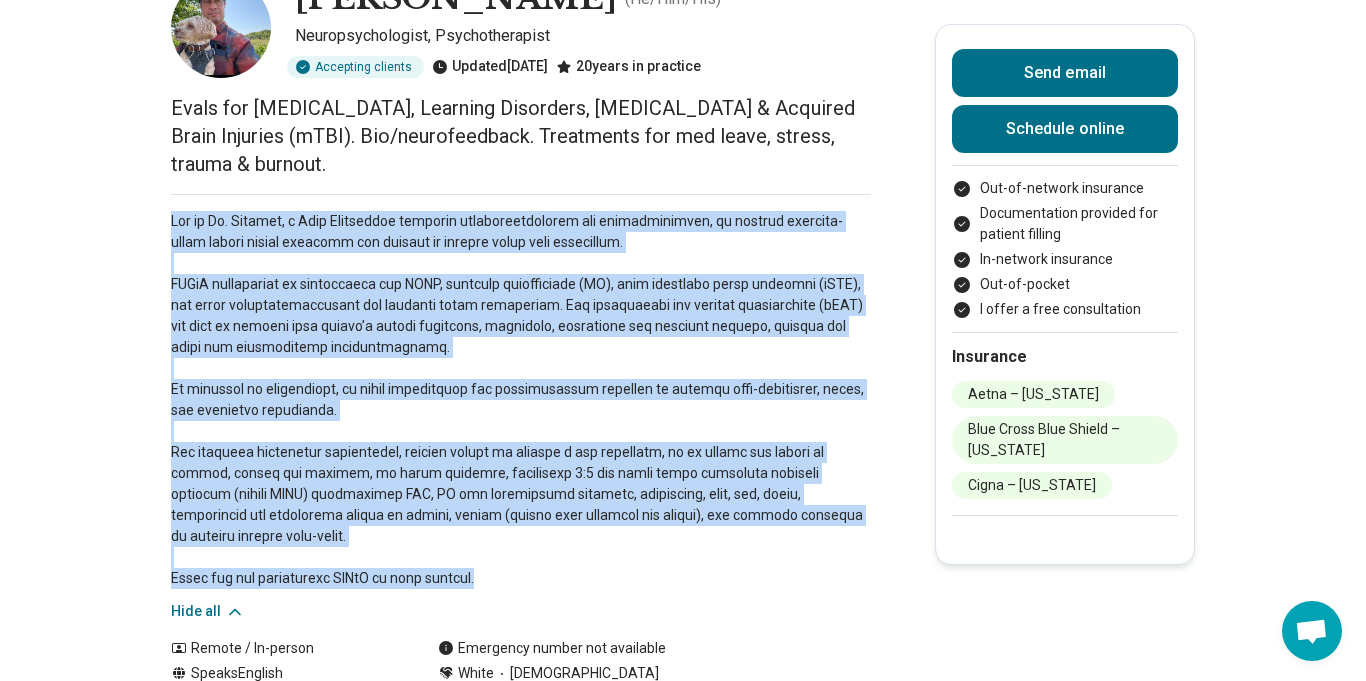drag, startPoint x: 168, startPoint y: 188, endPoint x: 531, endPoint y: 521, distance: 492.6033 